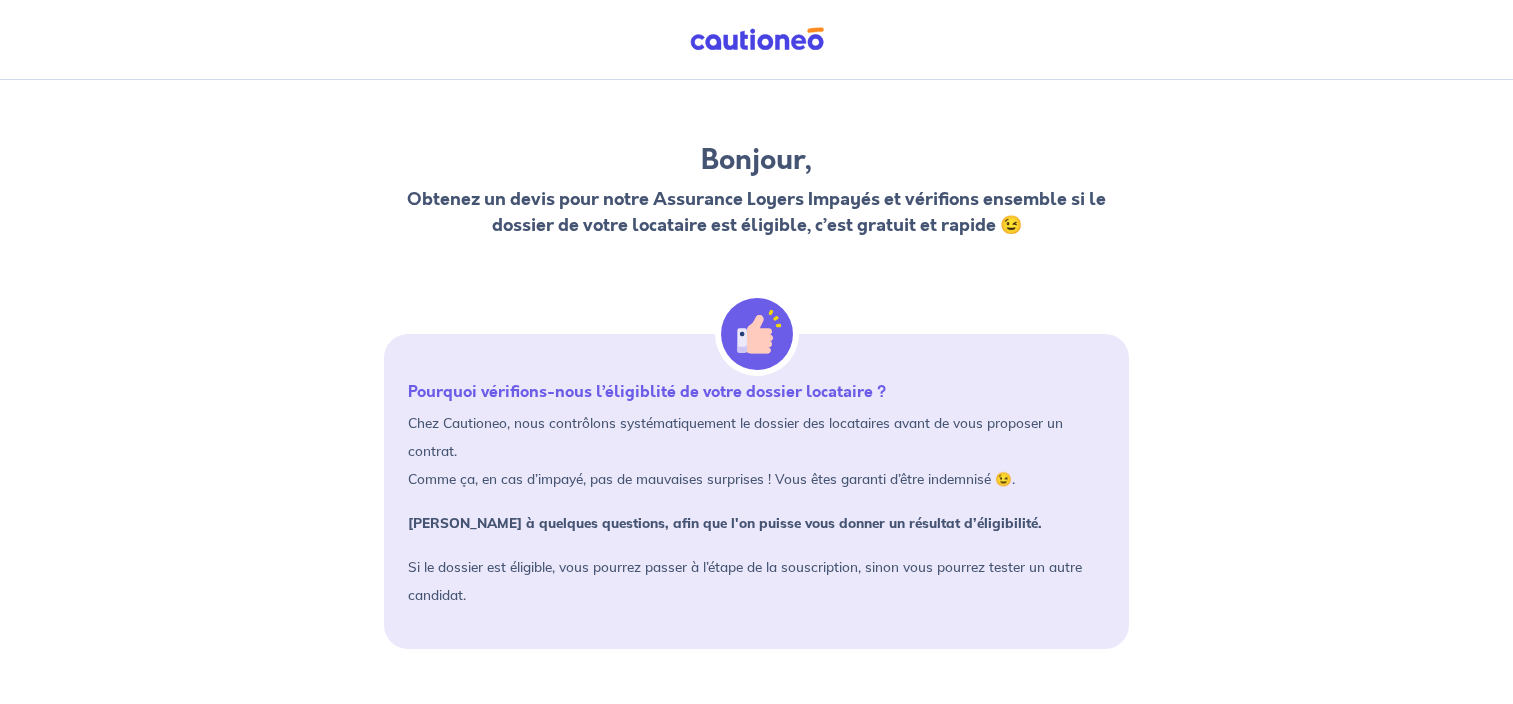 scroll, scrollTop: 88, scrollLeft: 0, axis: vertical 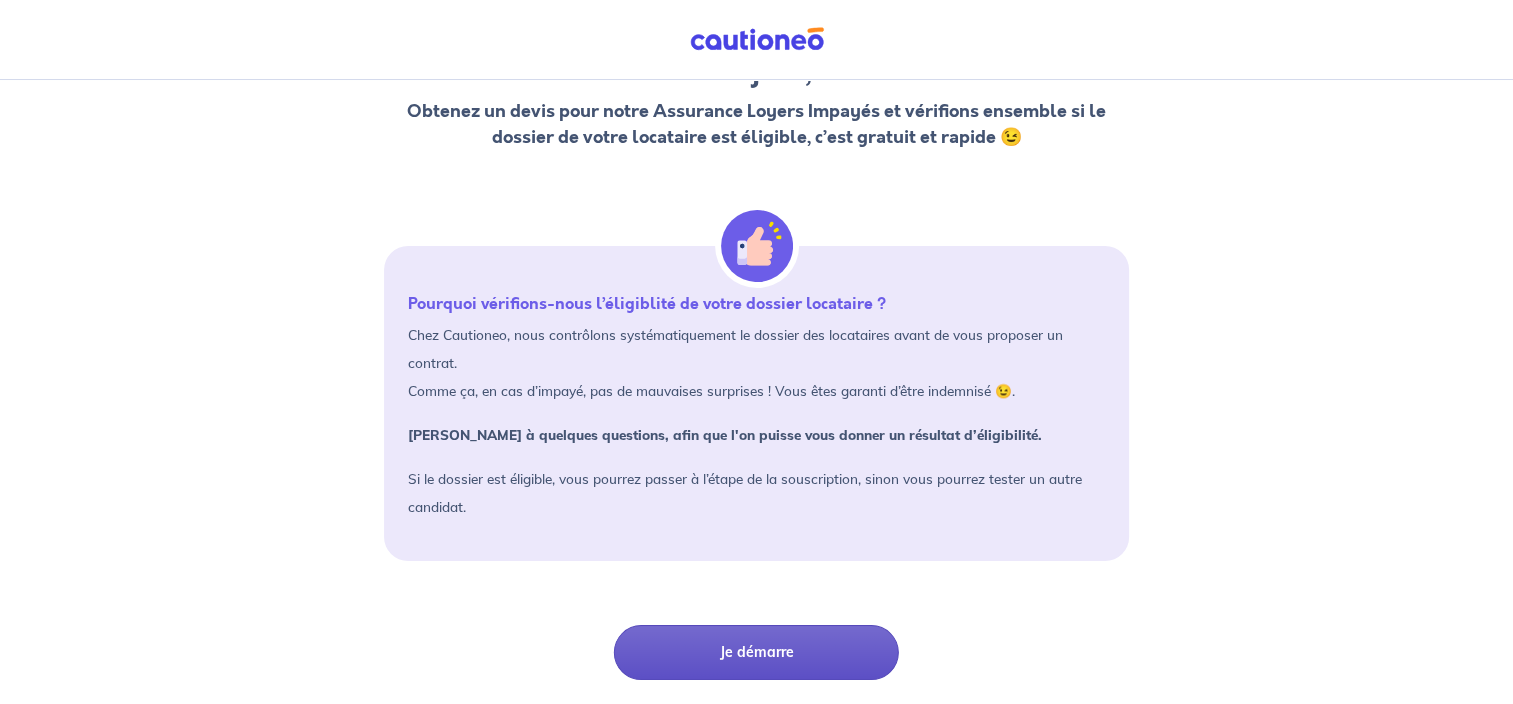click on "Je démarre" at bounding box center (756, 652) 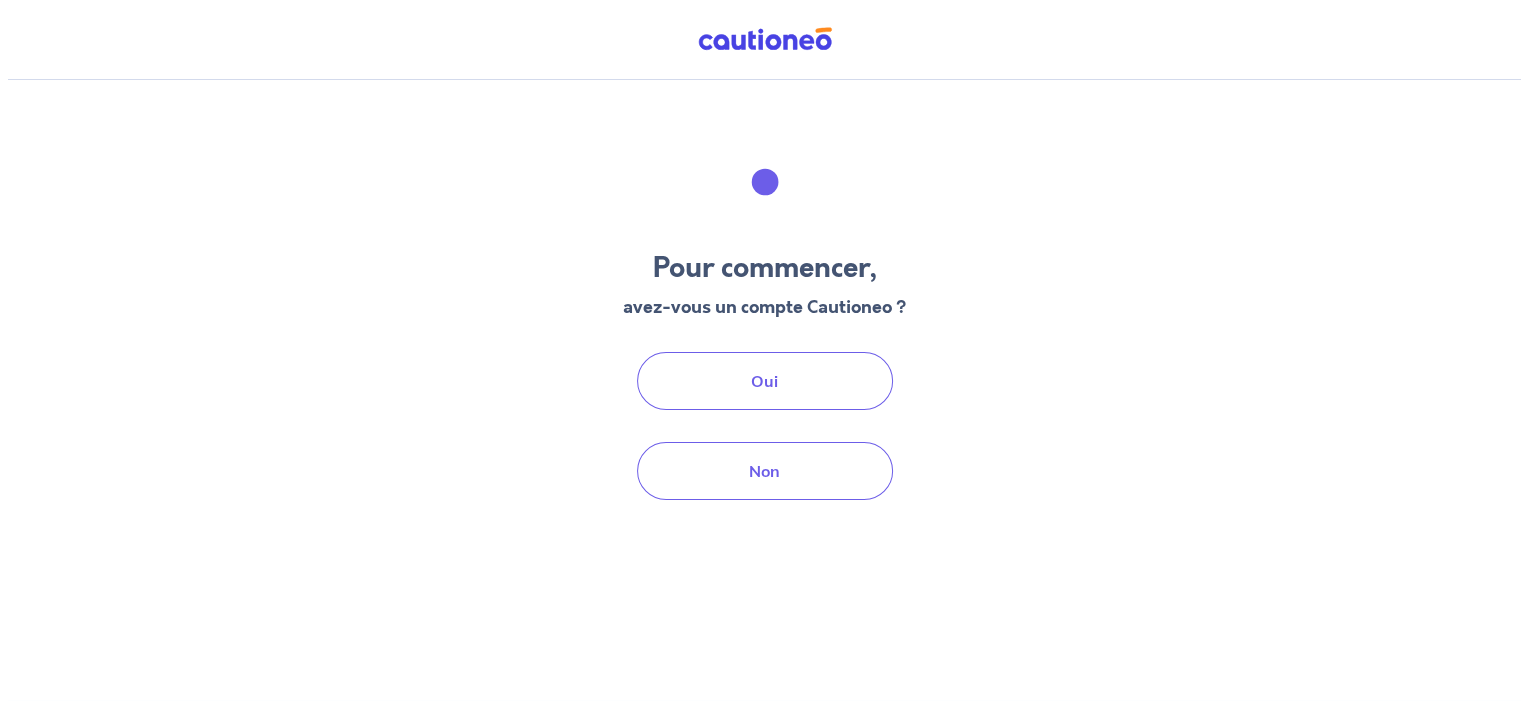 scroll, scrollTop: 0, scrollLeft: 0, axis: both 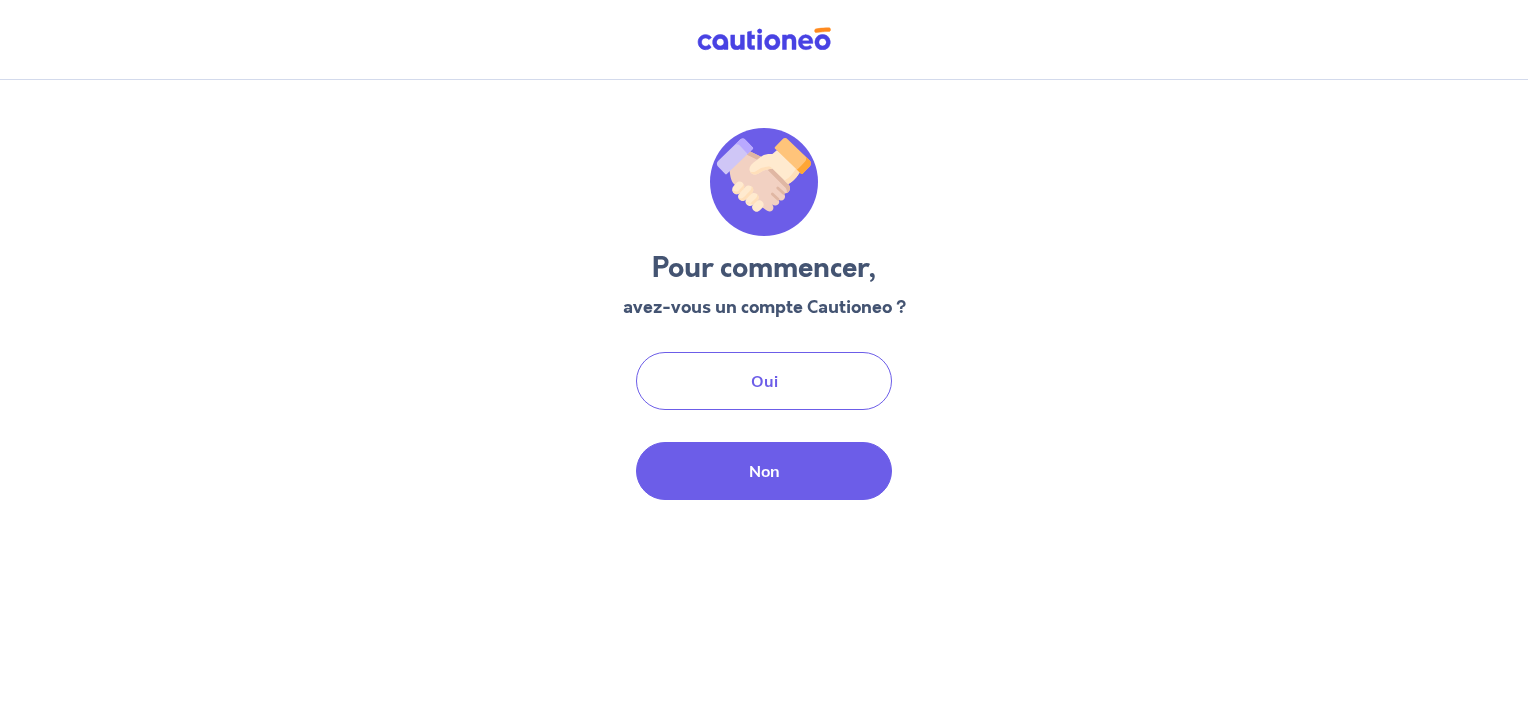 click on "Non" at bounding box center [764, 471] 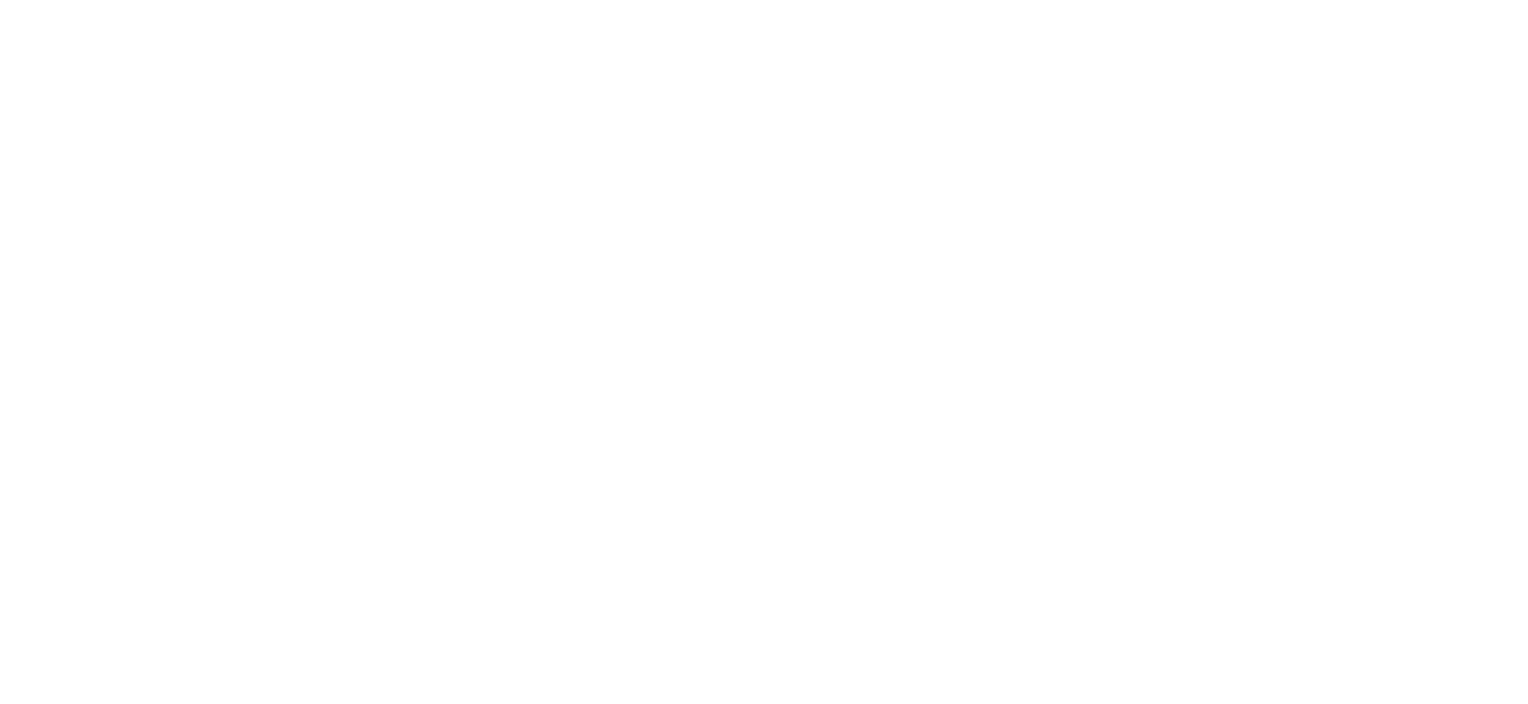 scroll, scrollTop: 0, scrollLeft: 0, axis: both 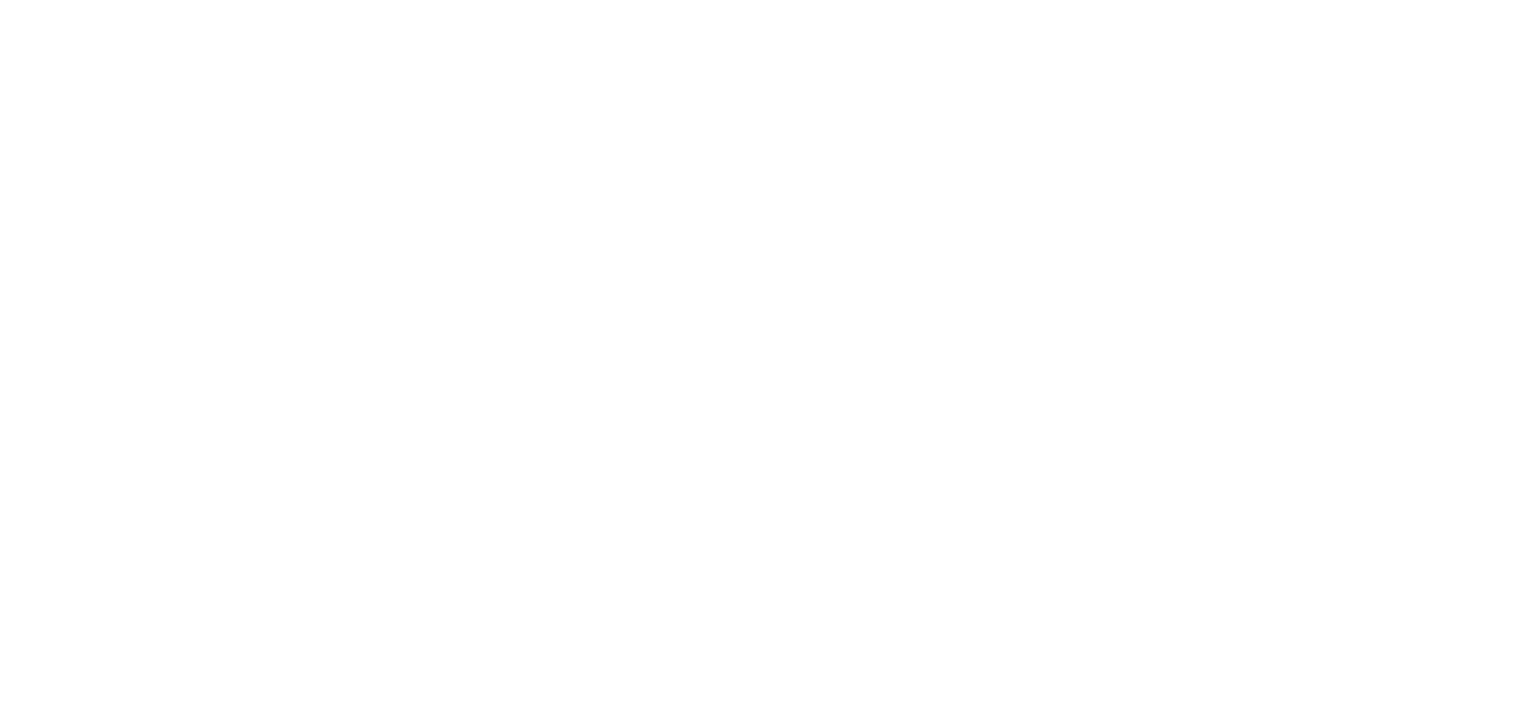 select on "FR" 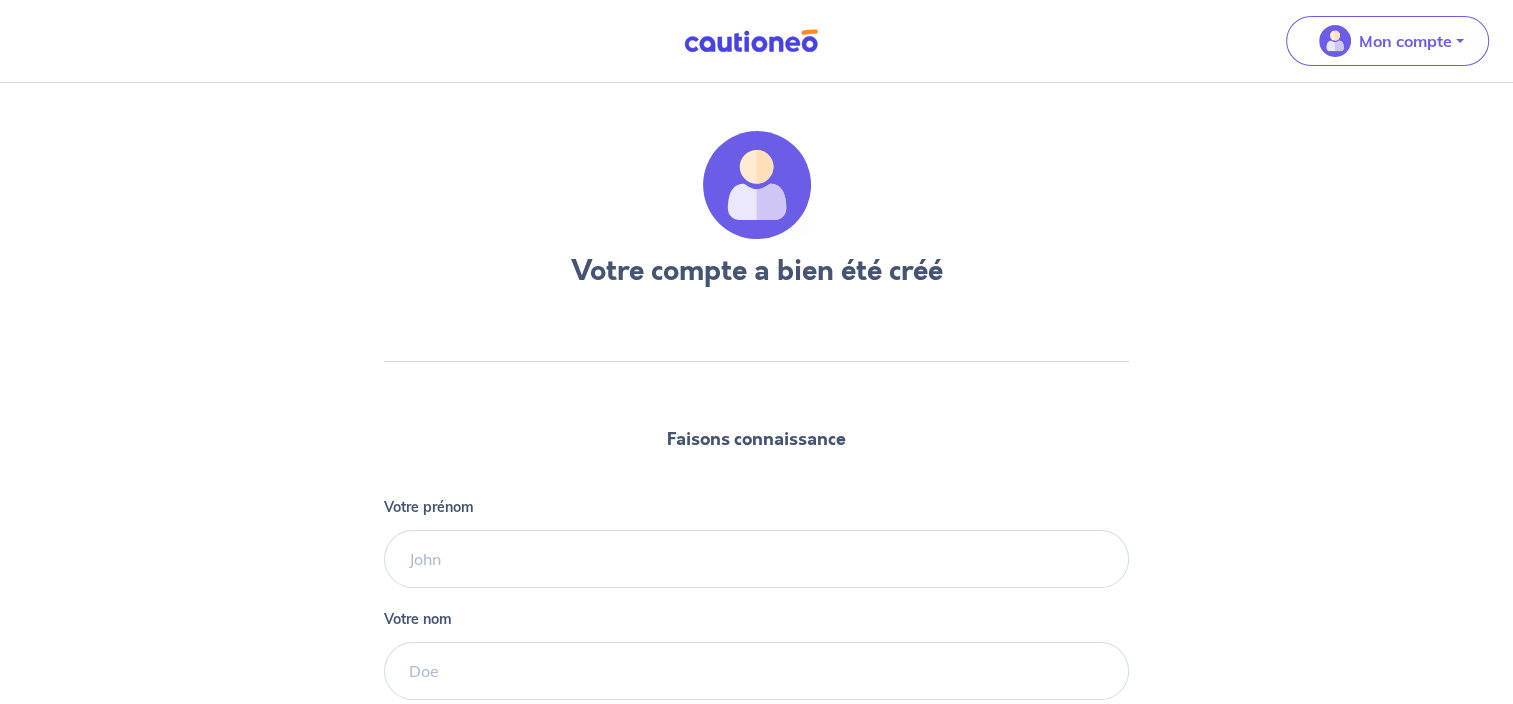 scroll, scrollTop: 233, scrollLeft: 0, axis: vertical 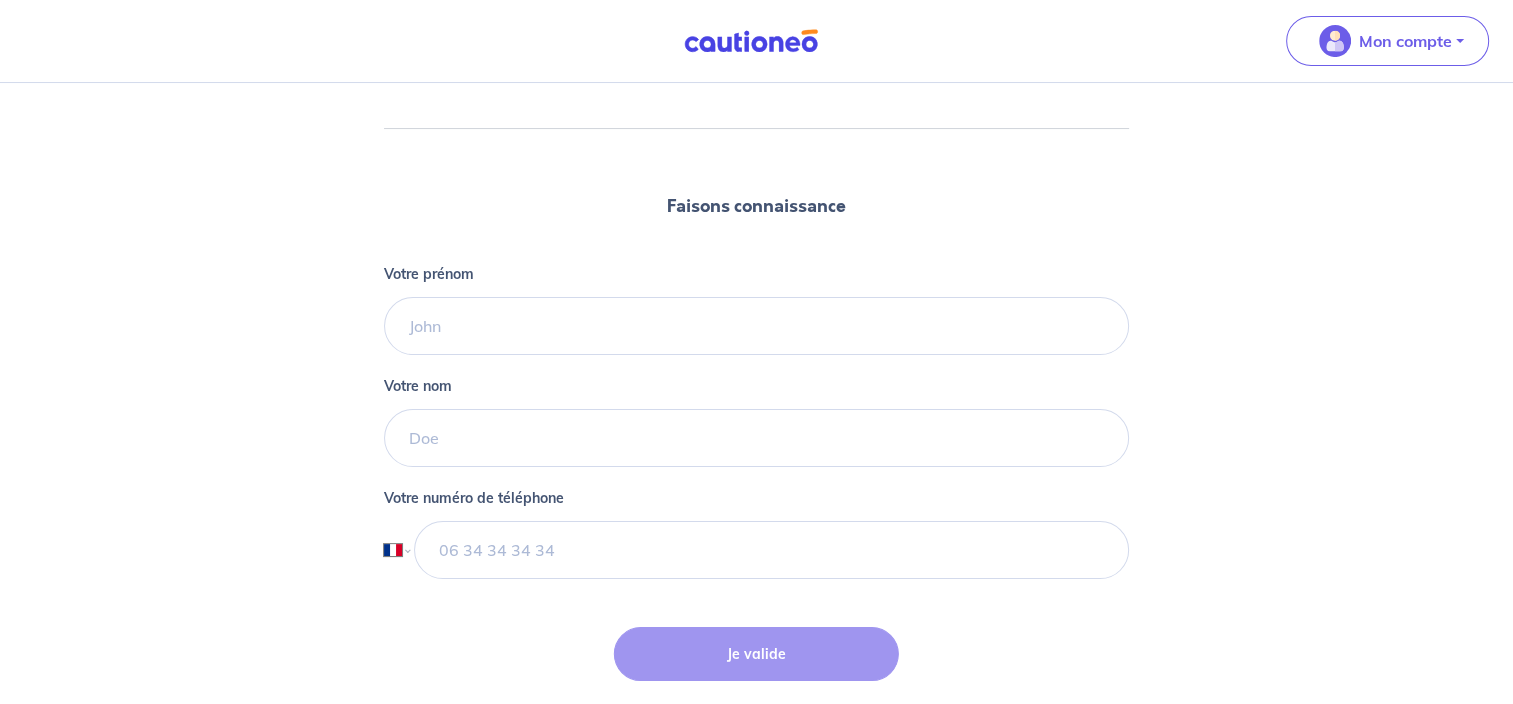 click on "Votre prénom" at bounding box center (756, 311) 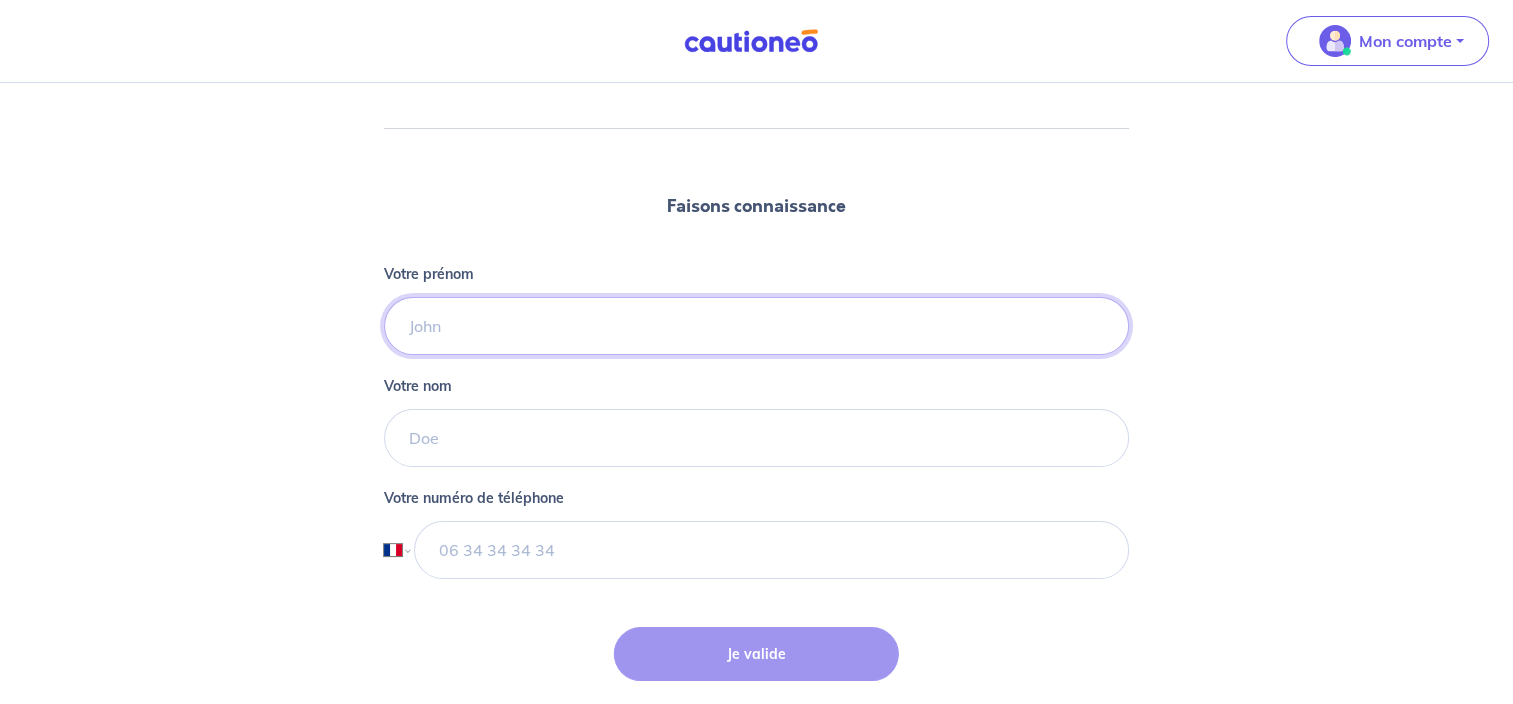 click on "Votre prénom" at bounding box center [756, 326] 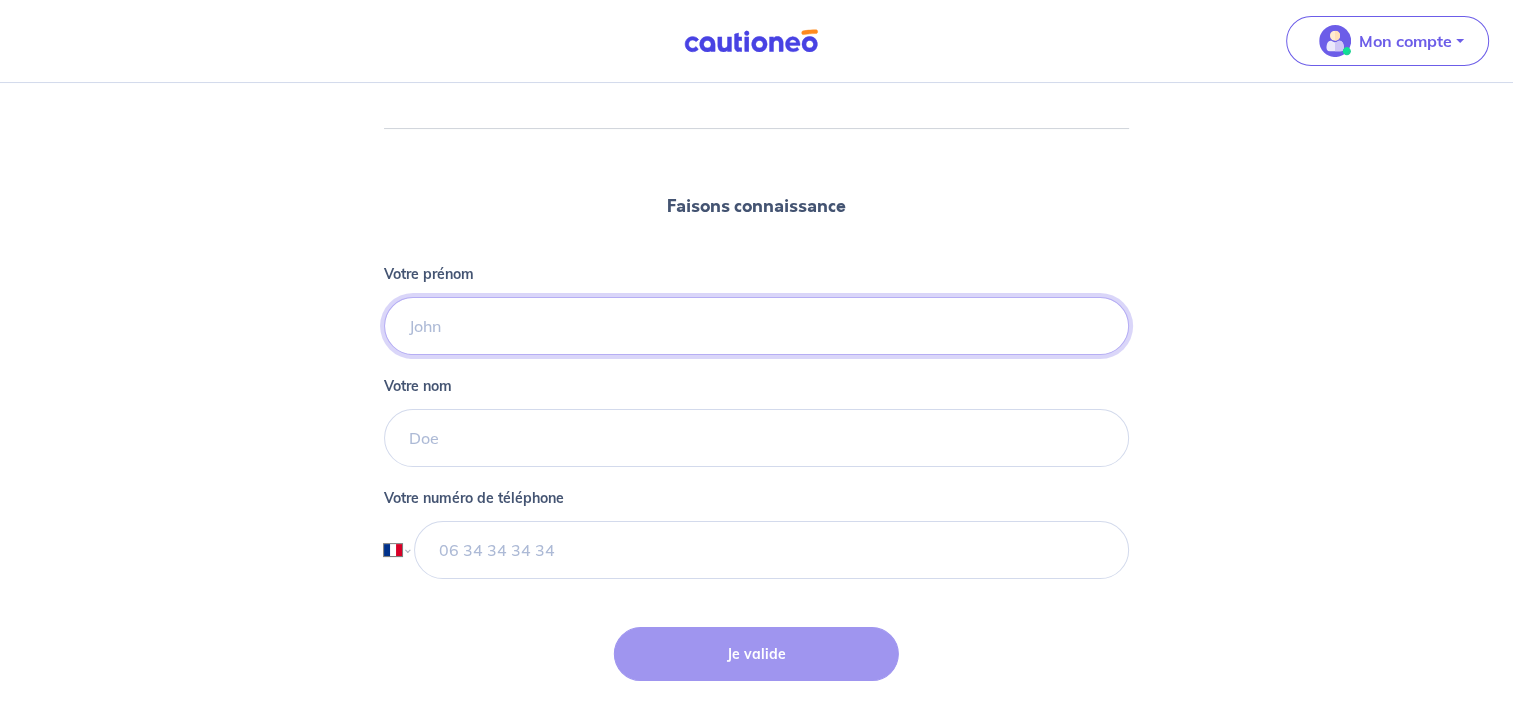 type on "[PERSON_NAME]" 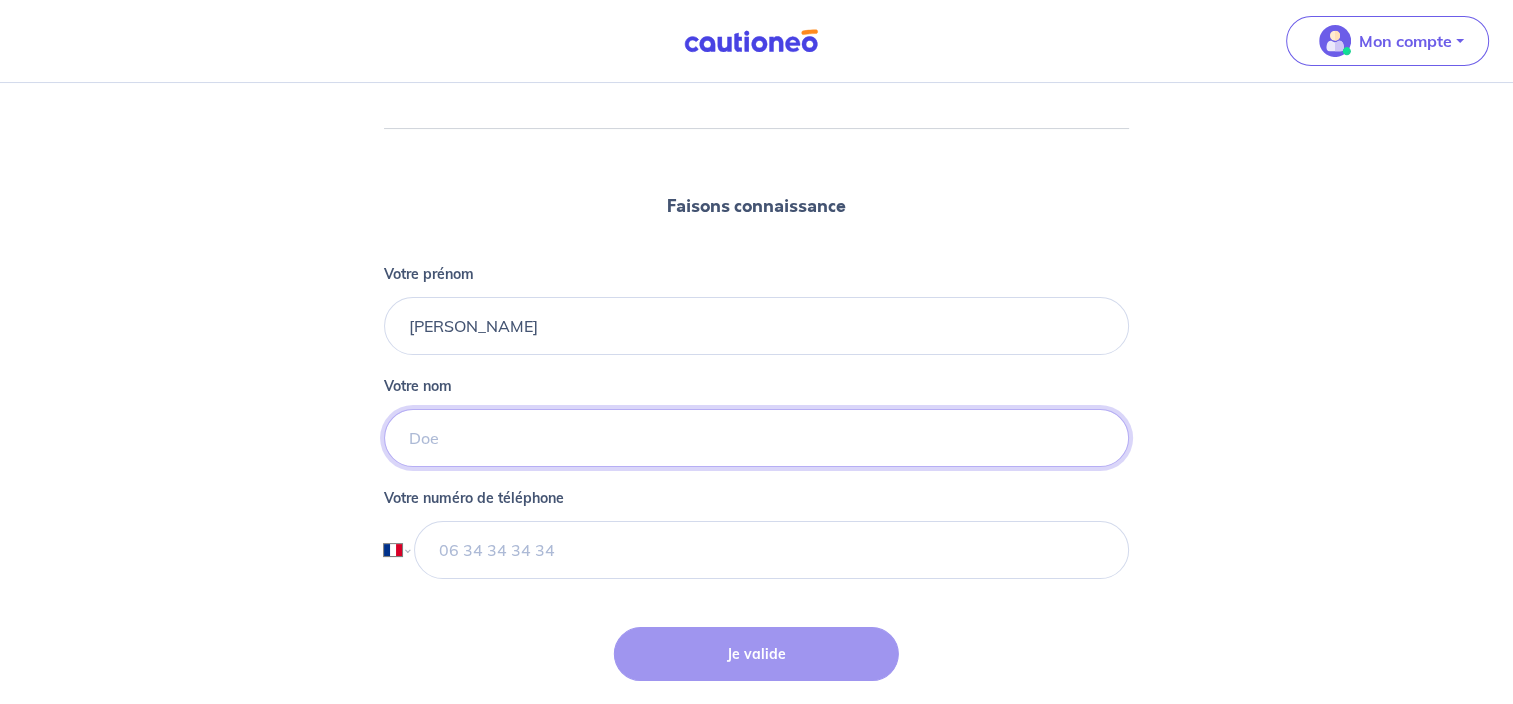 type on "WALLYN" 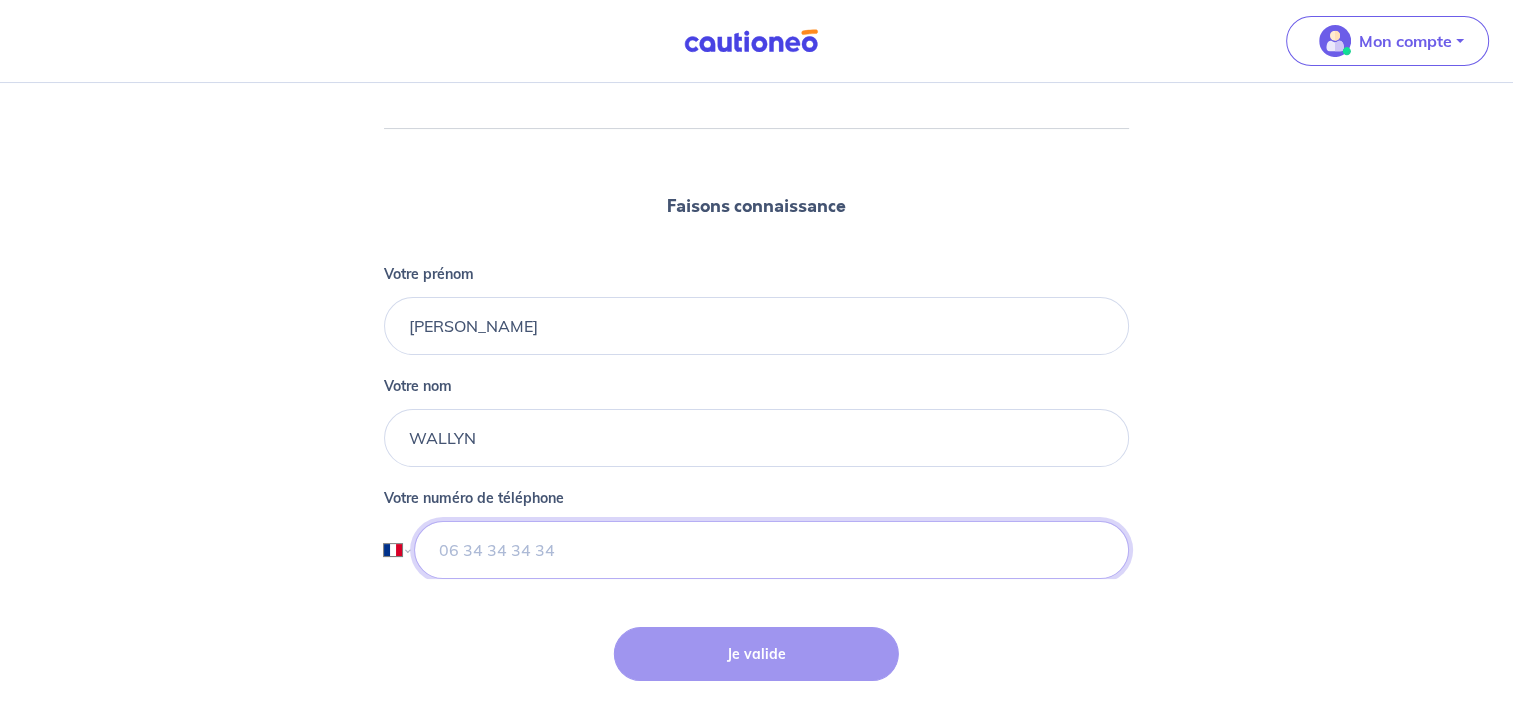 type on "[PHONE_NUMBER]" 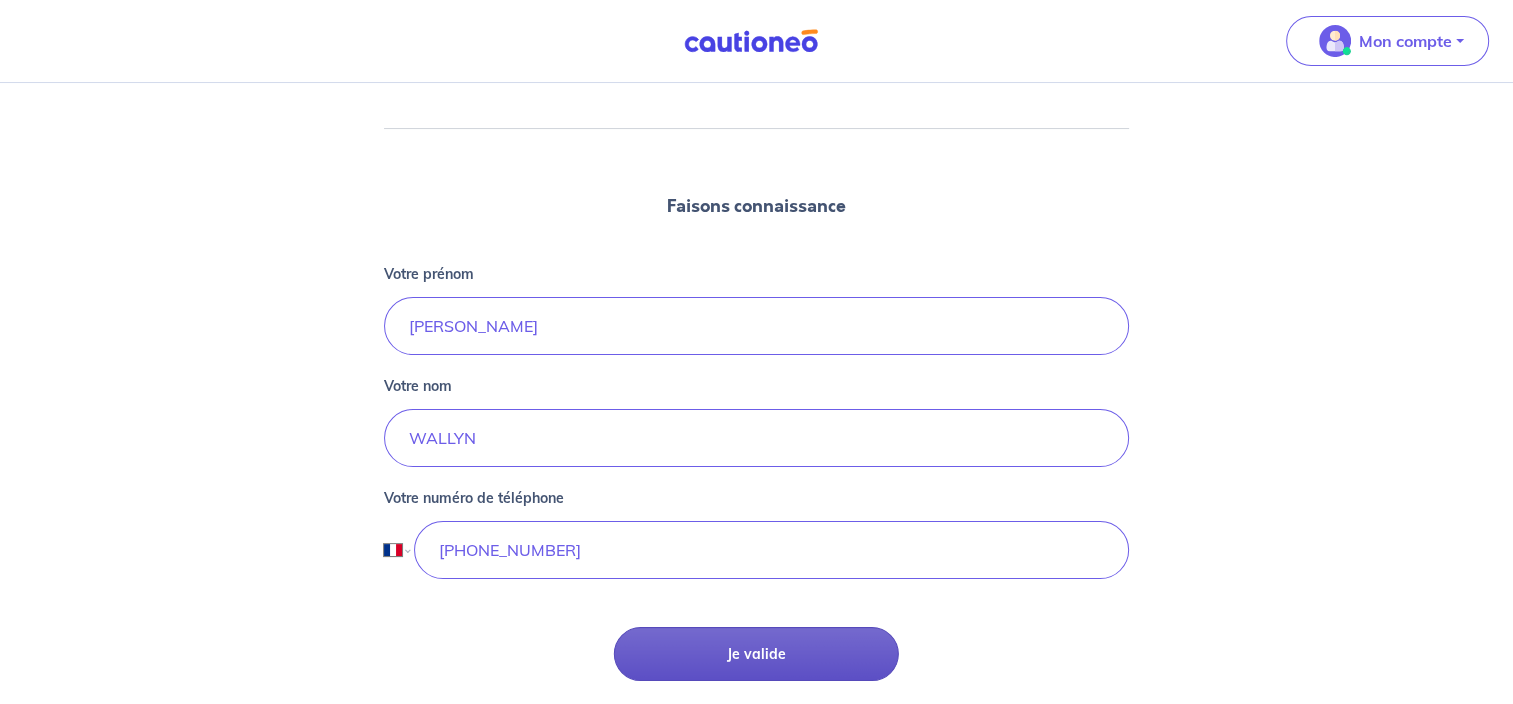 click on "Je valide" at bounding box center (756, 654) 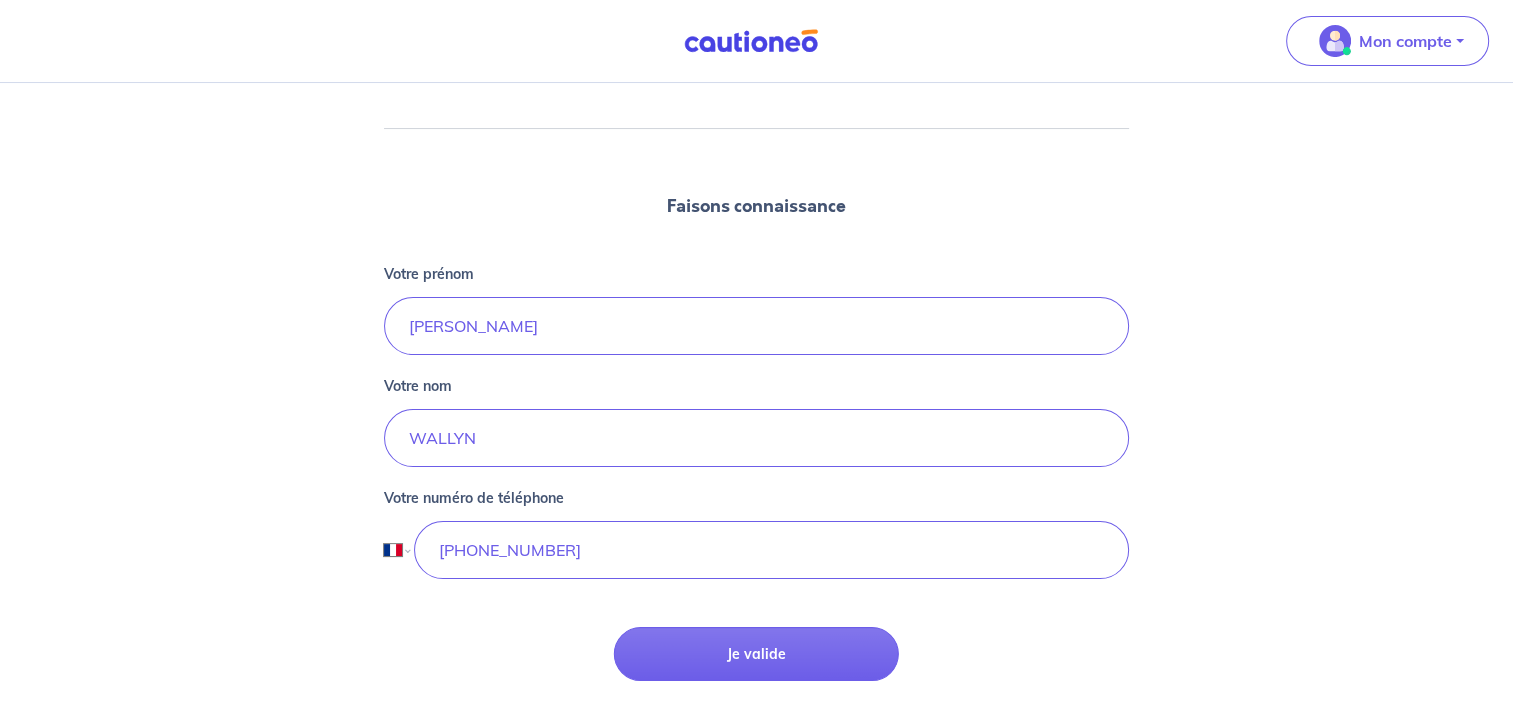 scroll, scrollTop: 0, scrollLeft: 0, axis: both 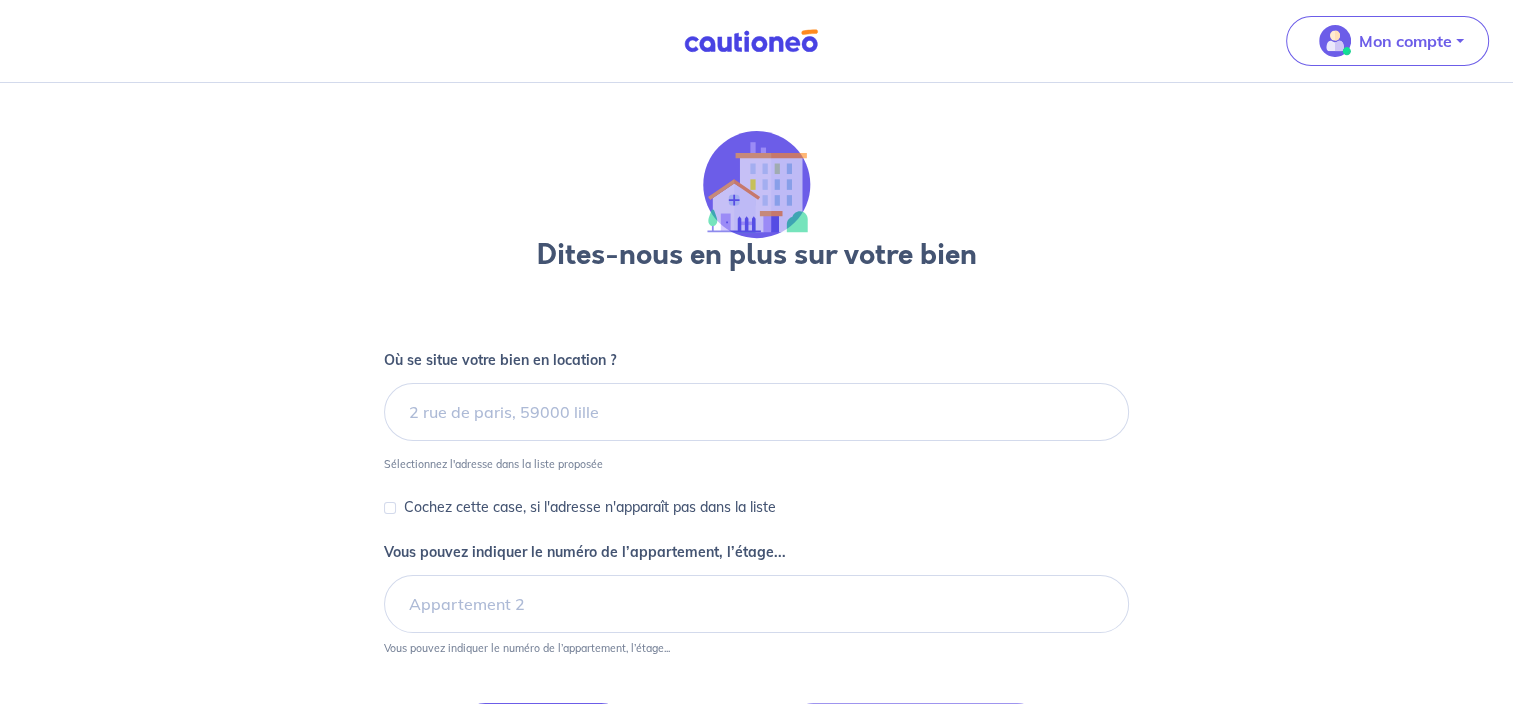 click on "Où se situe votre bien en location ? Sélectionnez l'adresse dans la liste proposée" at bounding box center (756, 412) 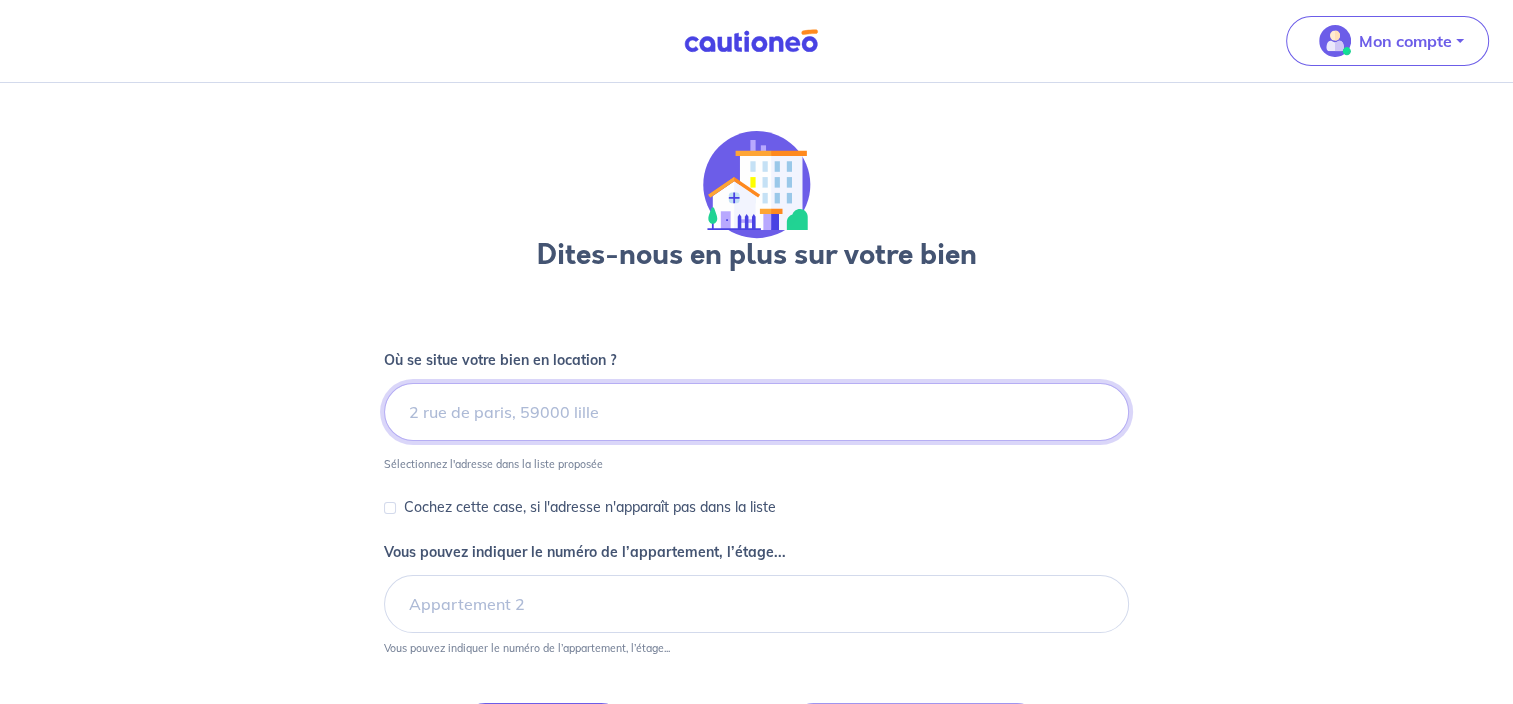 click at bounding box center (756, 412) 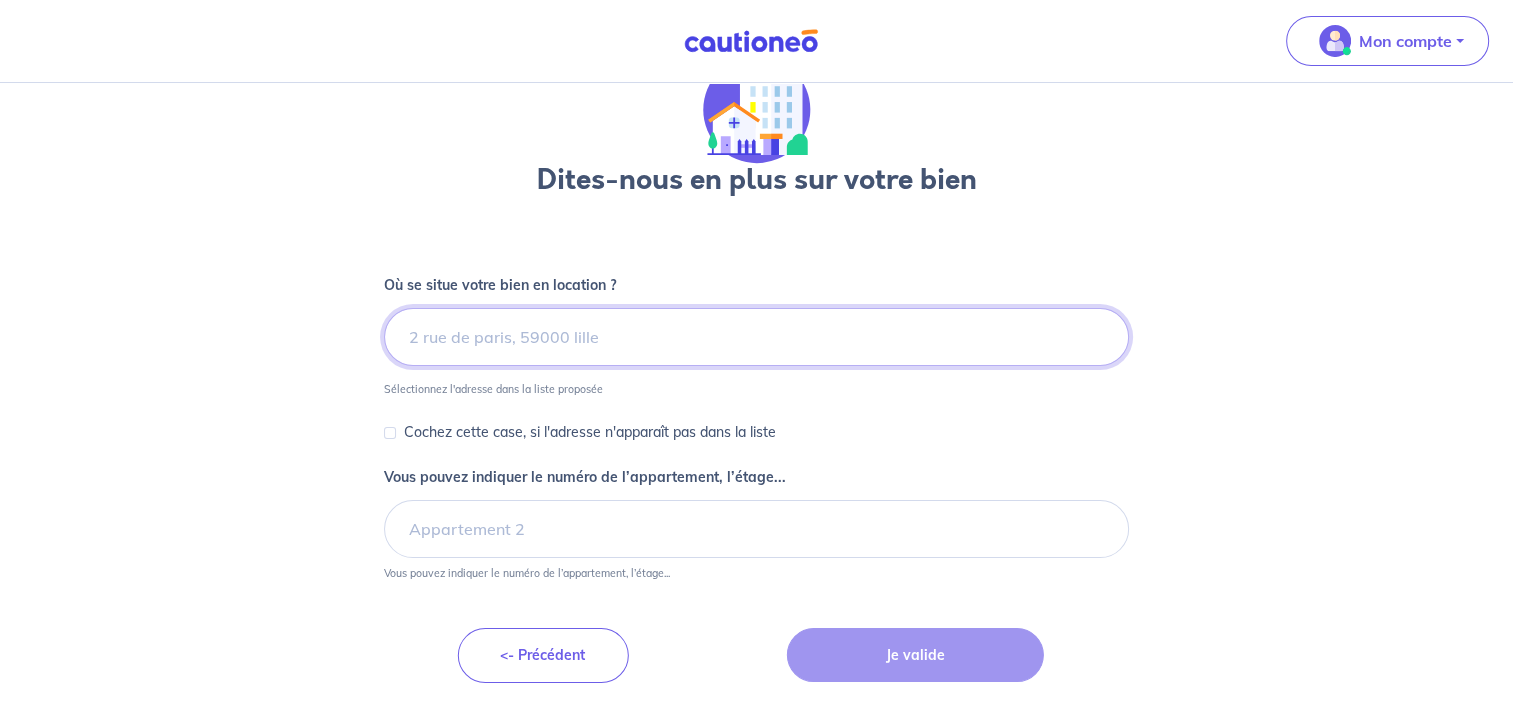scroll, scrollTop: 77, scrollLeft: 0, axis: vertical 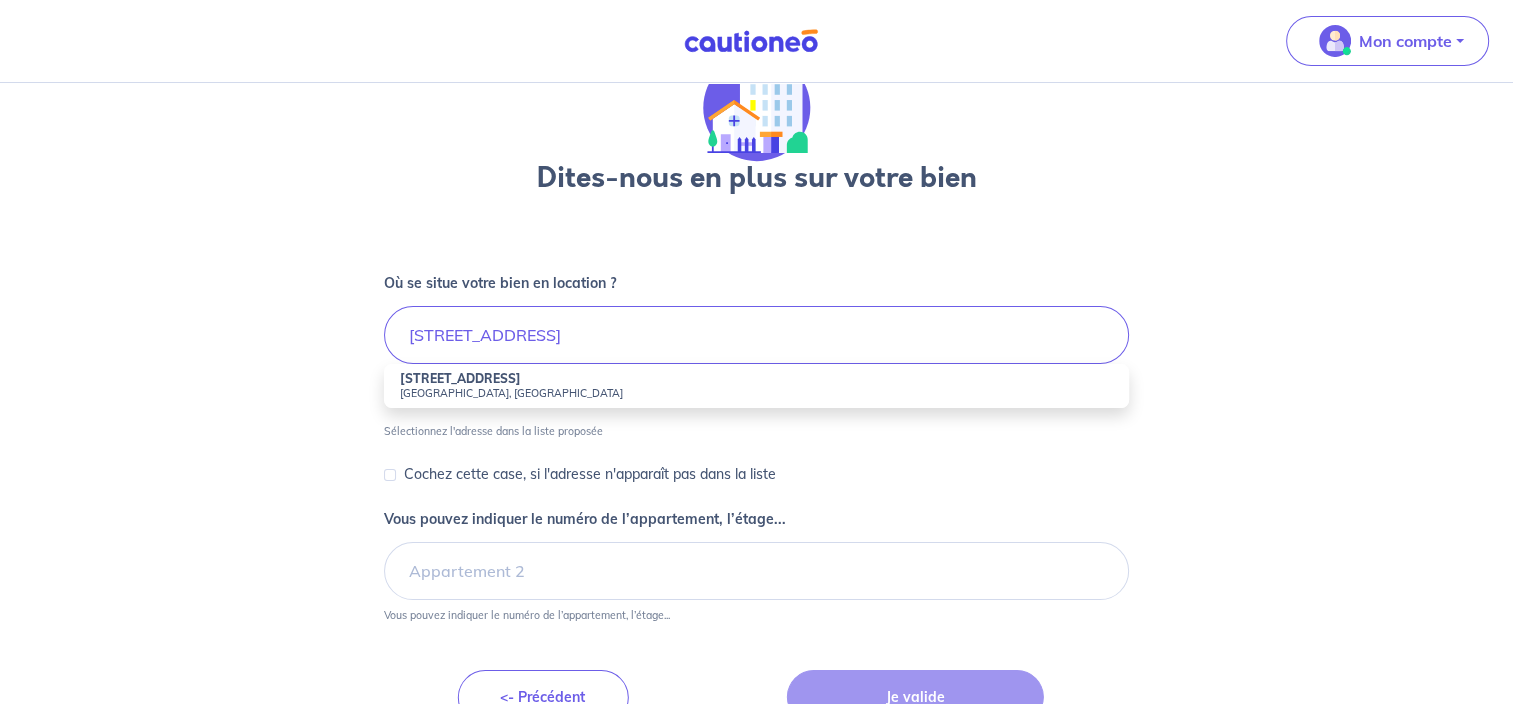 click on "[GEOGRAPHIC_DATA], [GEOGRAPHIC_DATA]" at bounding box center [756, 393] 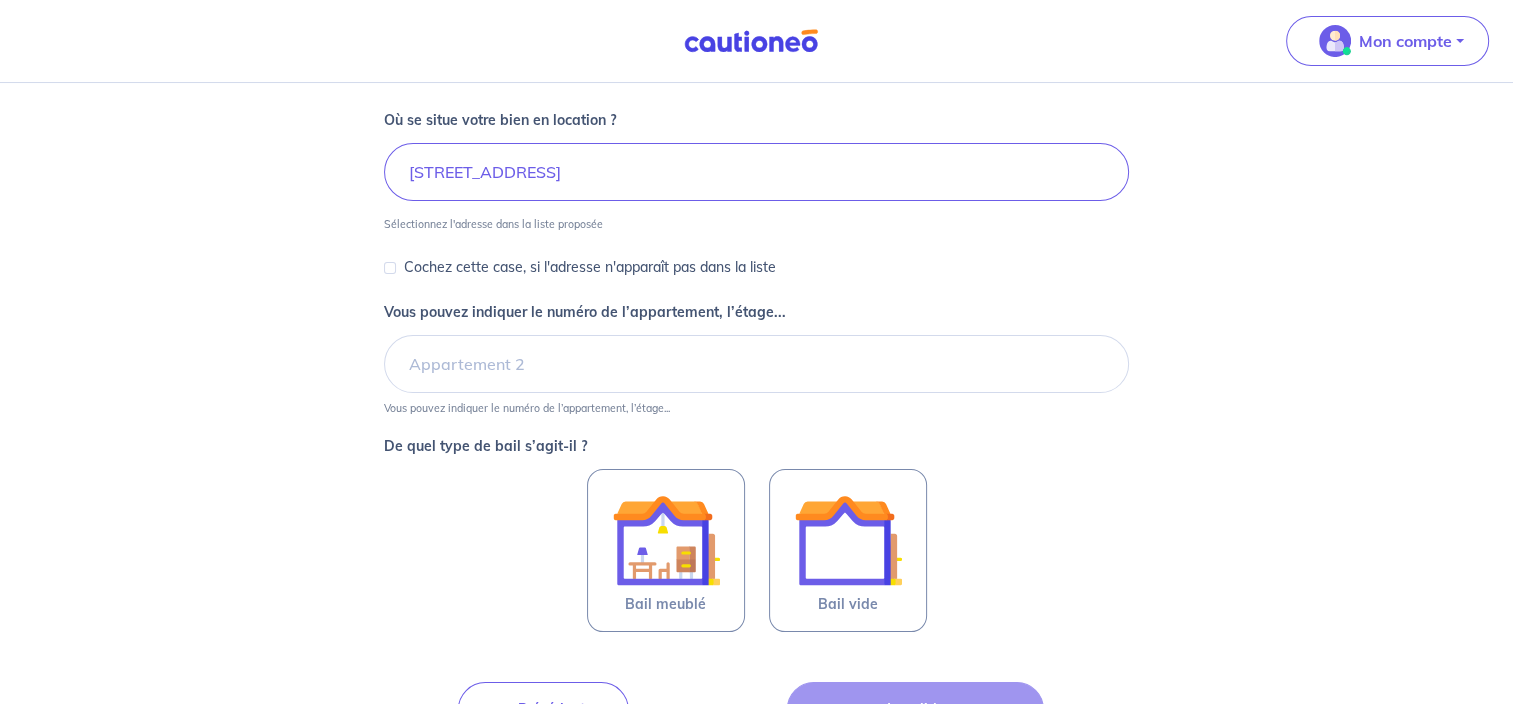 scroll, scrollTop: 296, scrollLeft: 0, axis: vertical 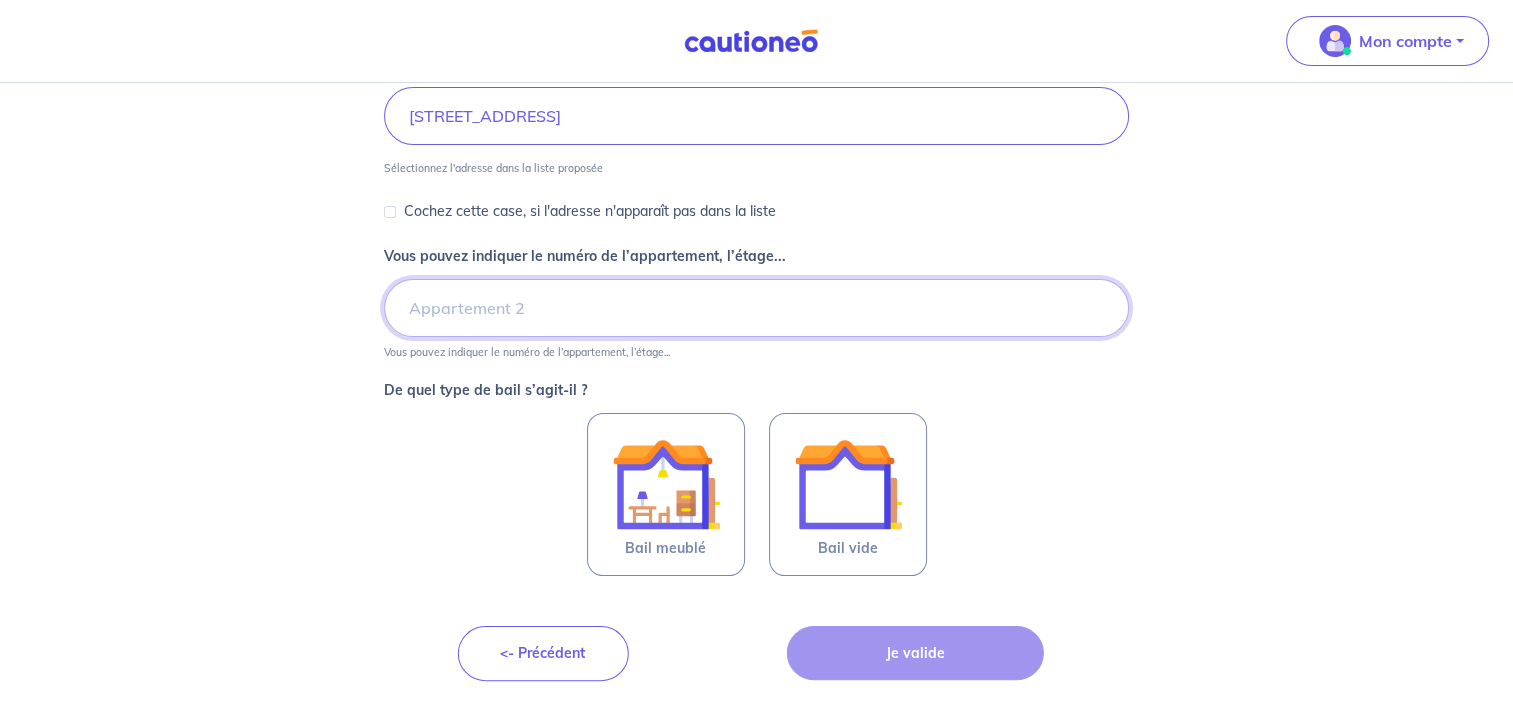 click on "Vous pouvez indiquer le numéro de l’appartement, l’étage..." at bounding box center [756, 308] 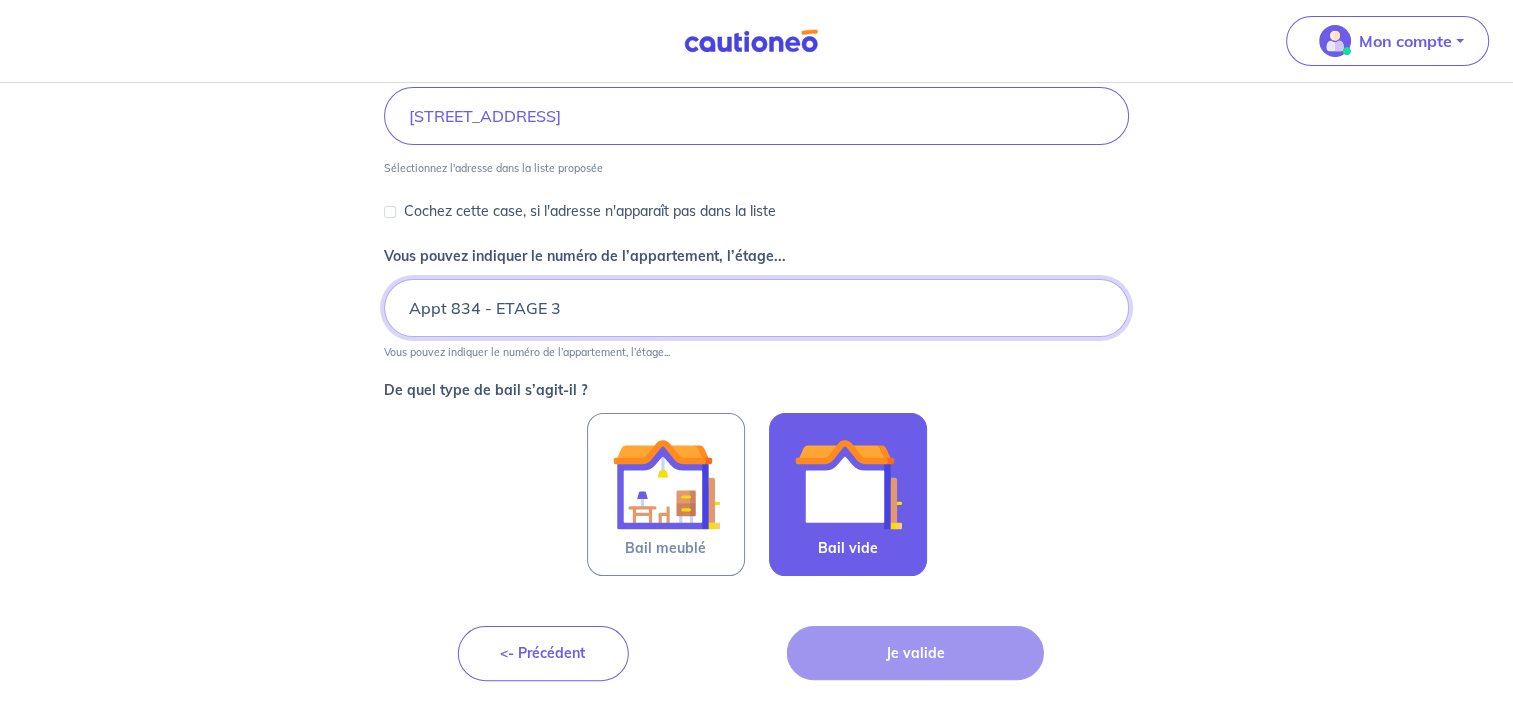type on "Appt 834 - ETAGE 3" 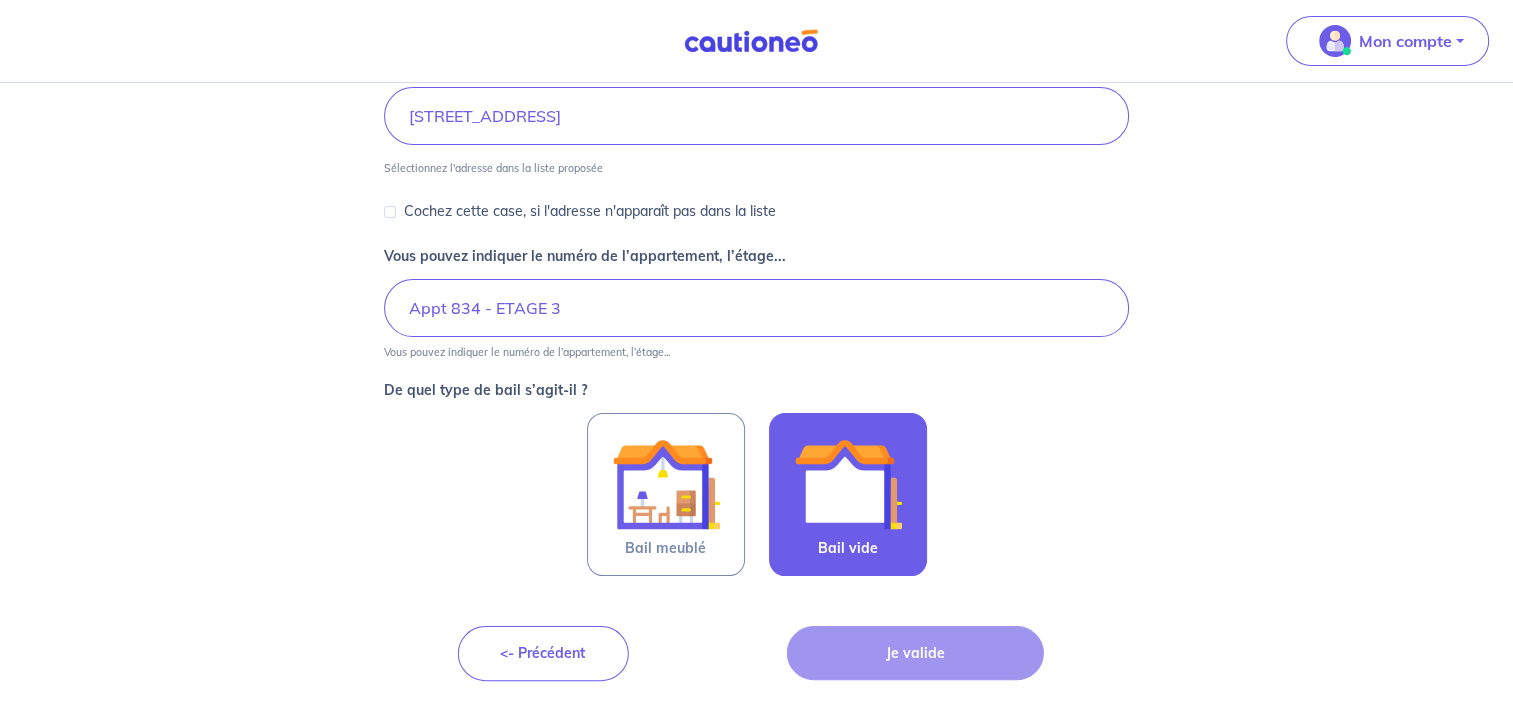 click at bounding box center (848, 484) 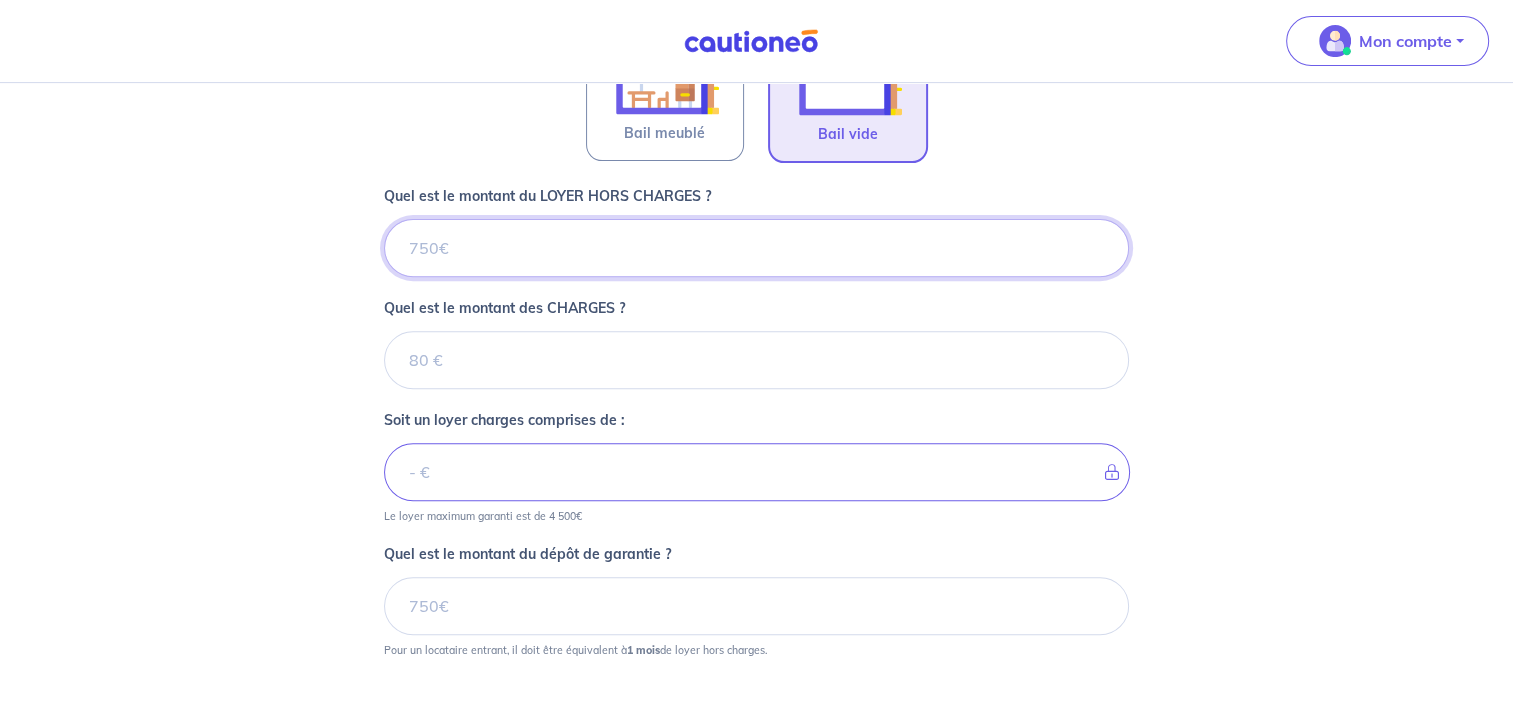 scroll, scrollTop: 788, scrollLeft: 0, axis: vertical 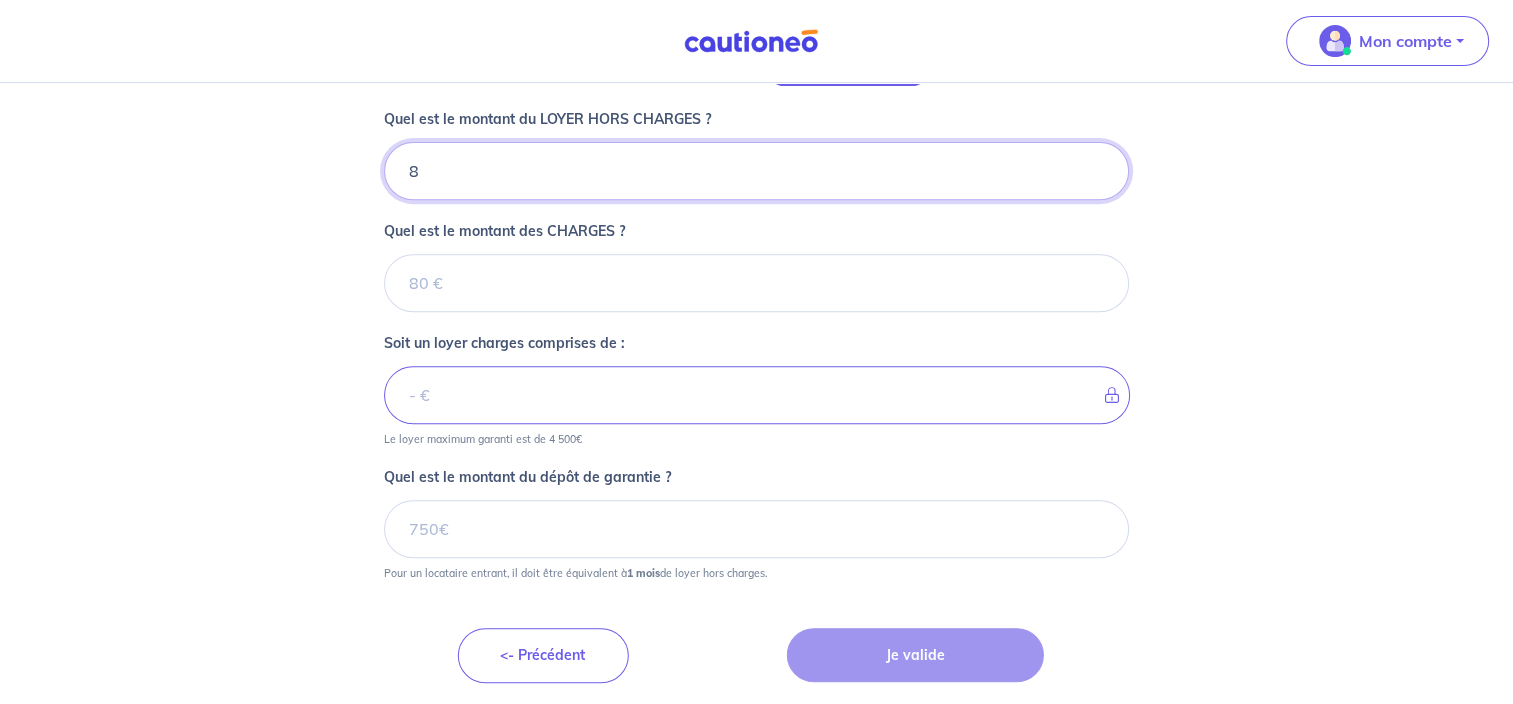 type on "83" 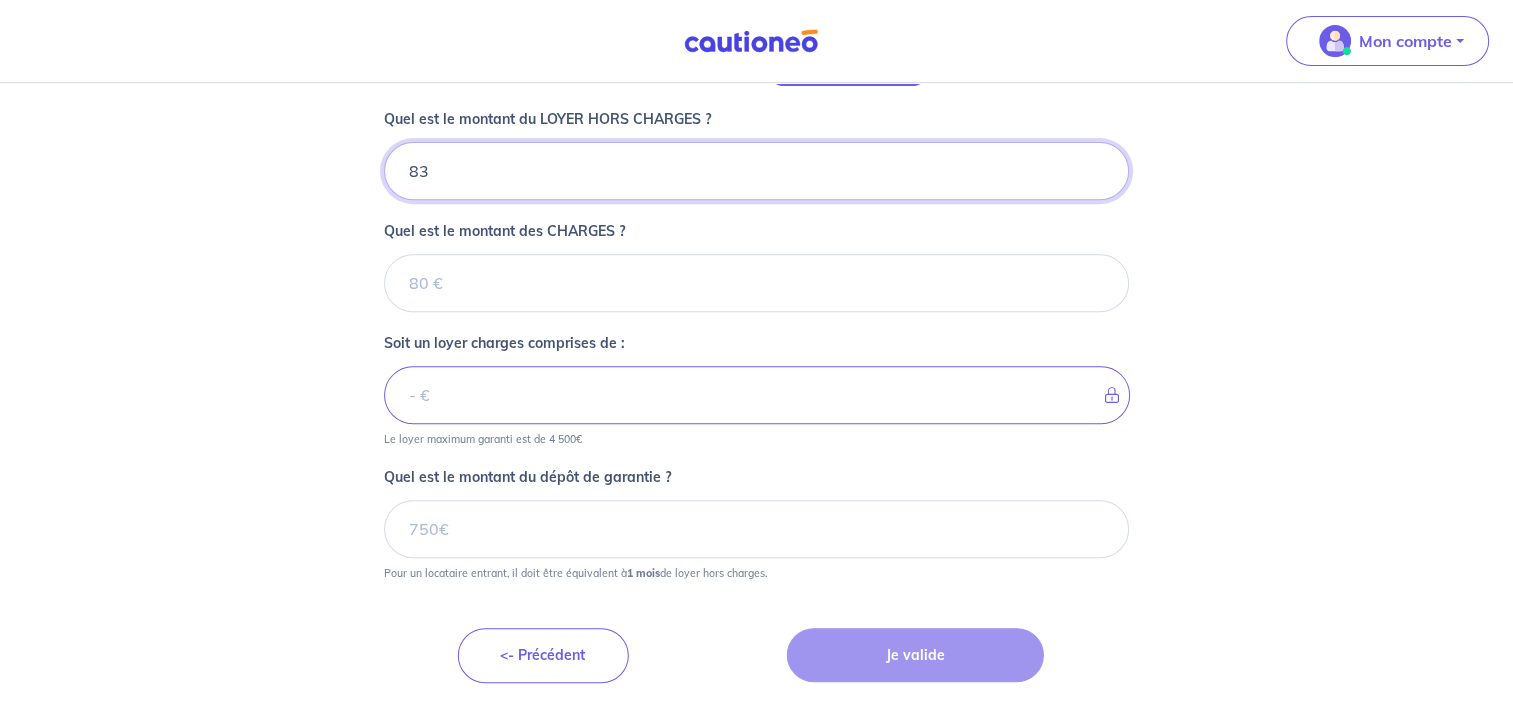 type 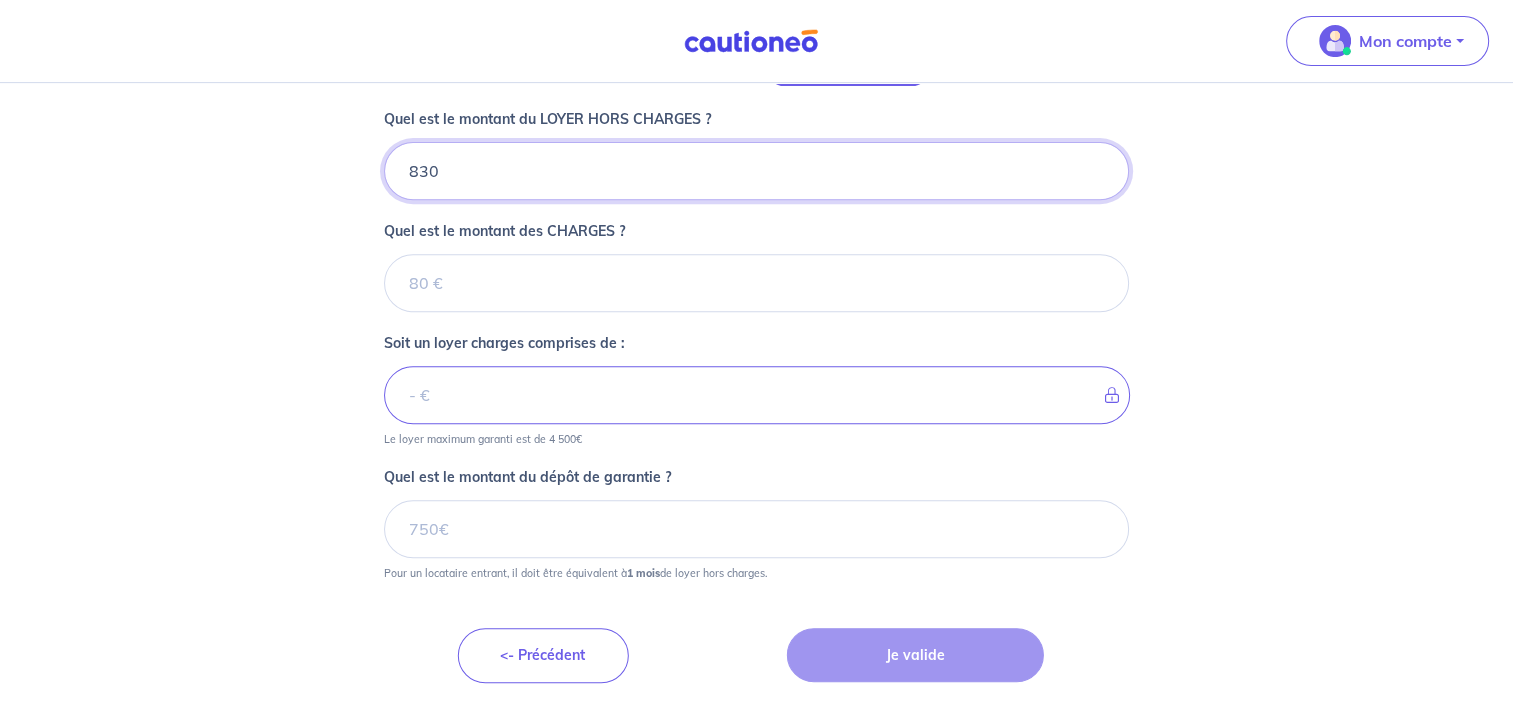 type 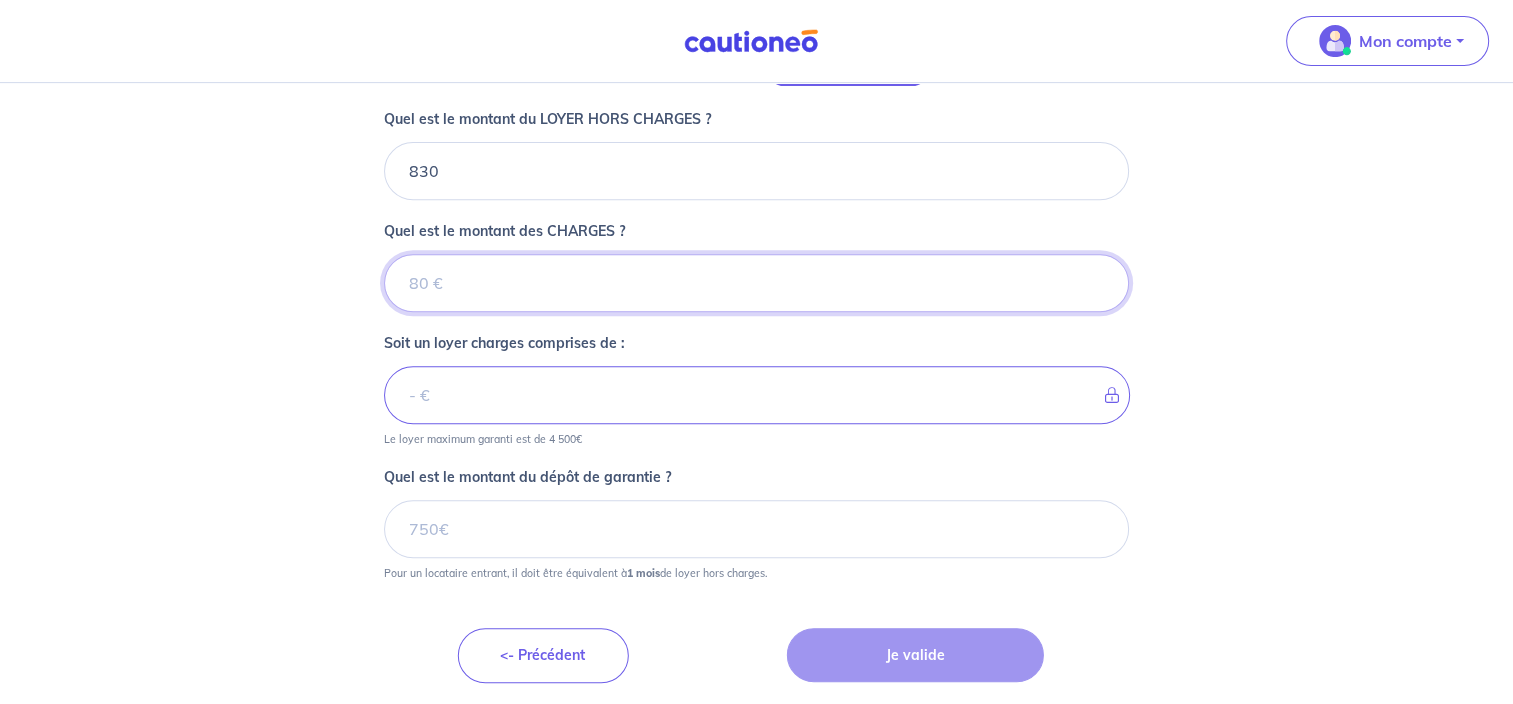 type 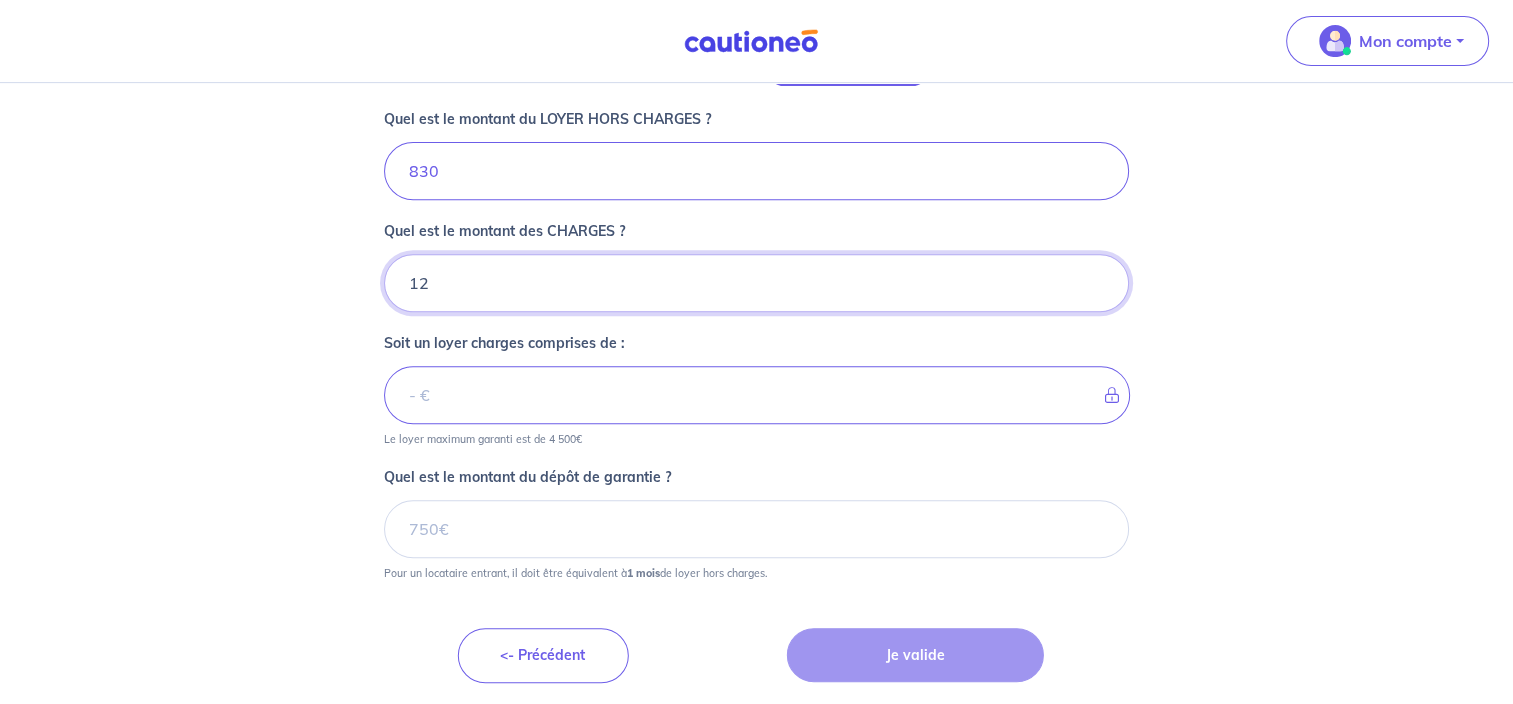 type on "120" 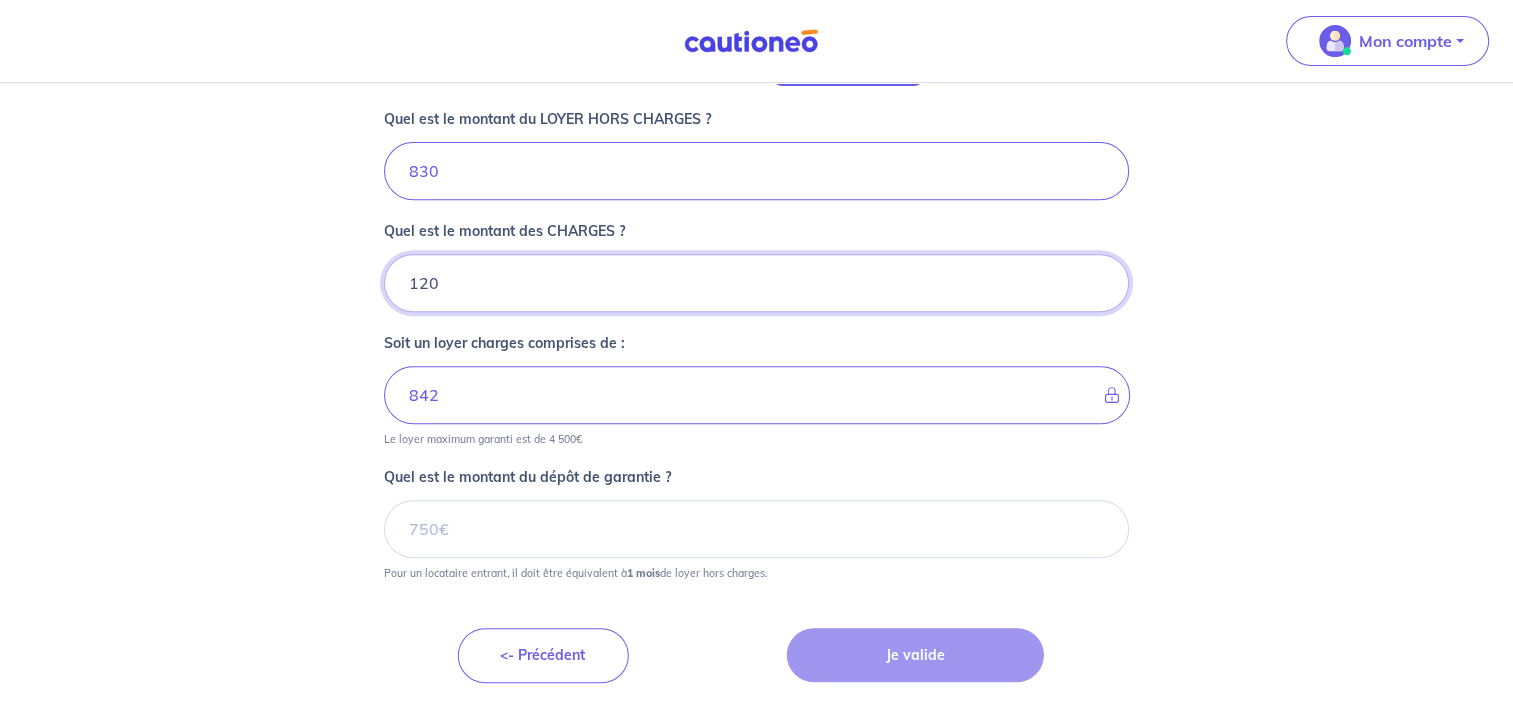 type on "950" 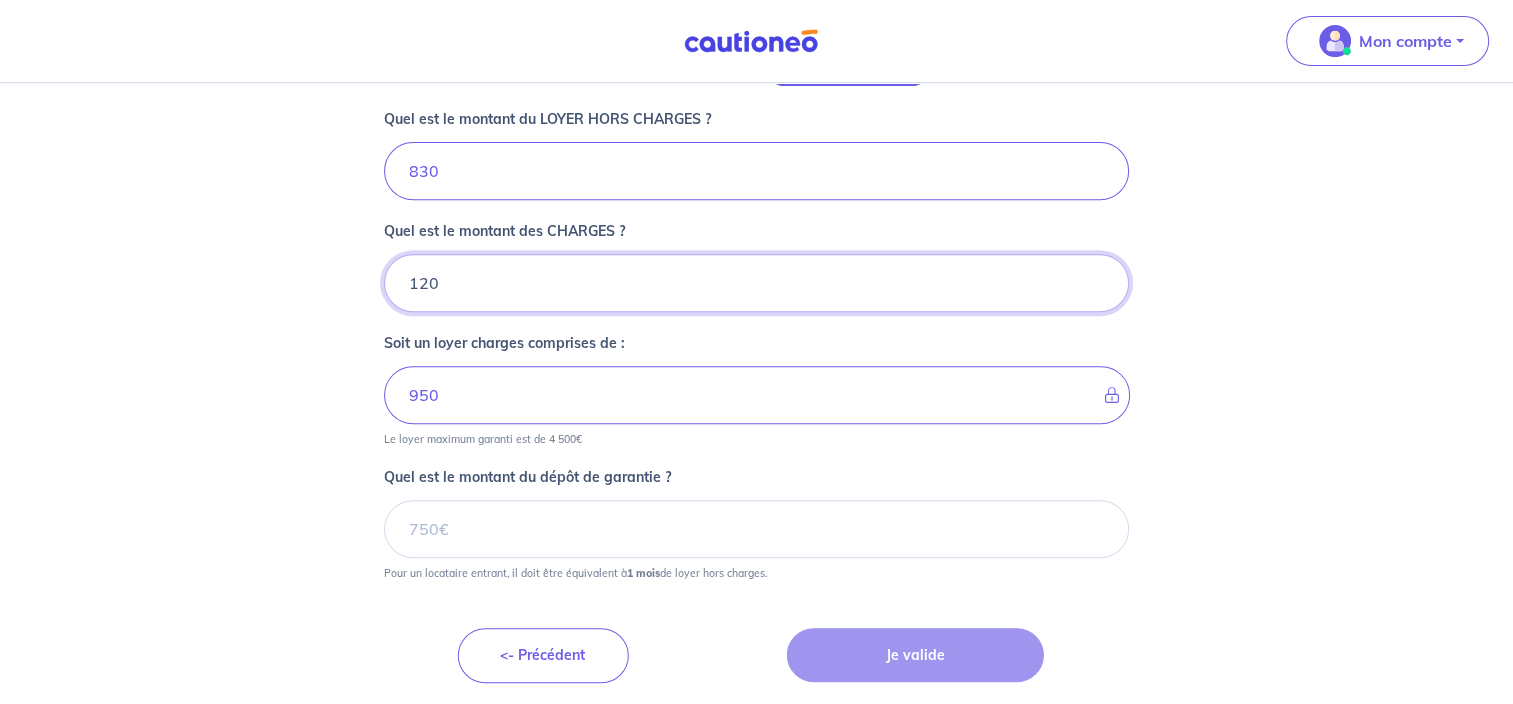 type on "120" 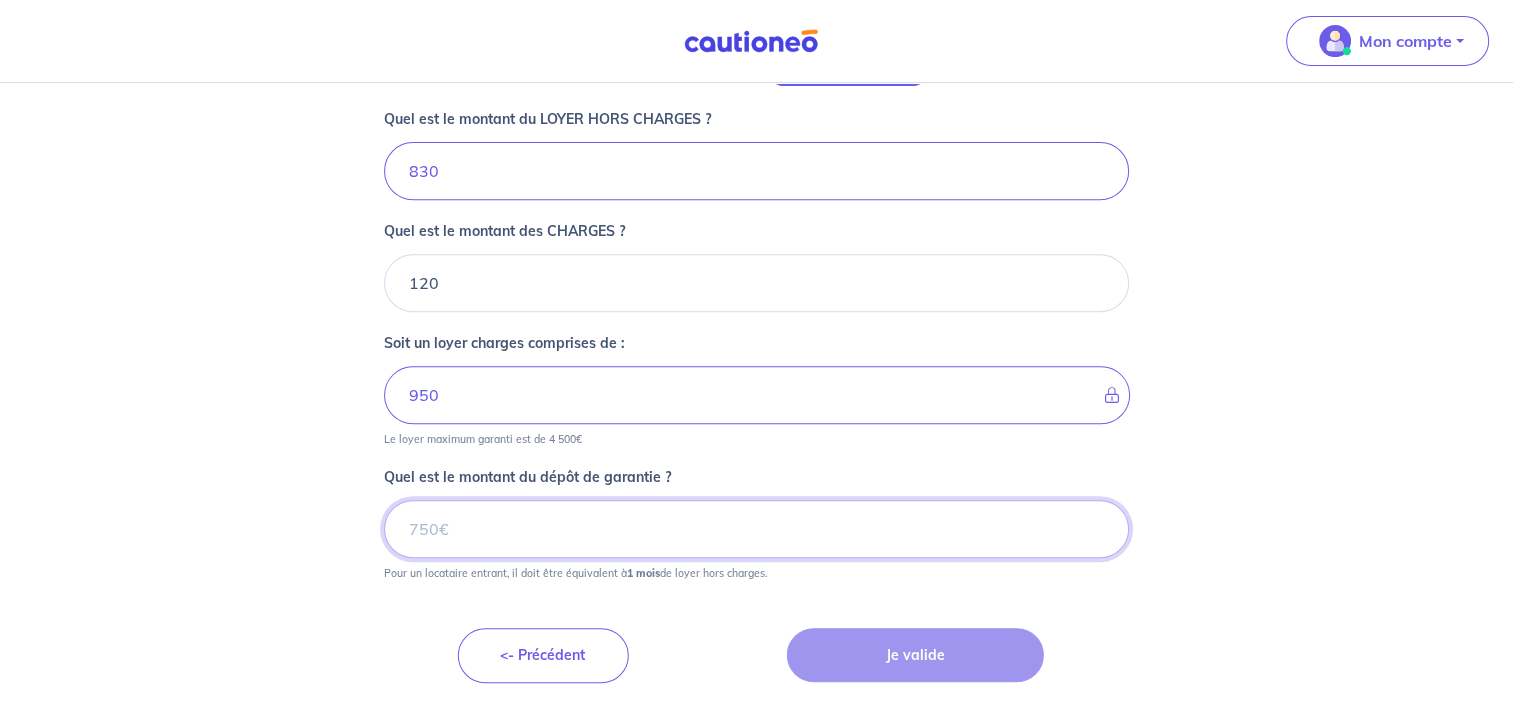 click on "Quel est le montant du dépôt de garantie ?" at bounding box center (756, 529) 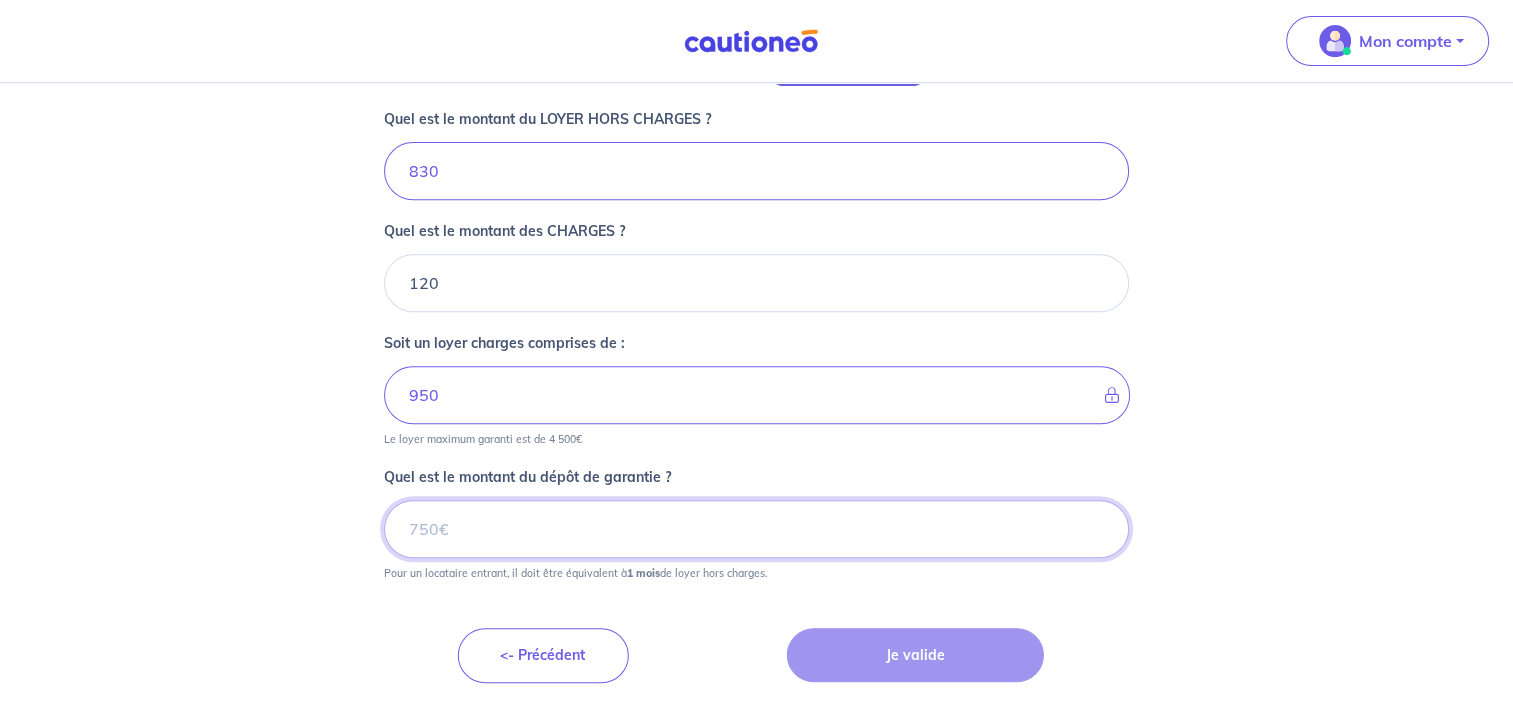 click on "Quel est le montant du dépôt de garantie ?" at bounding box center (756, 529) 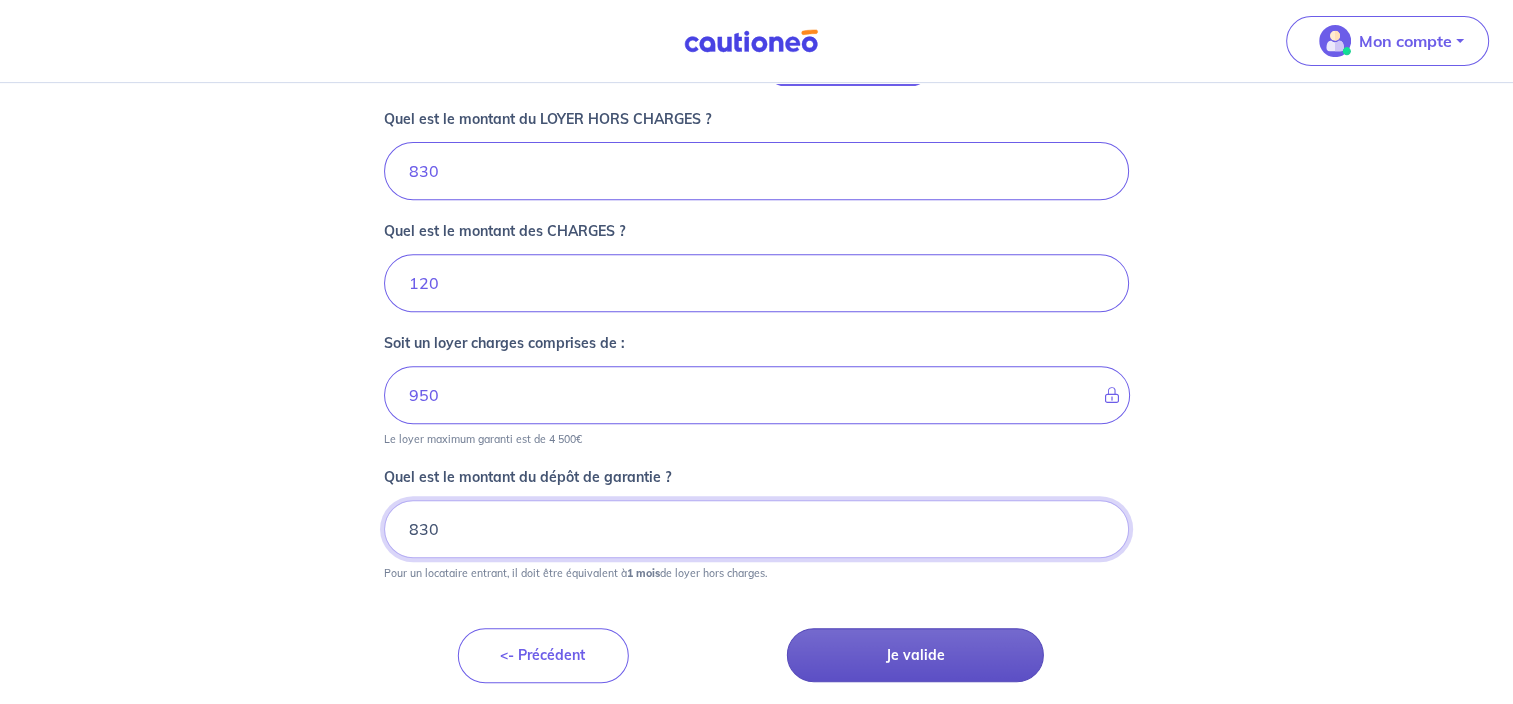 type on "830" 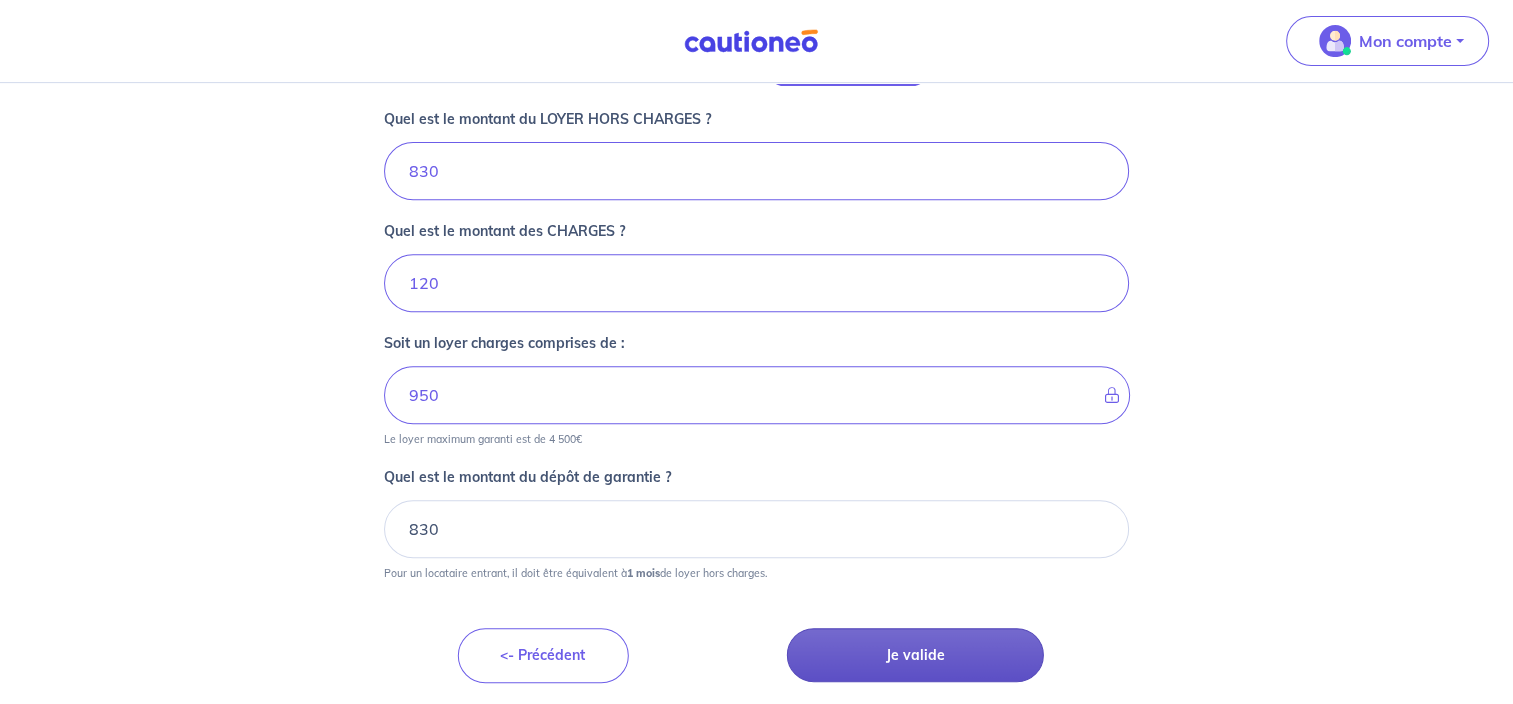 click on "Je valide" at bounding box center (915, 655) 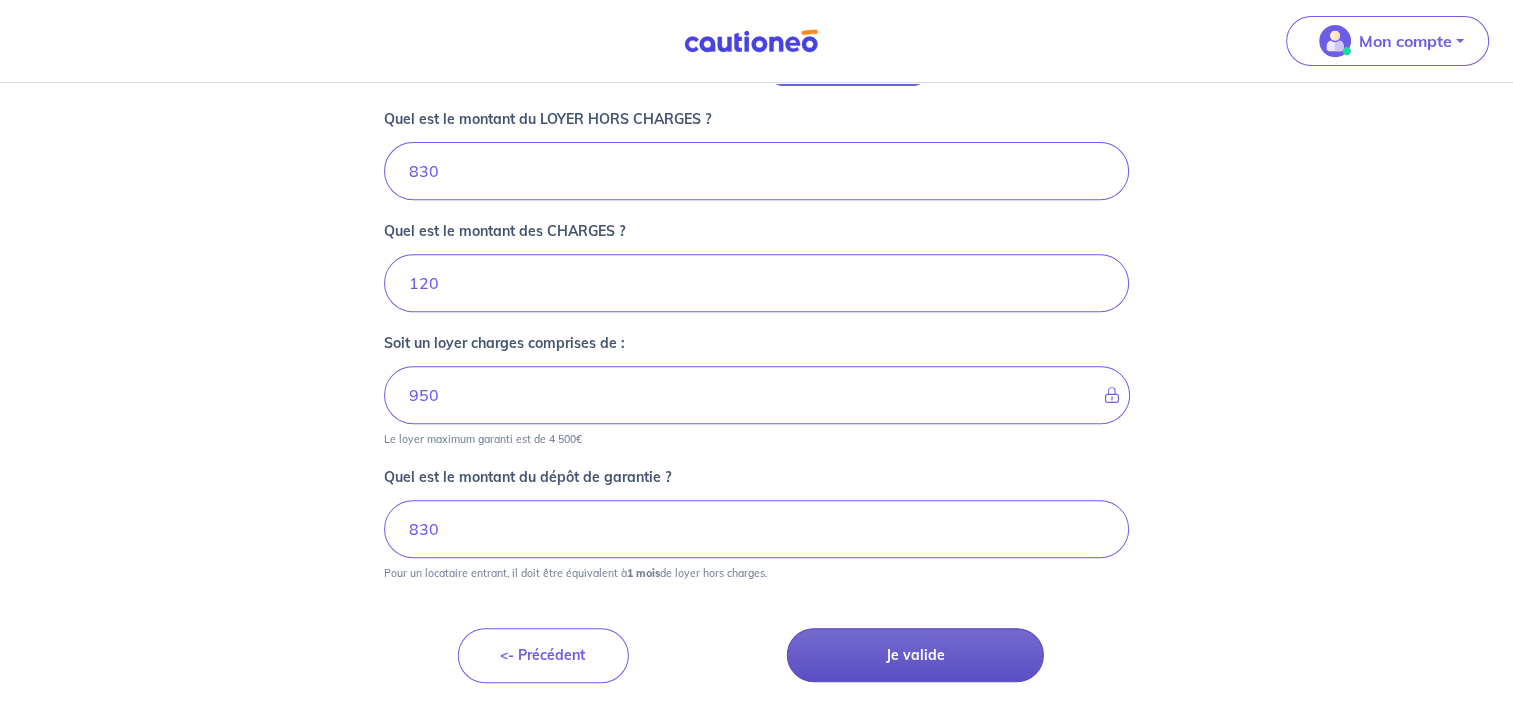 scroll, scrollTop: 0, scrollLeft: 0, axis: both 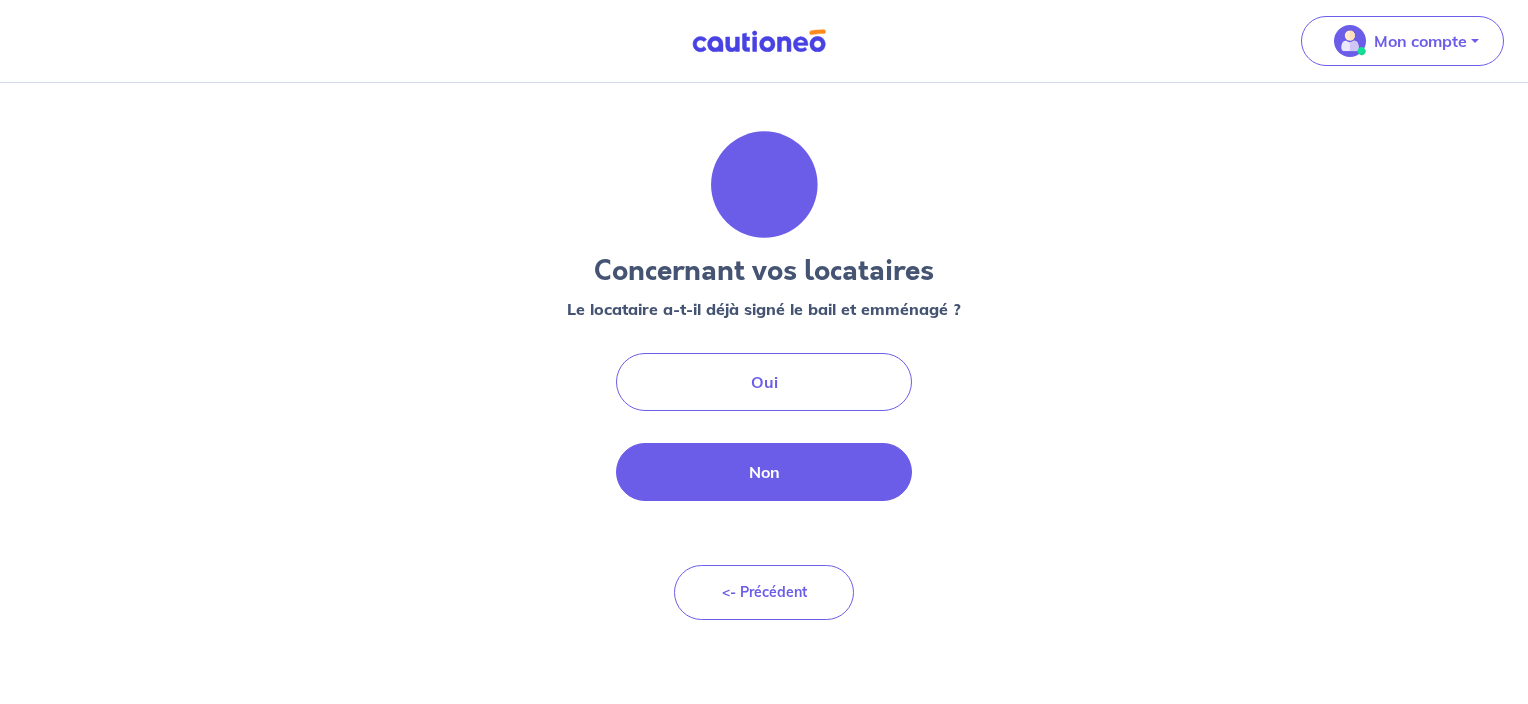 click on "Non" at bounding box center [764, 472] 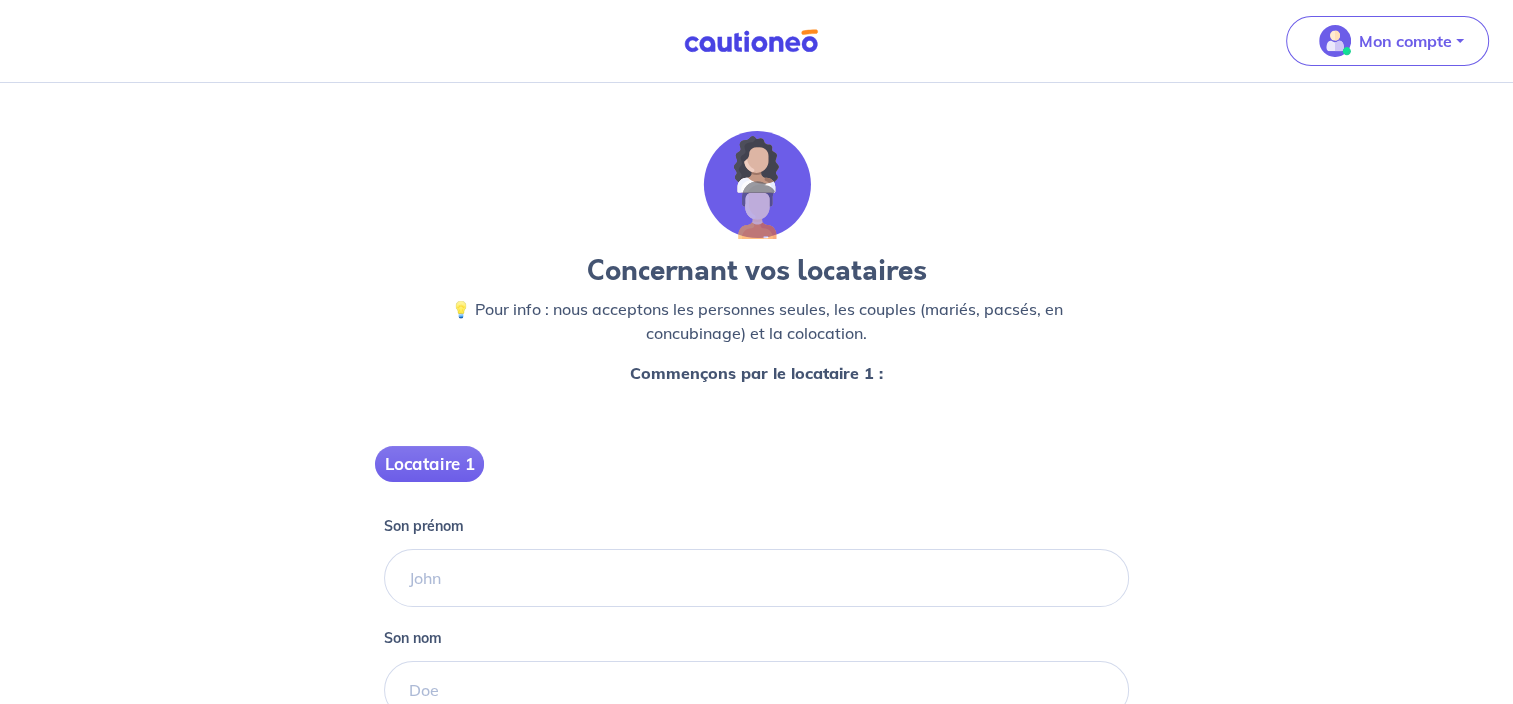 scroll, scrollTop: 192, scrollLeft: 0, axis: vertical 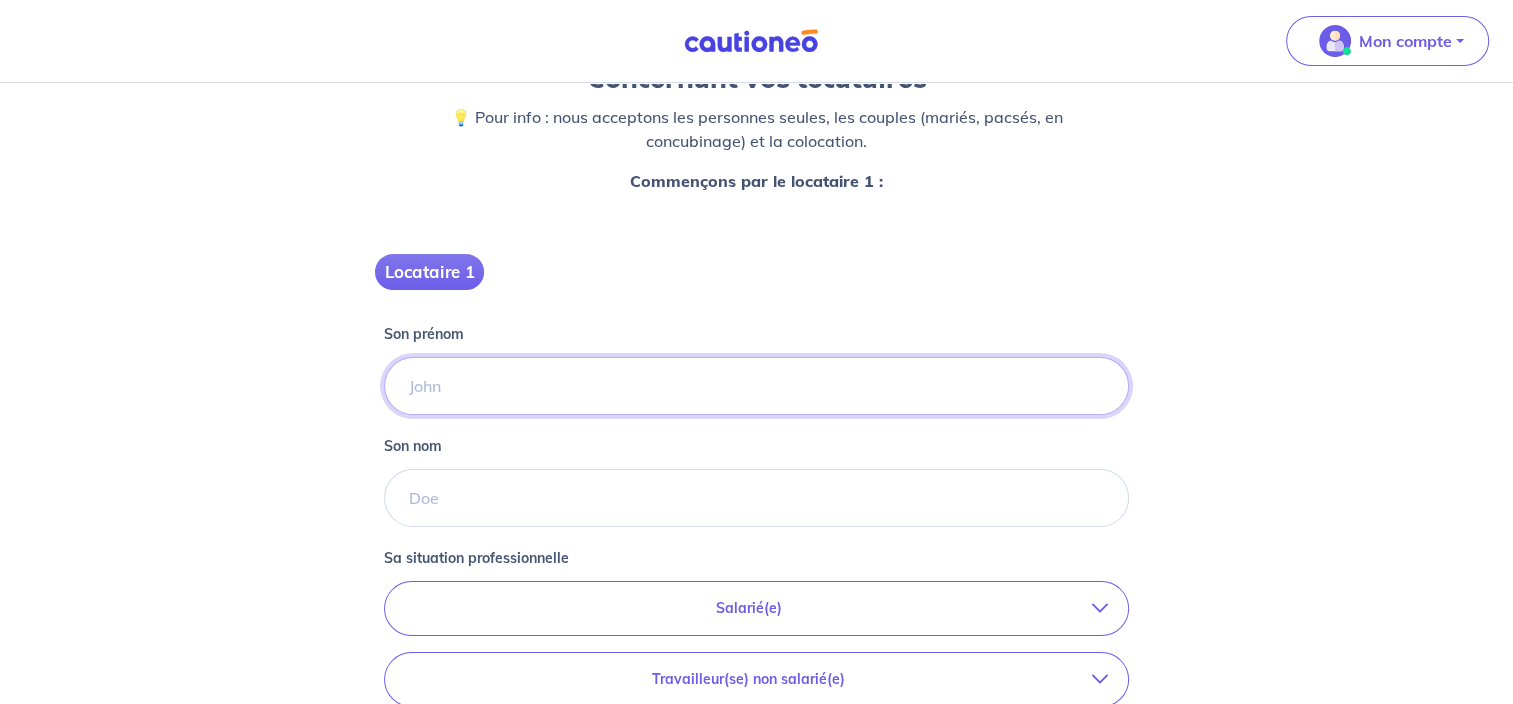 click on "Son prénom" at bounding box center (756, 386) 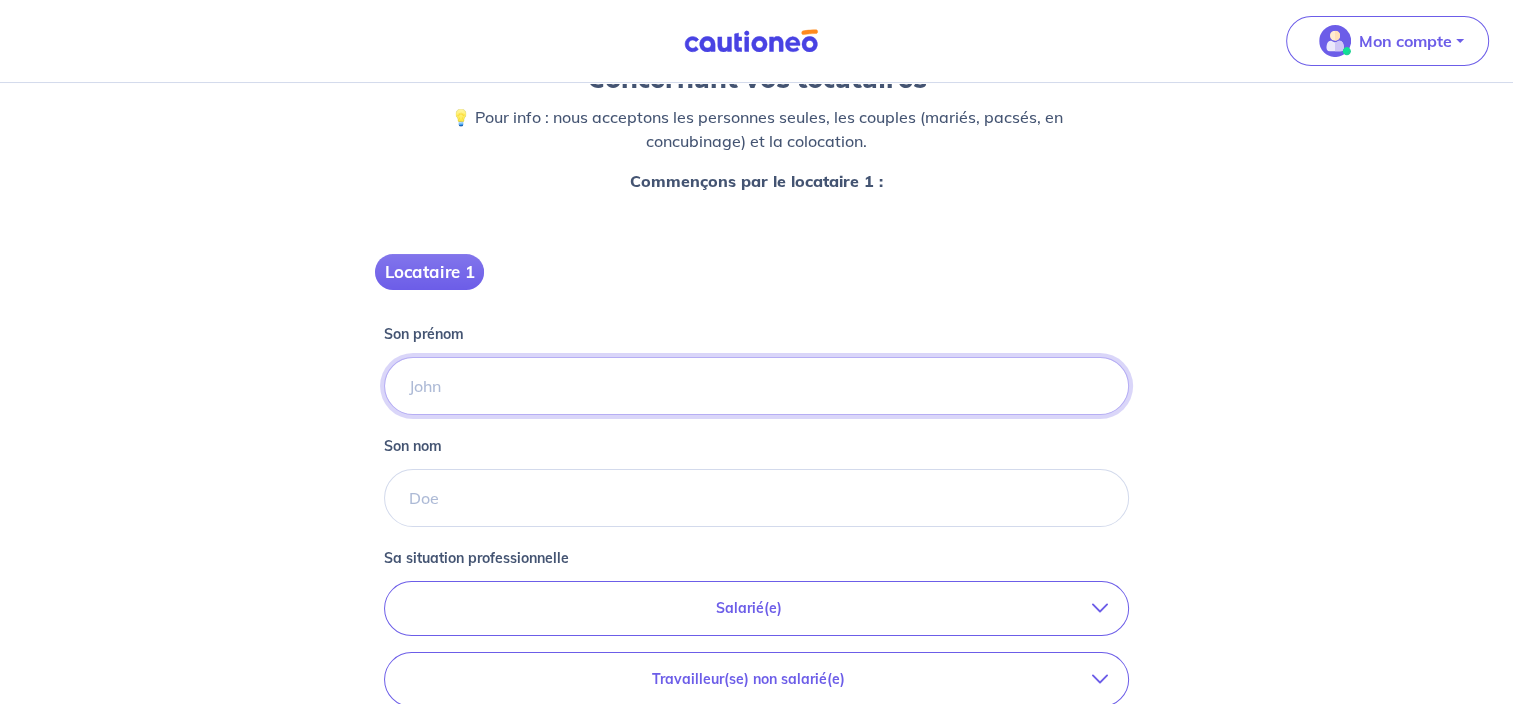 type on "[PERSON_NAME]" 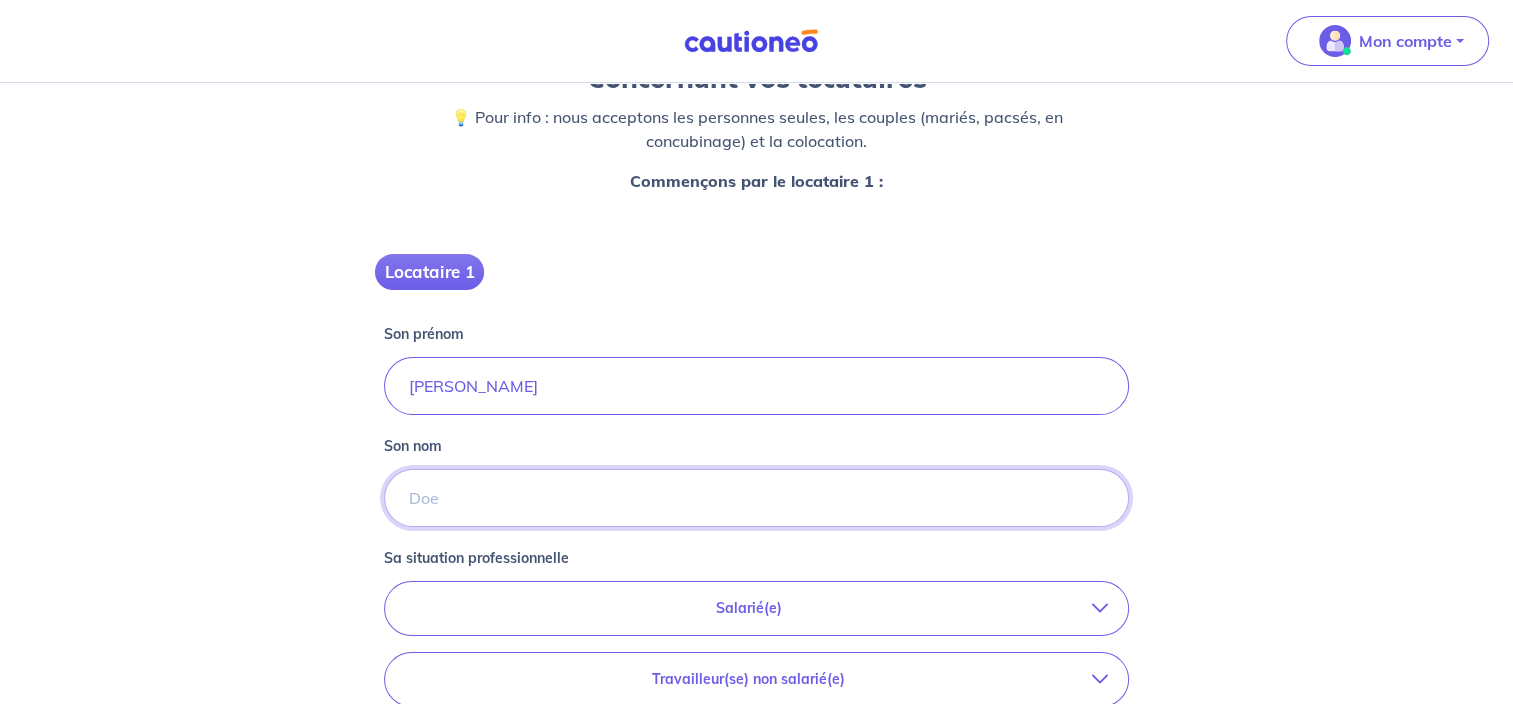 click on "Son nom" at bounding box center [756, 498] 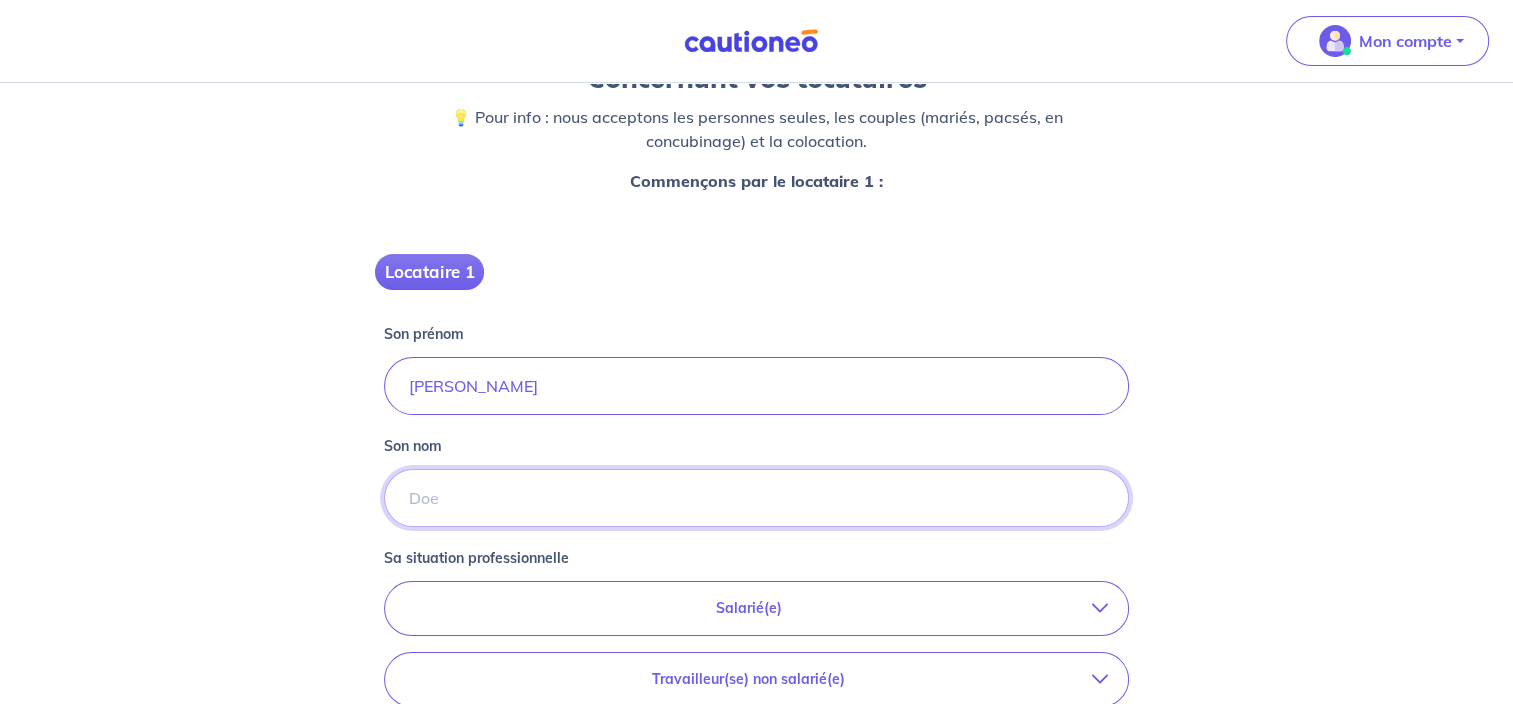 type on "Merit" 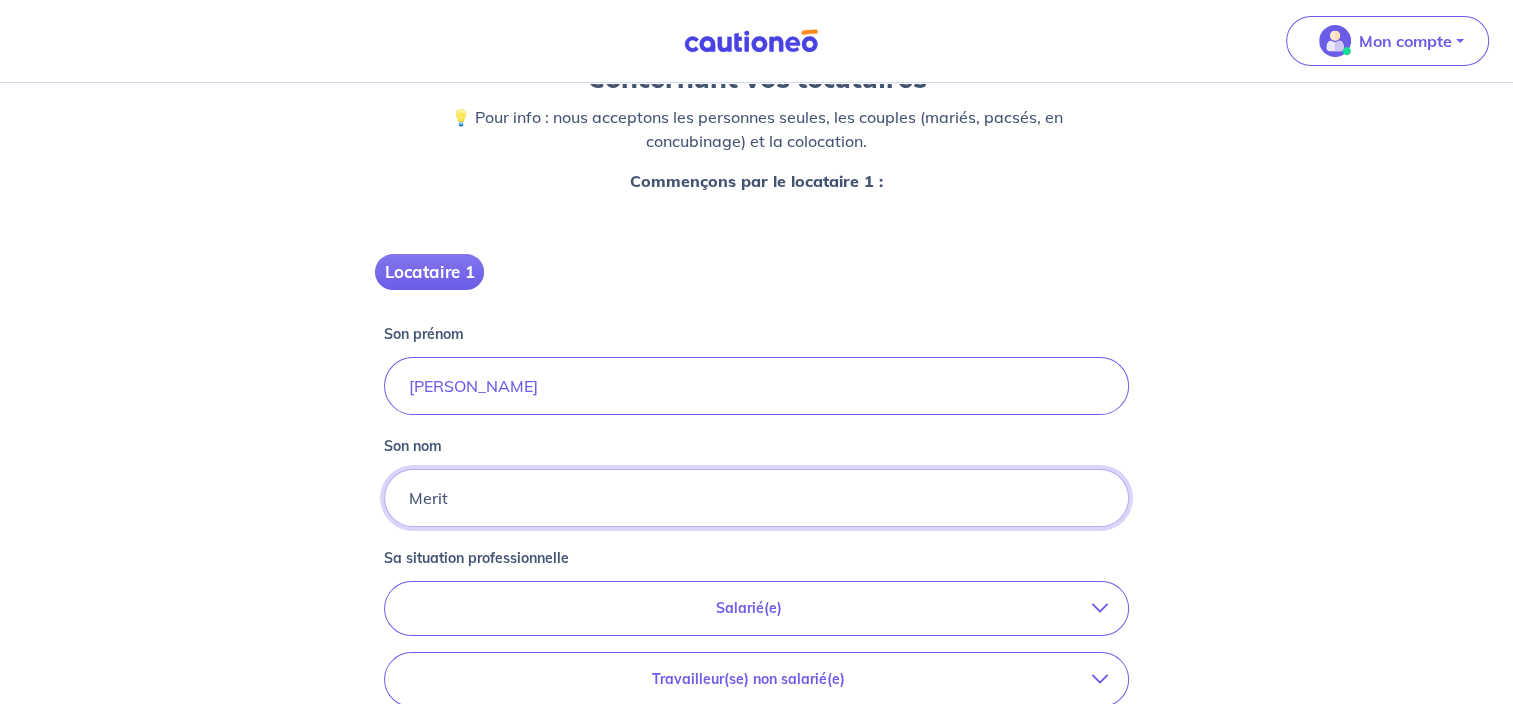 scroll, scrollTop: 472, scrollLeft: 0, axis: vertical 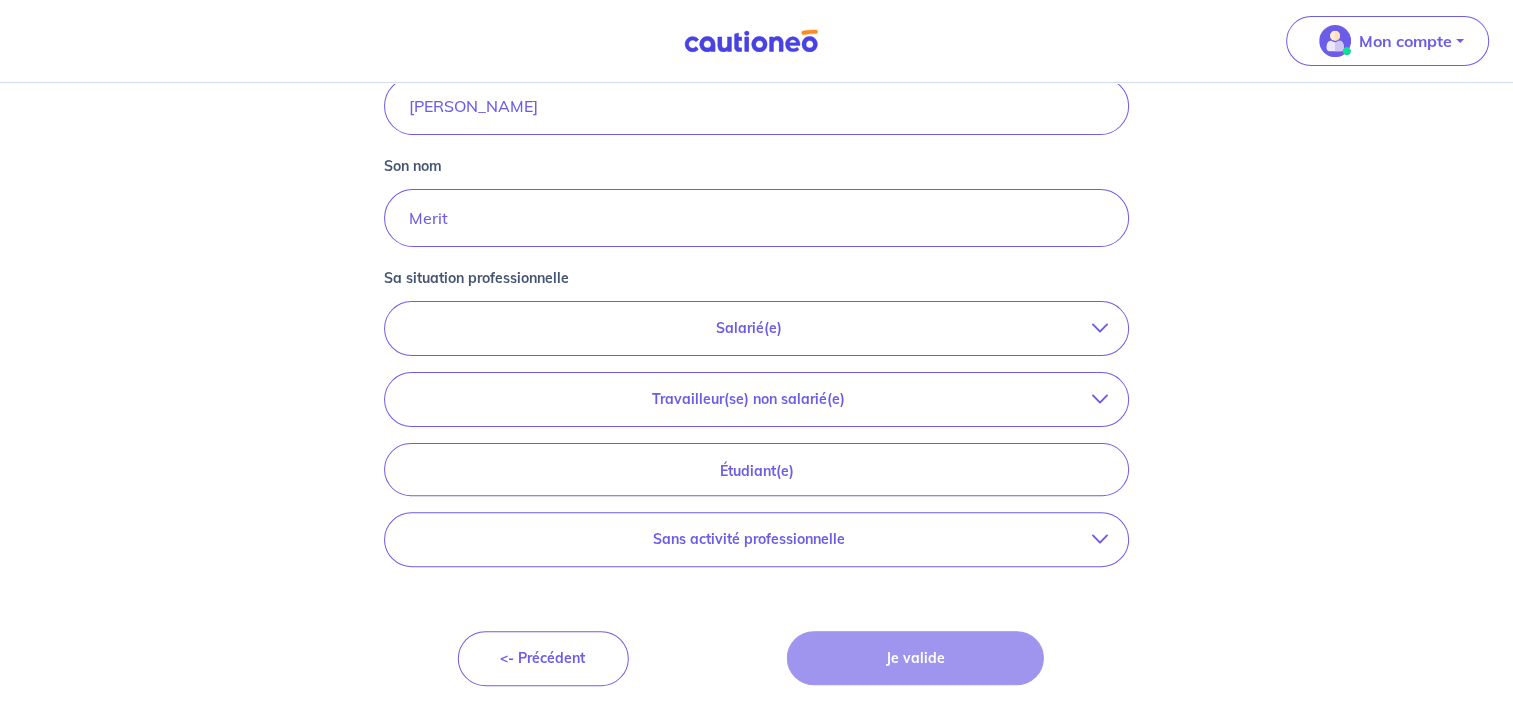 click on "Salarié(e)" at bounding box center [756, 328] 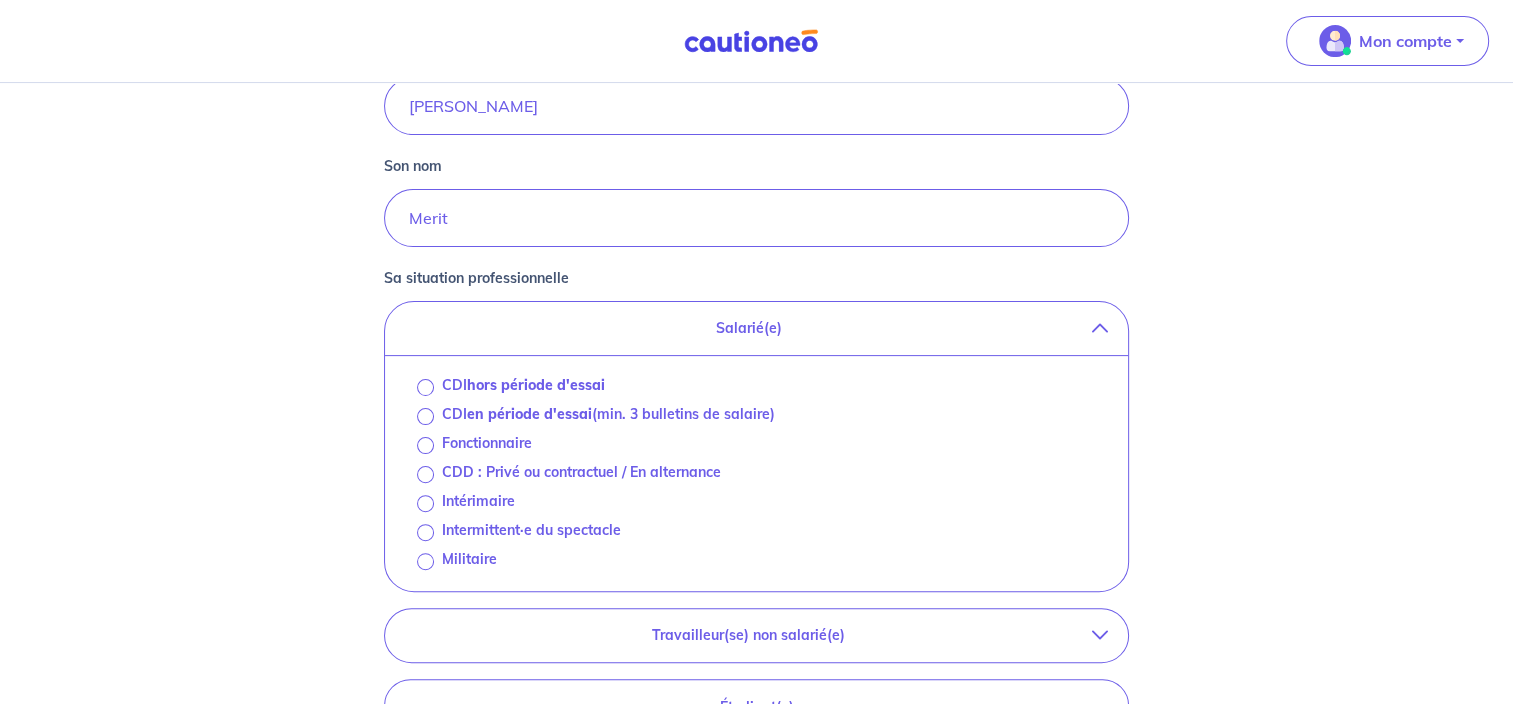 click on "en période d'essai" at bounding box center (529, 414) 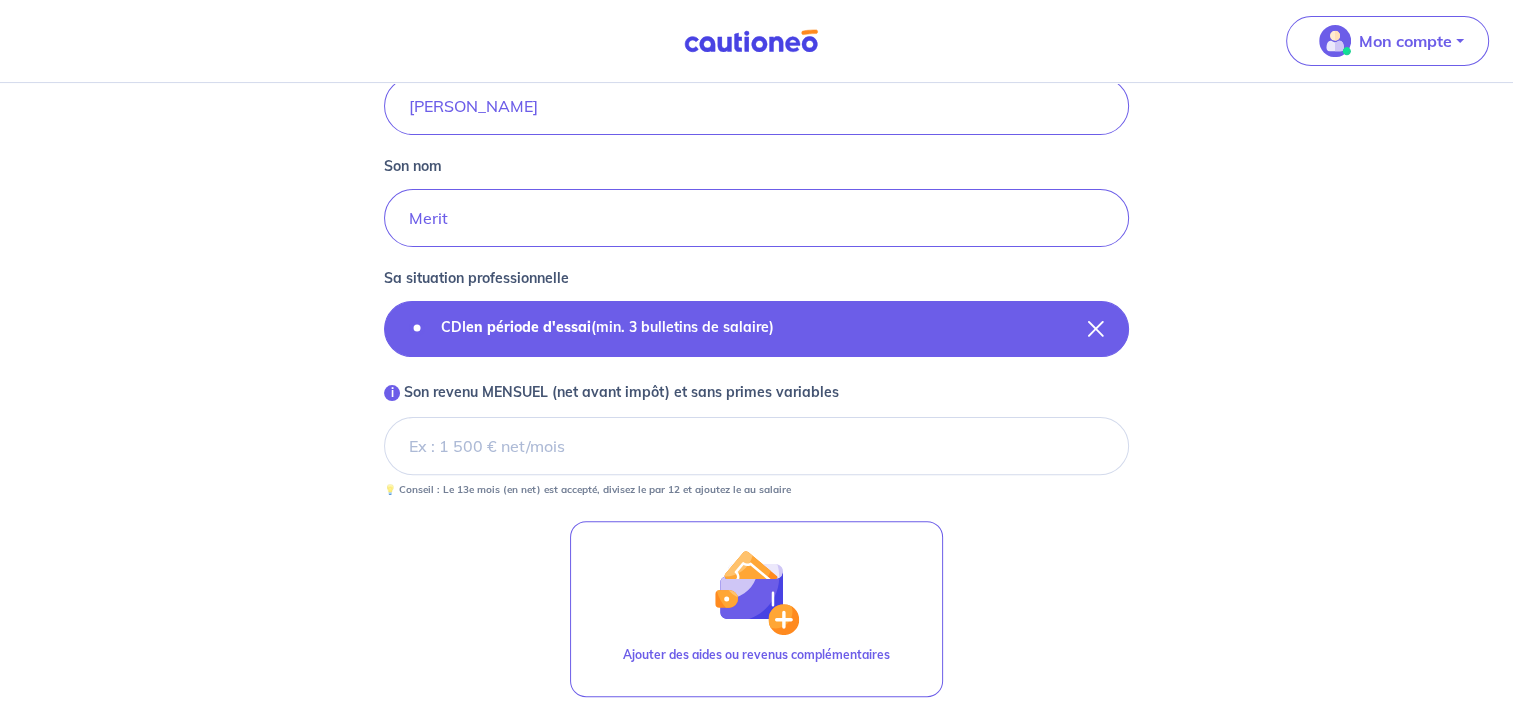 click on "en période d'essai" at bounding box center [528, 327] 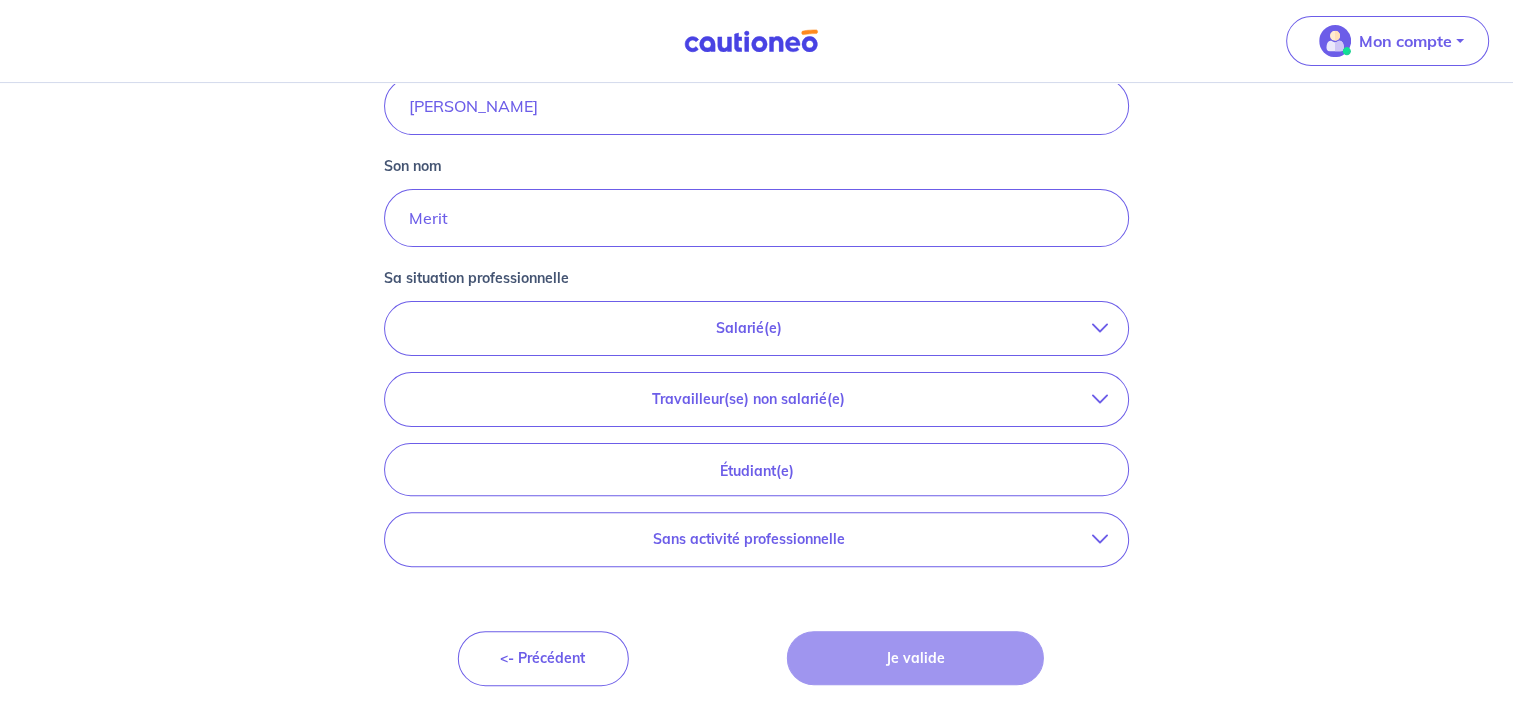 click on "Salarié(e)" at bounding box center (748, 328) 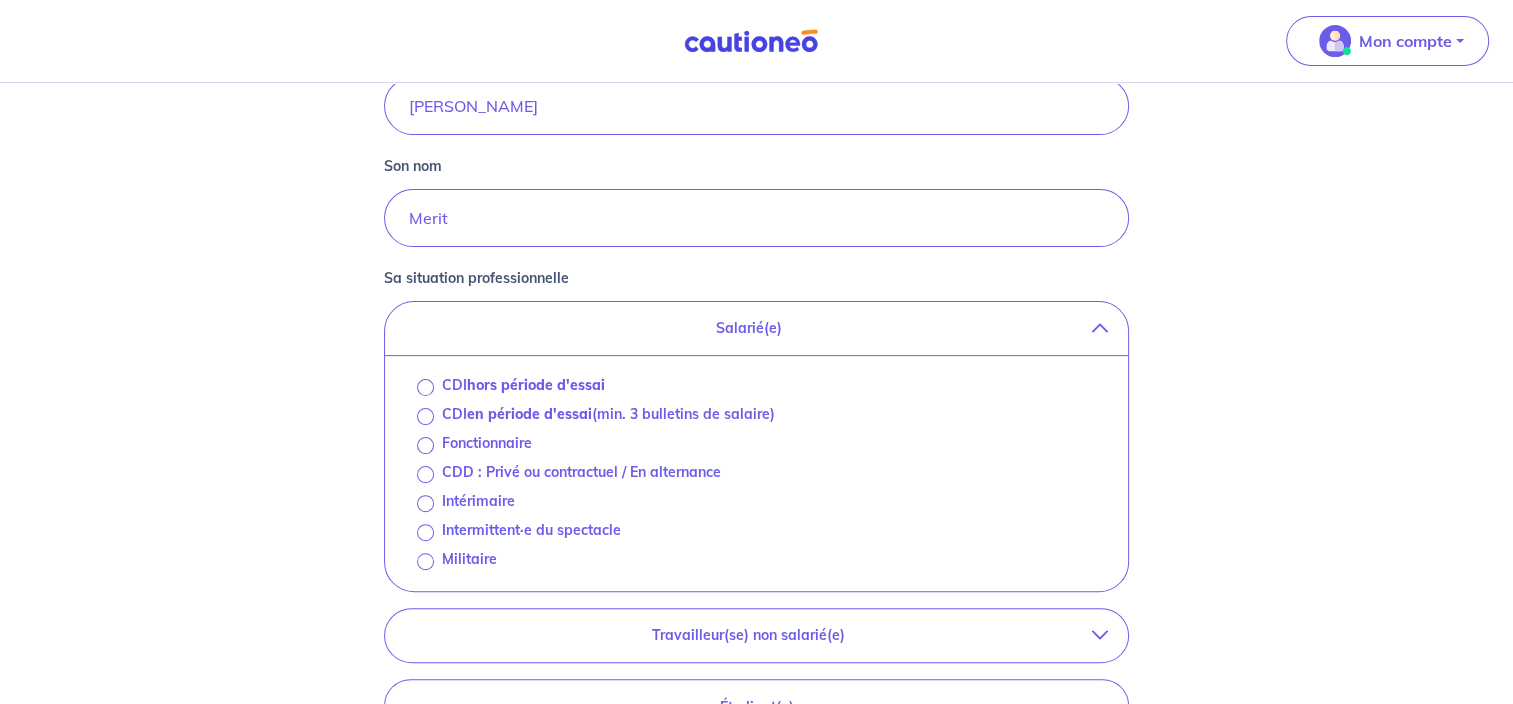 click on "Fonctionnaire" at bounding box center (487, 443) 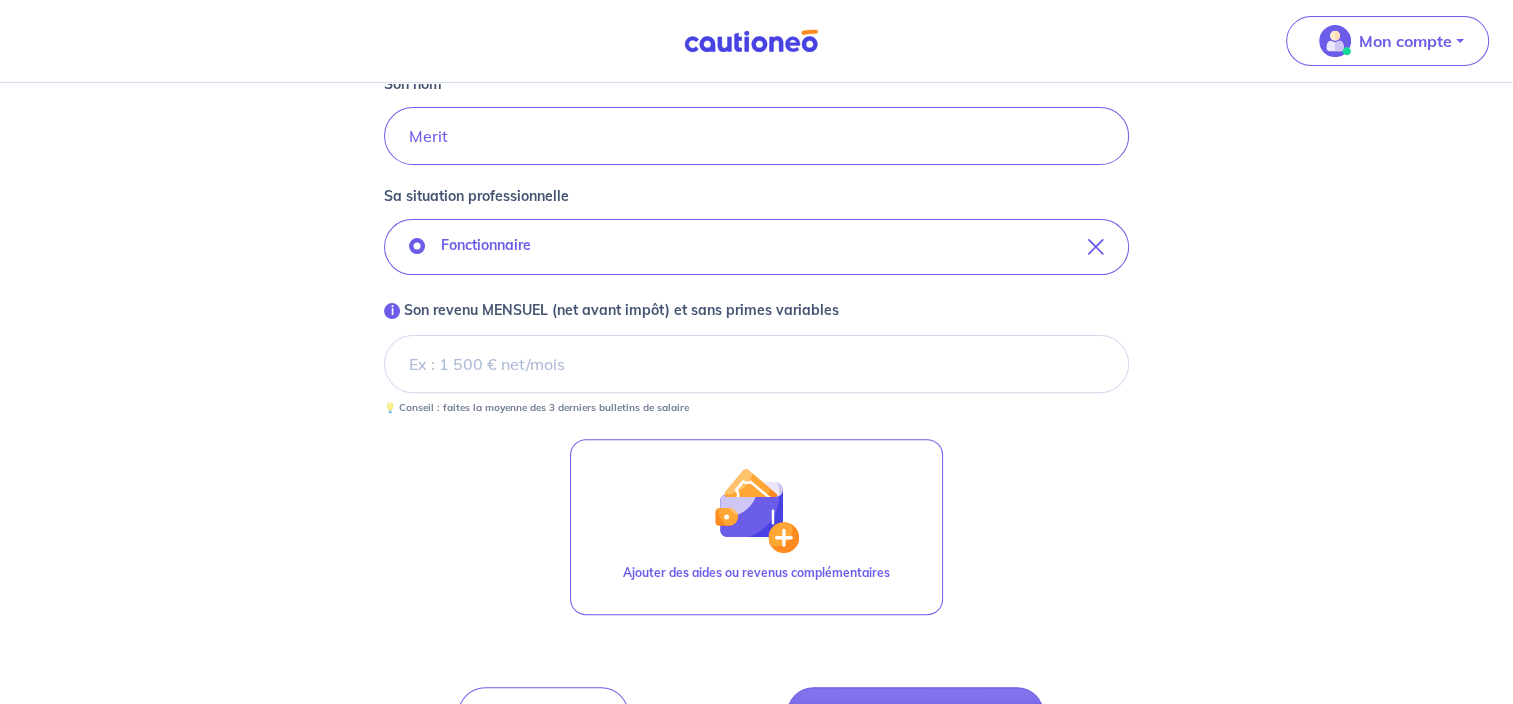 scroll, scrollTop: 556, scrollLeft: 0, axis: vertical 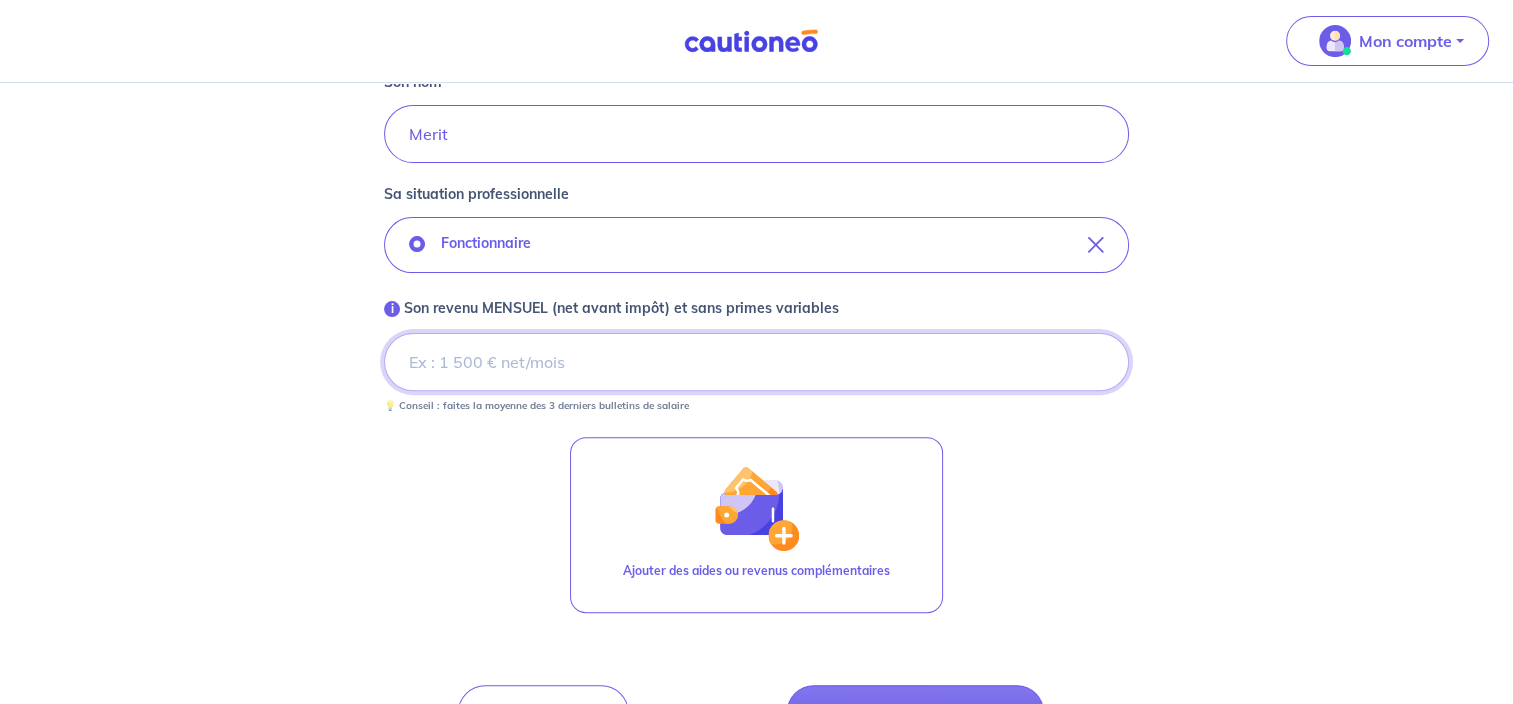 drag, startPoint x: 520, startPoint y: 368, endPoint x: 556, endPoint y: 368, distance: 36 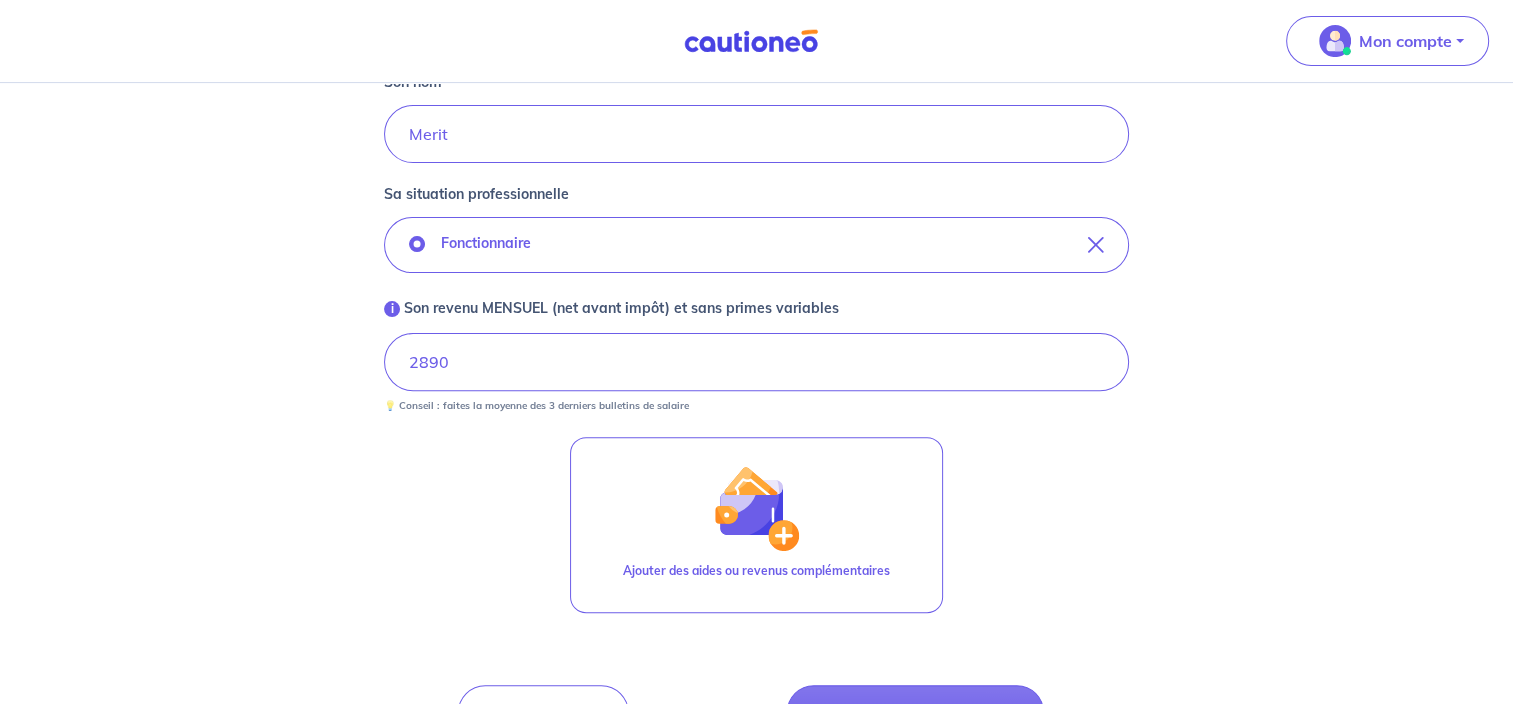 click on "Concernant vos locataires 💡 Pour info : nous acceptons les personnes seules, les couples (mariés, pacsés, en concubinage) et la colocation.
Commençons par le locataire 1 : Locataire 1 Son prénom [PERSON_NAME] Son nom Merit Sa situation professionnelle Fonctionnaire i Son revenu MENSUEL (net avant impôt) et sans primes variables 2890 💡 Conseil : faites la moyenne des 3 derniers bulletins de salaire Ajouter des aides ou revenus complémentaires <- Précédent Je valide" at bounding box center [756, 146] 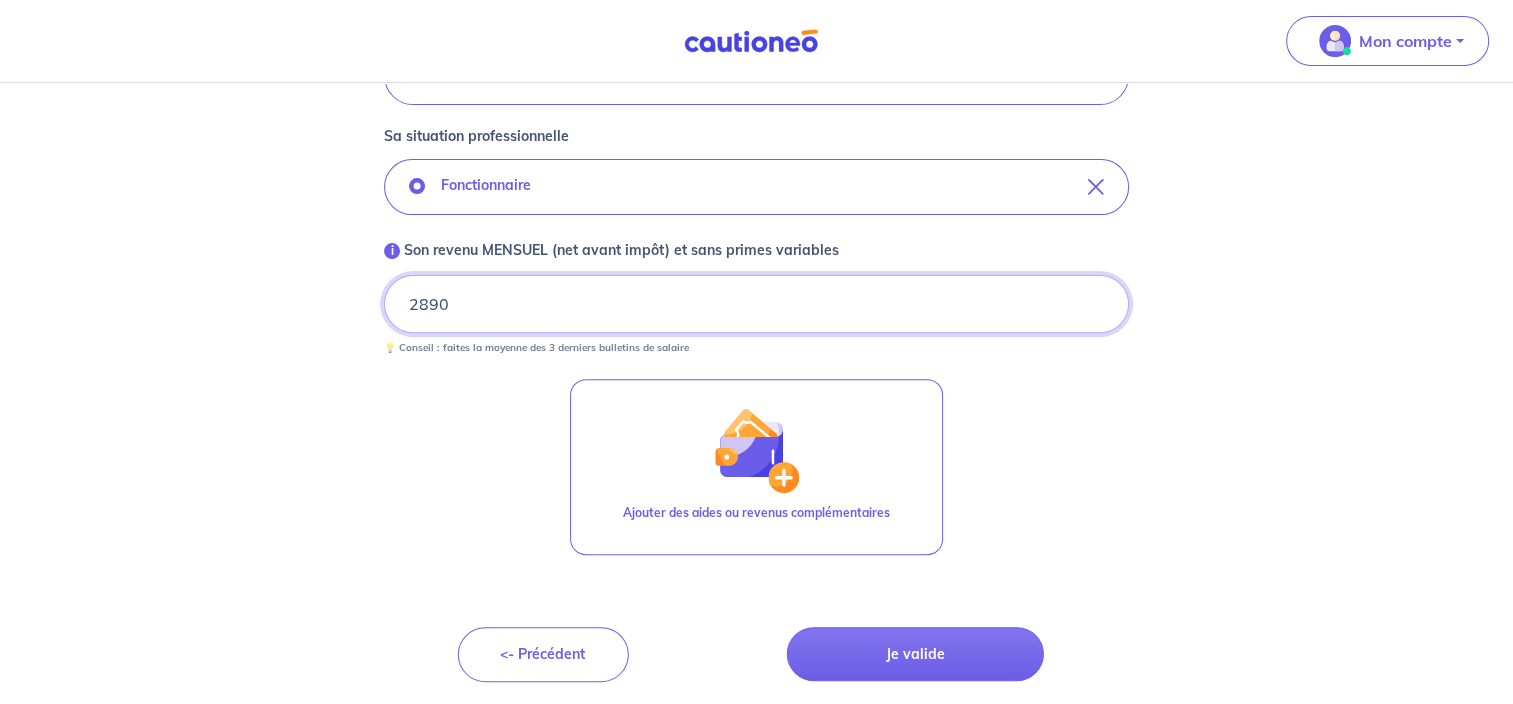 drag, startPoint x: 567, startPoint y: 311, endPoint x: 289, endPoint y: 280, distance: 279.72308 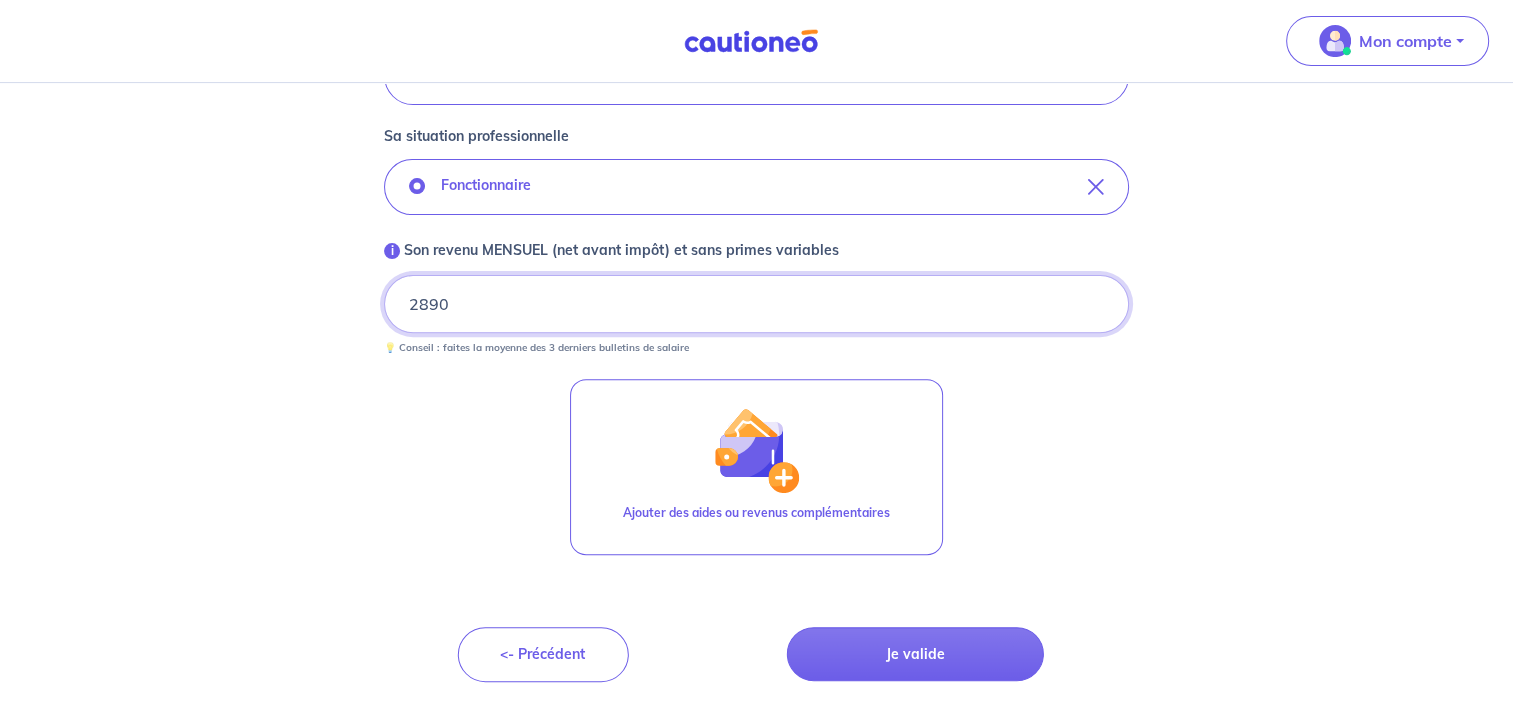 click on "Concernant vos locataires 💡 Pour info : nous acceptons les personnes seules, les couples (mariés, pacsés, en concubinage) et la colocation.
Commençons par le locataire 1 : Locataire 1 Son prénom [PERSON_NAME] Son nom Merit Sa situation professionnelle Fonctionnaire i Son revenu MENSUEL (net avant impôt) et sans primes variables 2890 💡 Conseil : faites la moyenne des 3 derniers bulletins de salaire Ajouter des aides ou revenus complémentaires <- Précédent Je valide" at bounding box center (756, 88) 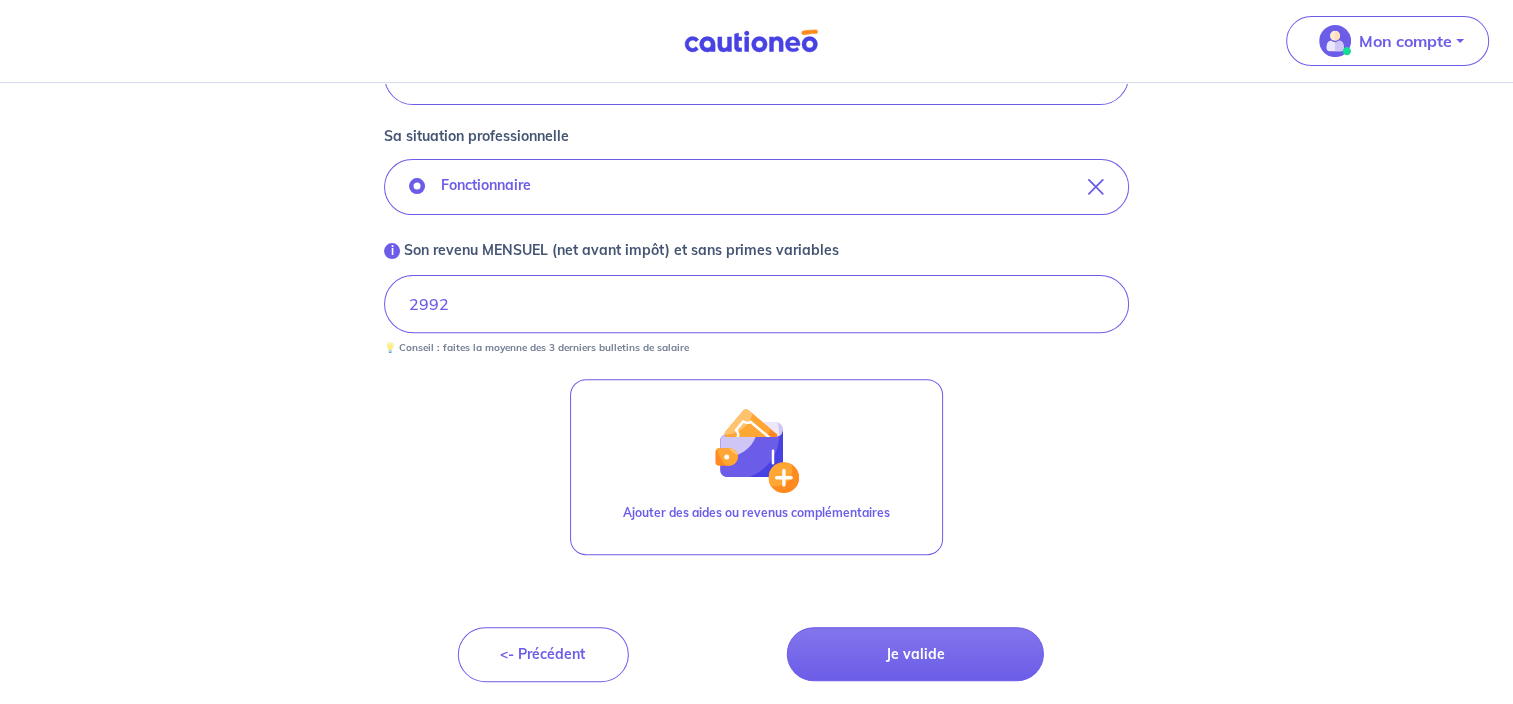 click on "Concernant vos locataires 💡 Pour info : nous acceptons les personnes seules, les couples (mariés, pacsés, en concubinage) et la colocation.
Commençons par le locataire 1 : Locataire 1 Son prénom [PERSON_NAME] Son nom Merit Sa situation professionnelle Fonctionnaire i Son revenu MENSUEL (net avant impôt) et sans primes variables 2992 💡 Conseil : faites la moyenne des 3 derniers bulletins de salaire Ajouter des aides ou revenus complémentaires <- Précédent Je valide Besoin d’aide pour compléter votre demande : Contactez-nous X" at bounding box center (756, 88) 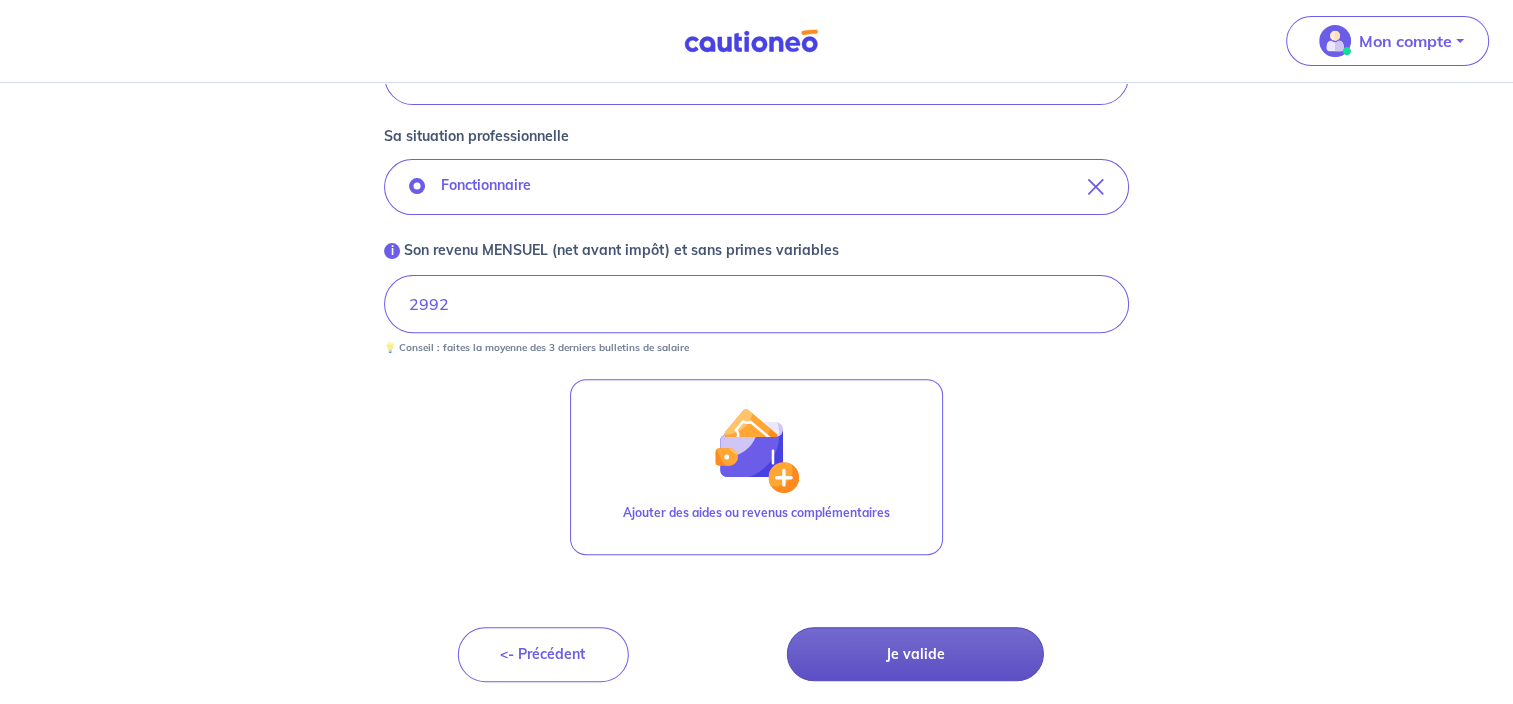 click on "Je valide" at bounding box center (915, 654) 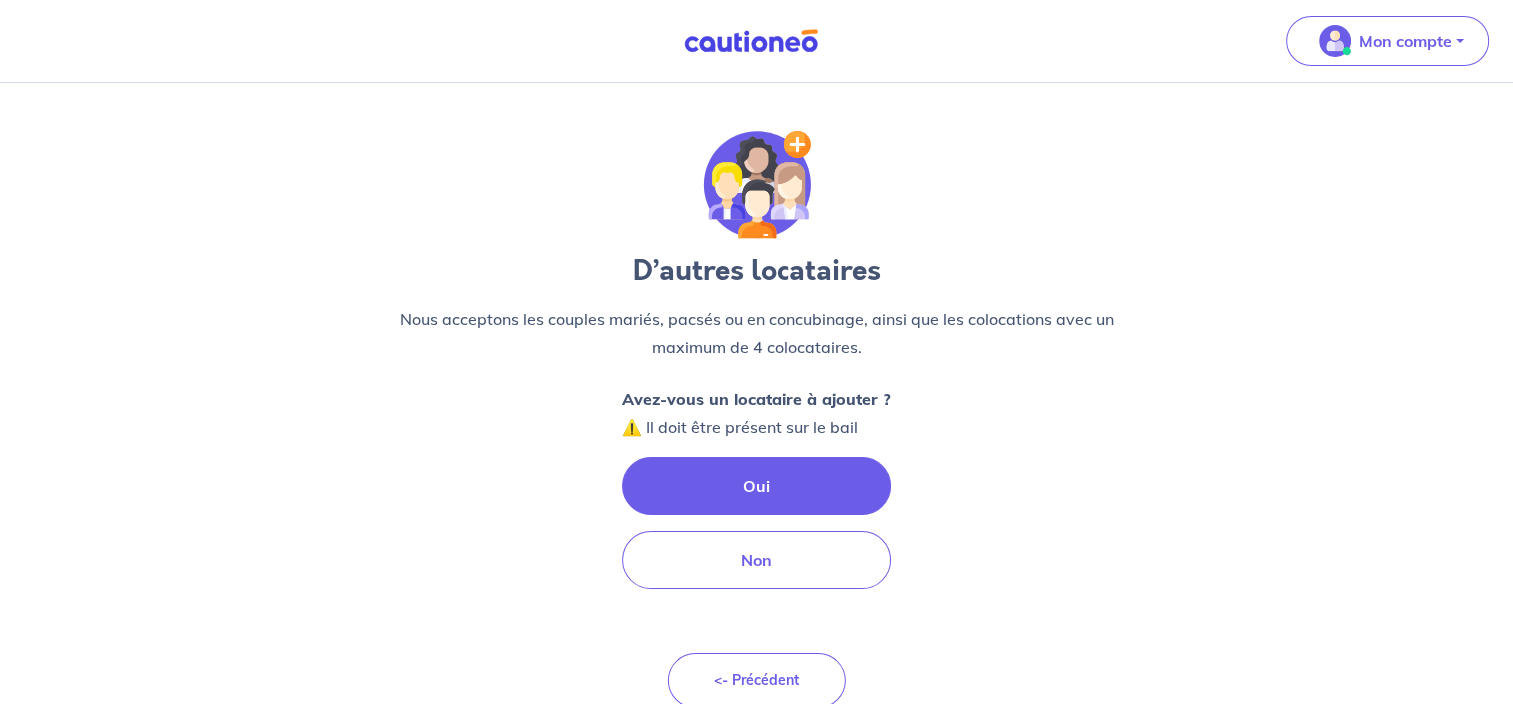 click on "Oui" at bounding box center (756, 486) 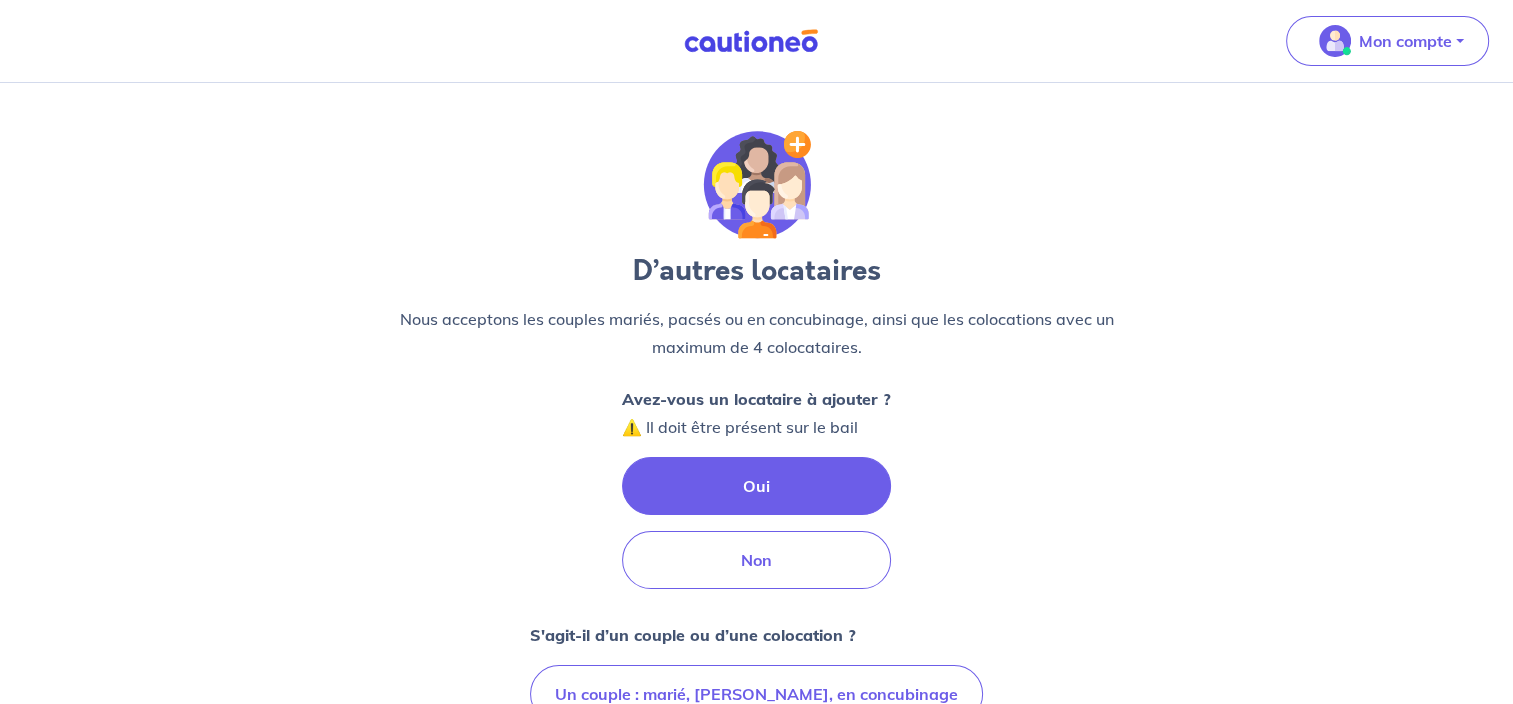 scroll, scrollTop: 234, scrollLeft: 0, axis: vertical 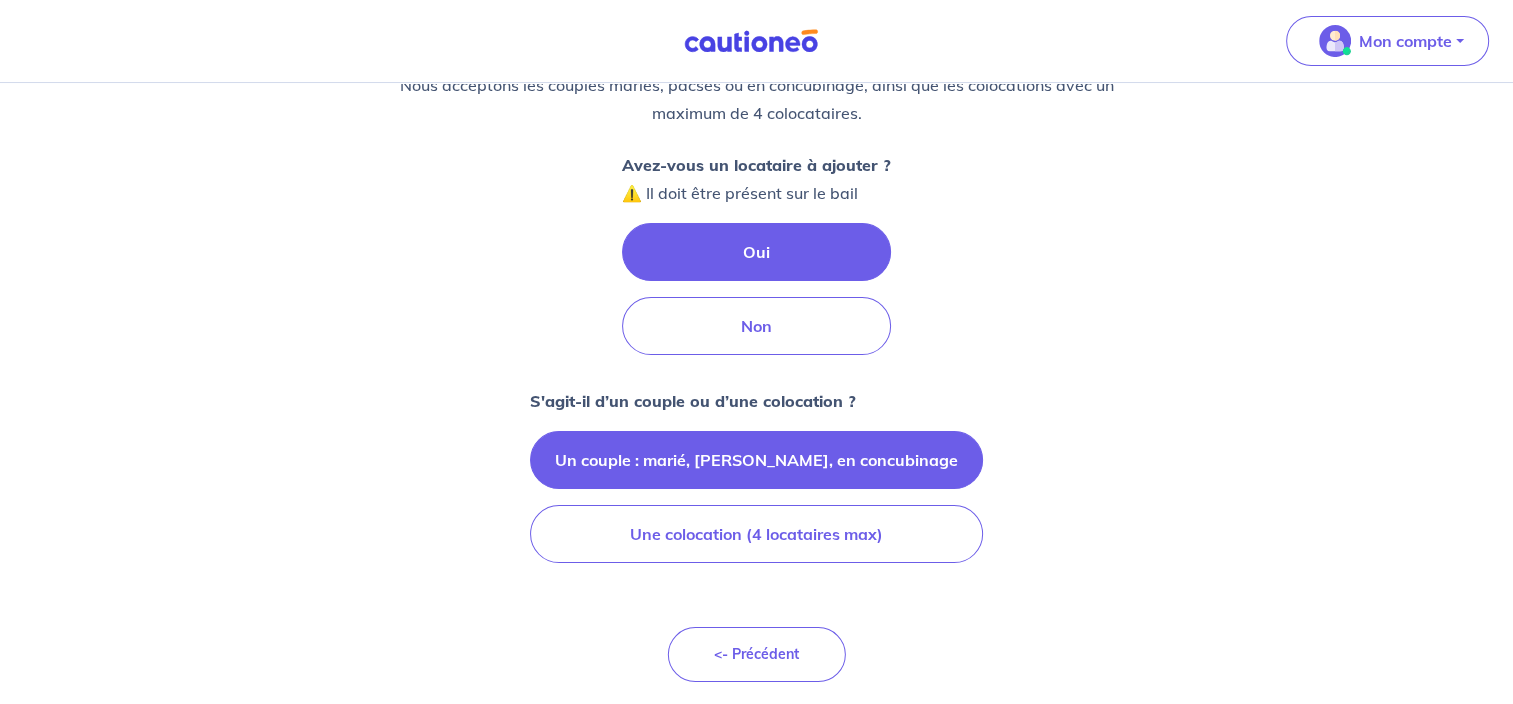 click on "Un couple : marié, [PERSON_NAME], en concubinage" at bounding box center [756, 460] 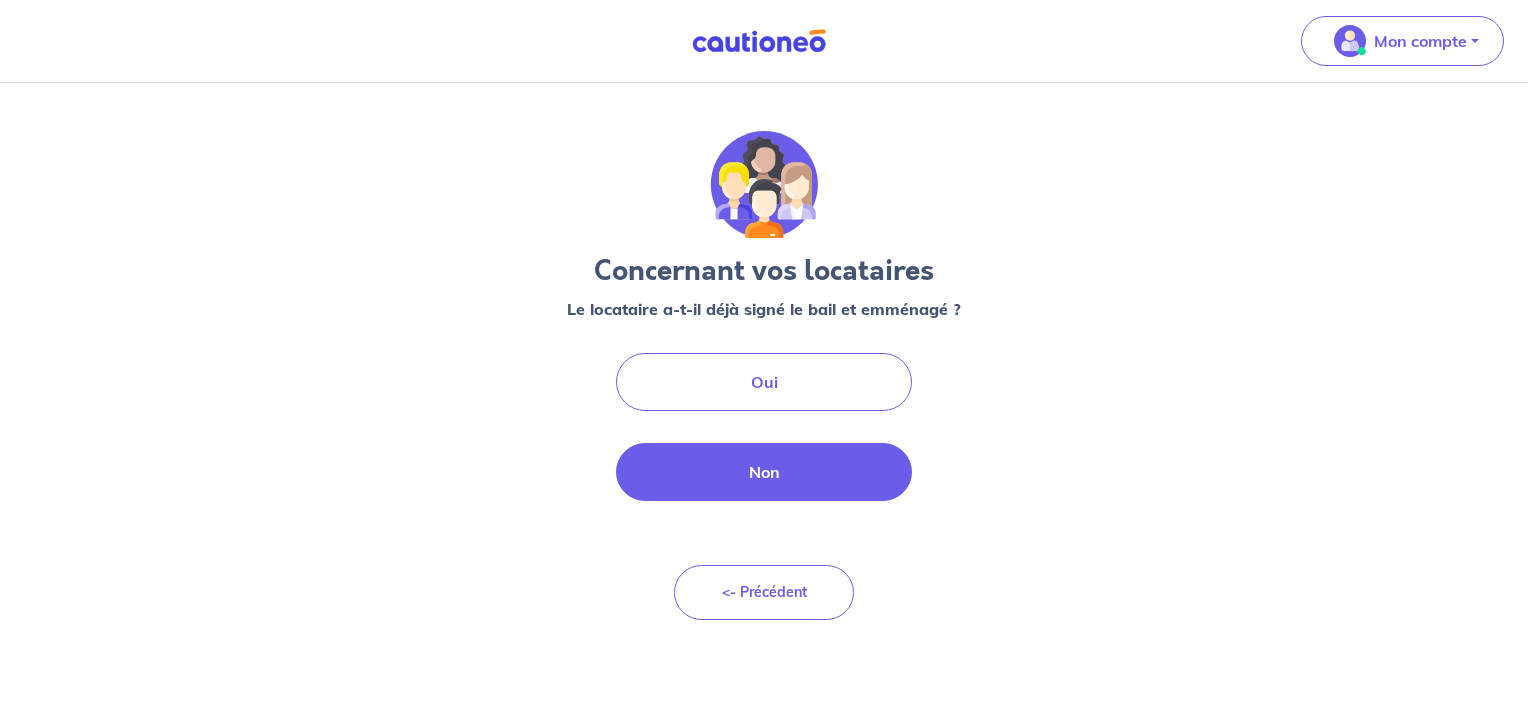 click on "Non" at bounding box center [764, 472] 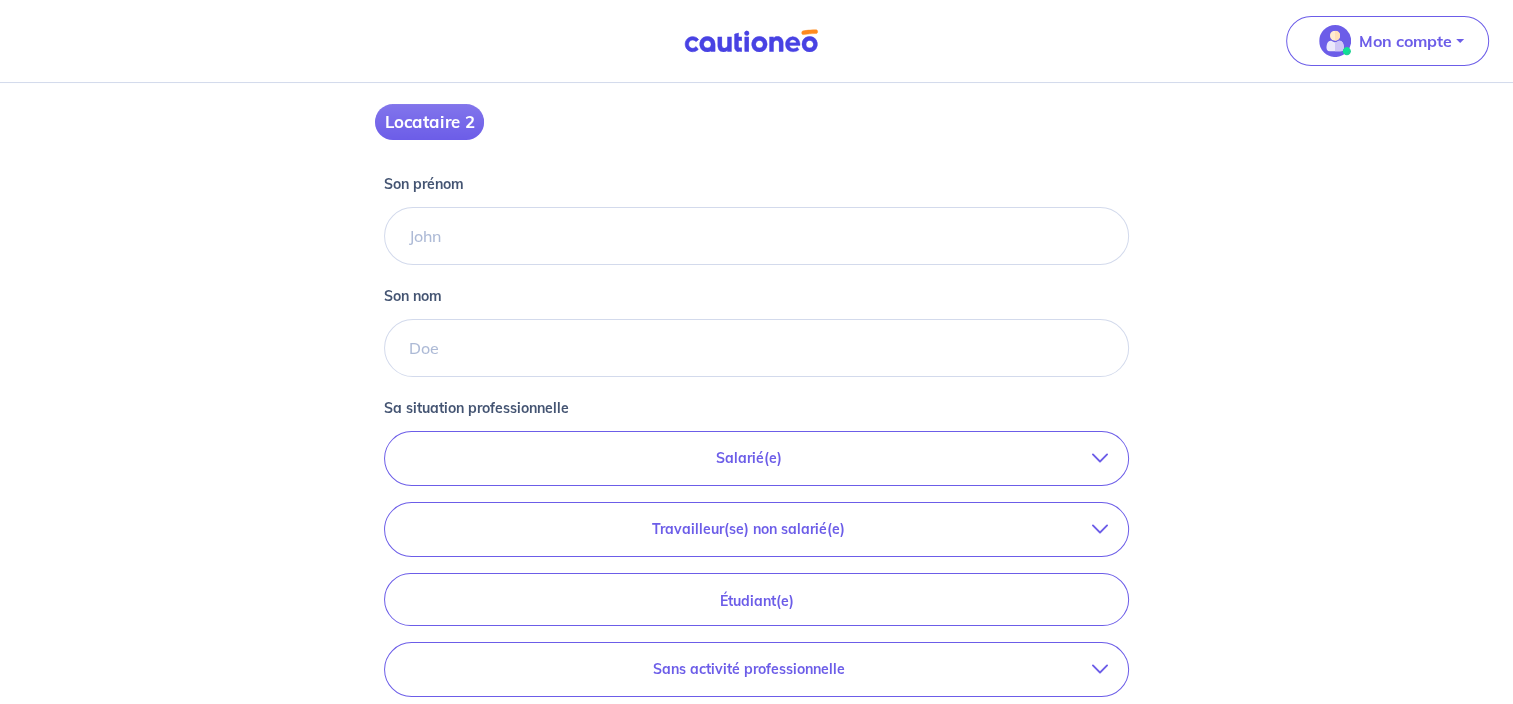 scroll, scrollTop: 240, scrollLeft: 0, axis: vertical 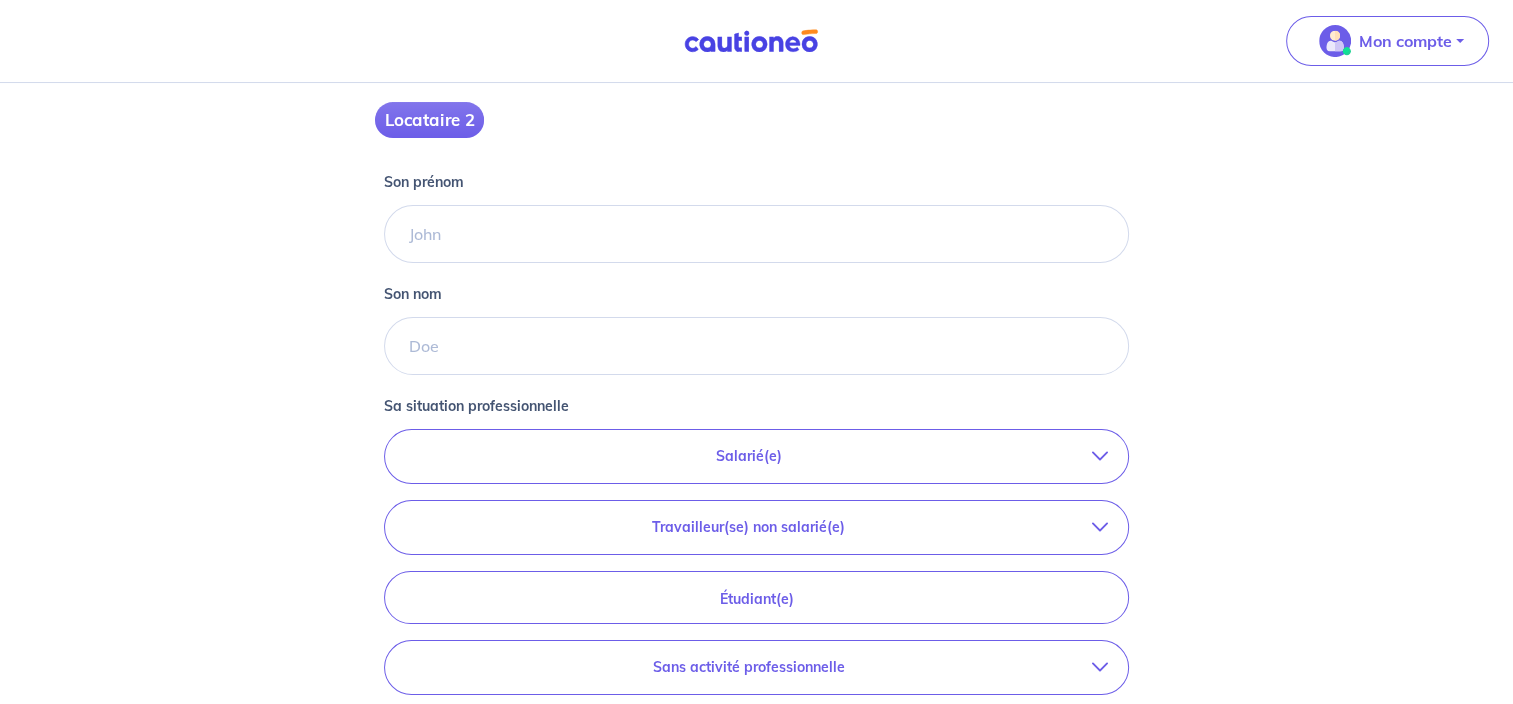 click on "Locataire 2 Son prénom Son nom Sa situation professionnelle Salarié(e) CDI  hors période d'essai CDI  en période d'essai  (min. 3 bulletins de salaire) Fonctionnaire CDD : Privé ou contractuel / En alternance Intérimaire Intermittent·e du spectacle Militaire Travailleur(se) non salarié(e) Freelance / auto-entrepreneur [PERSON_NAME] / commerçant(e) Chef d'entreprise Profession libérale Étudiant(e) Sans activité professionnelle Retraité(e) Sans activité professionnelle <- Précédent Je valide" at bounding box center (756, 400) 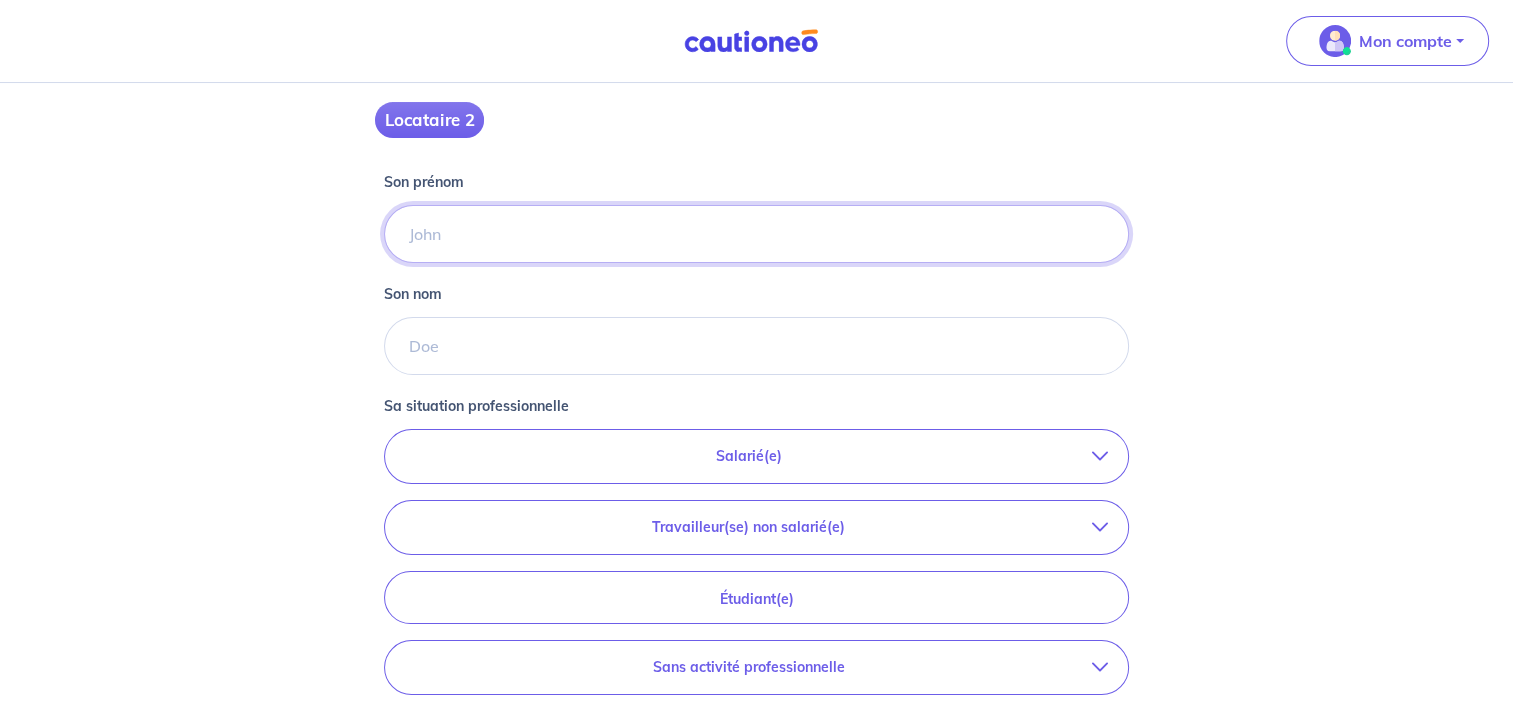 click on "Son prénom" at bounding box center (756, 234) 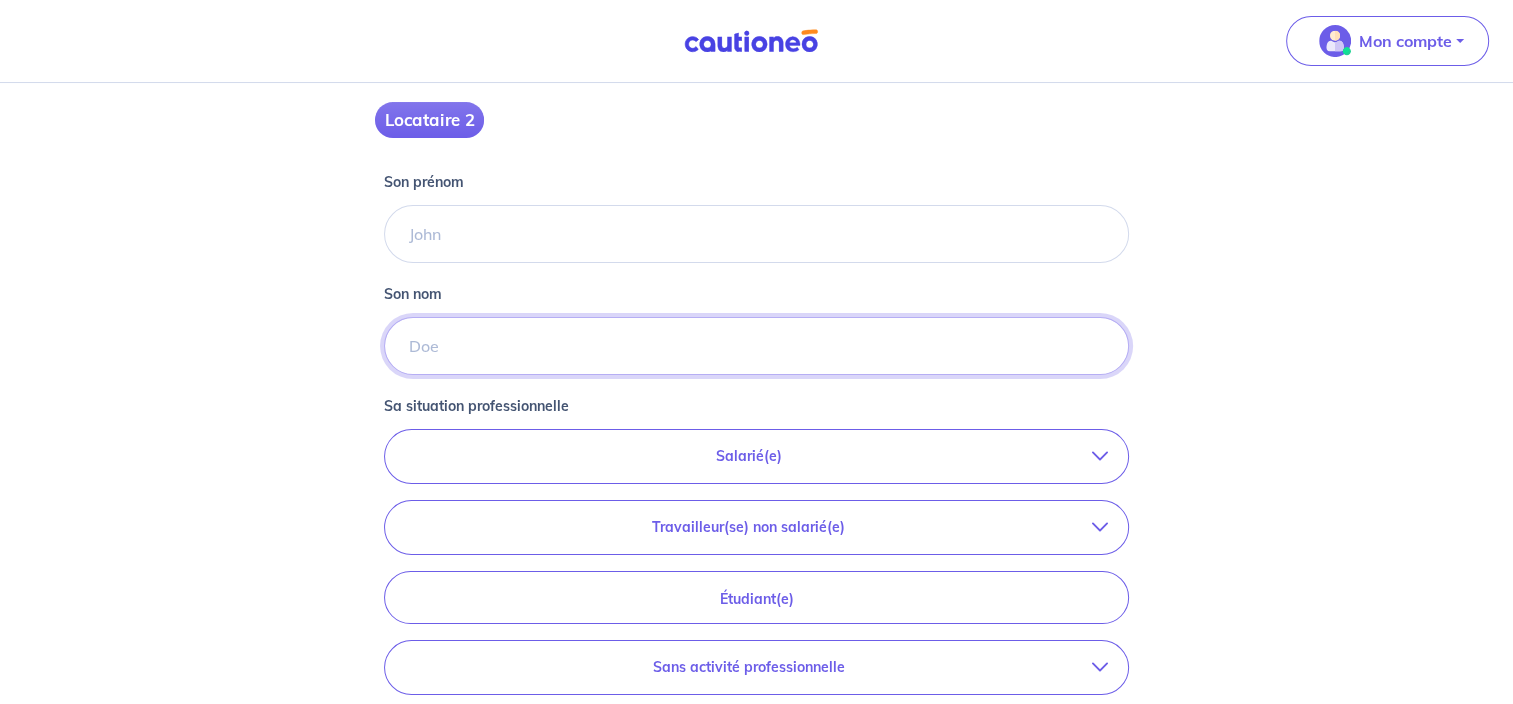 click on "Son nom" at bounding box center [756, 346] 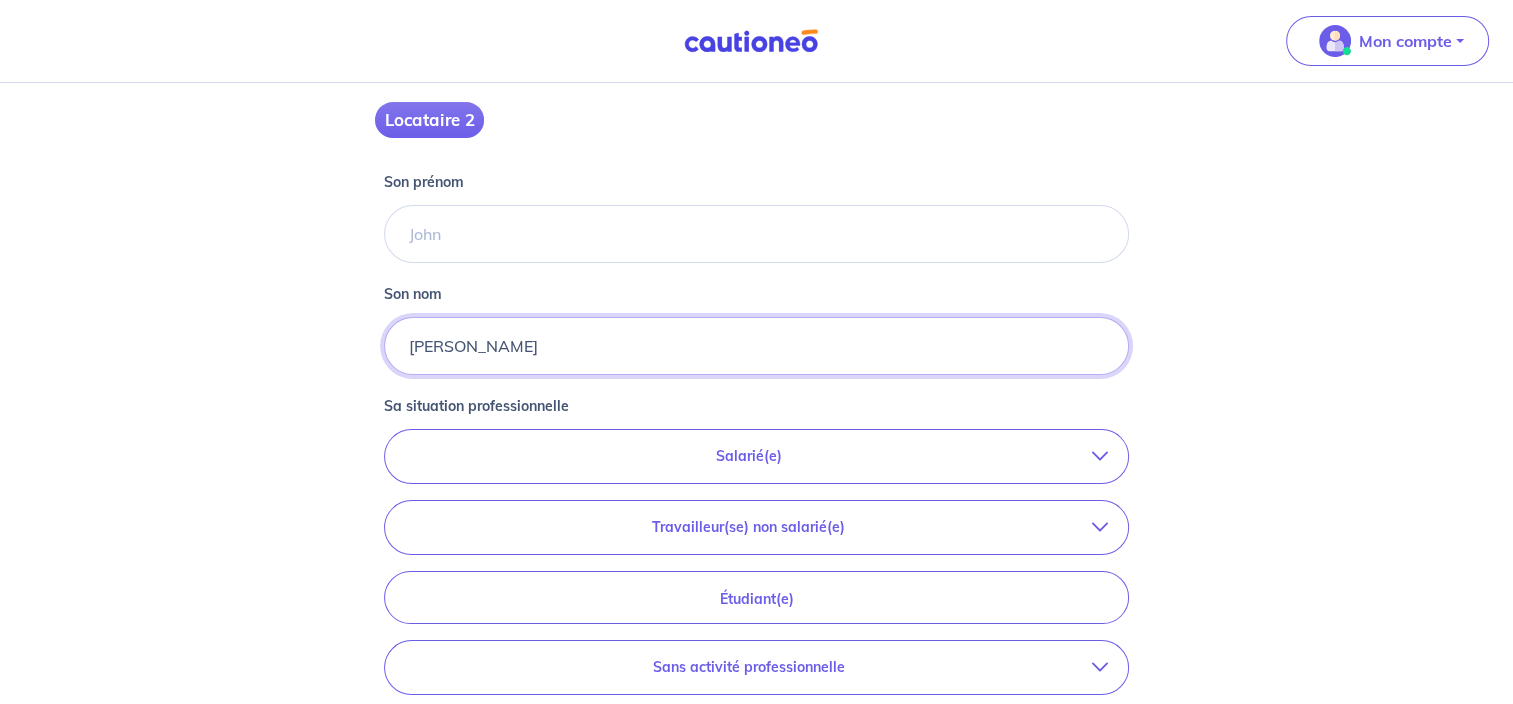 type on "[PERSON_NAME]" 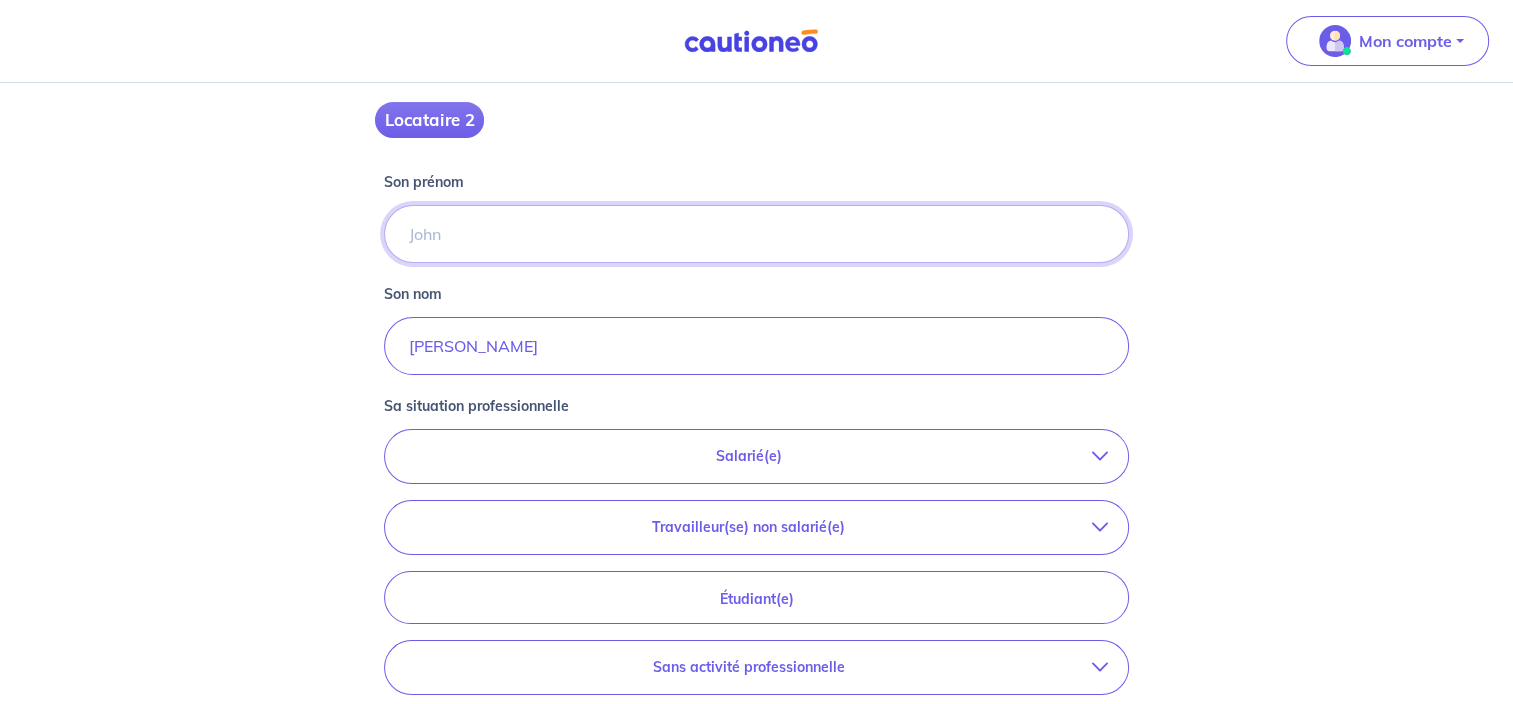 click on "Son prénom" at bounding box center [756, 234] 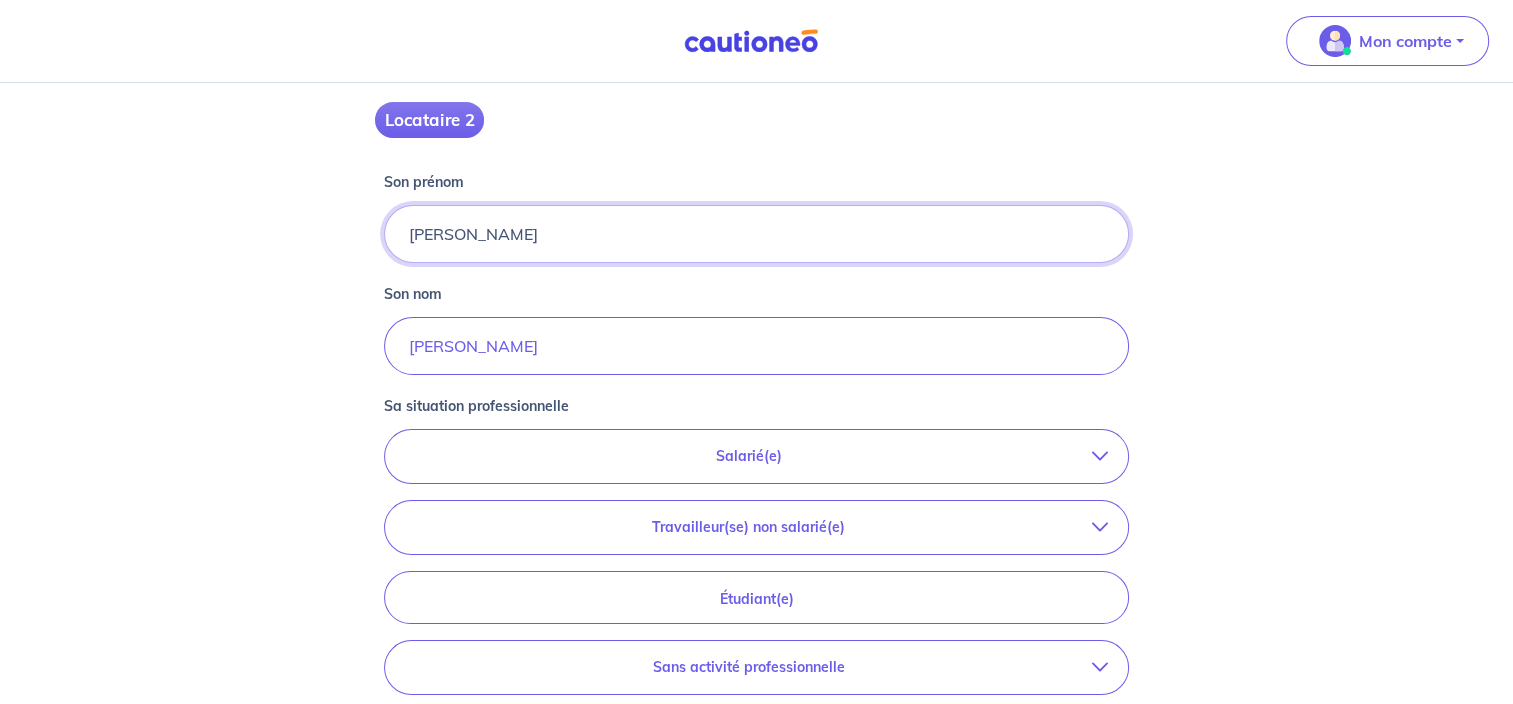 scroll, scrollTop: 372, scrollLeft: 0, axis: vertical 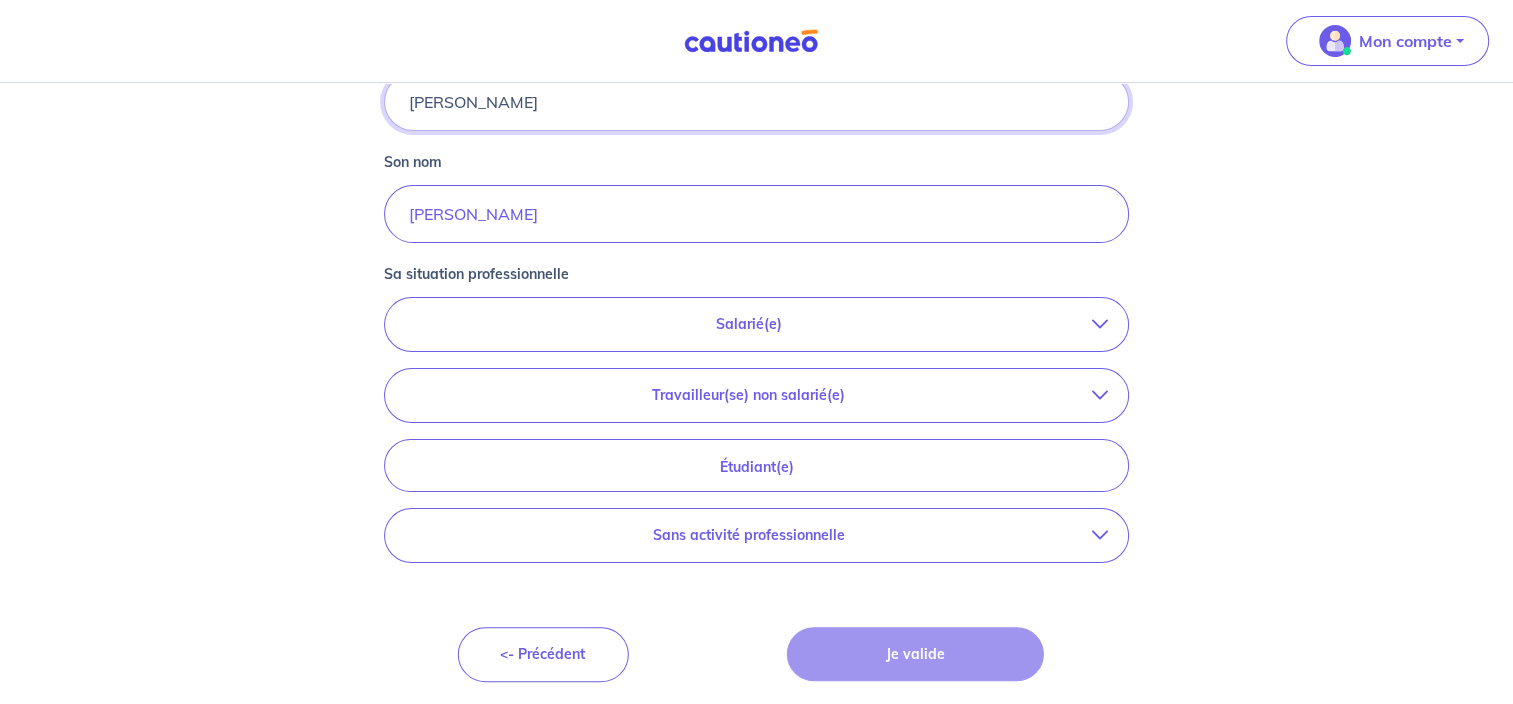 type on "[PERSON_NAME]" 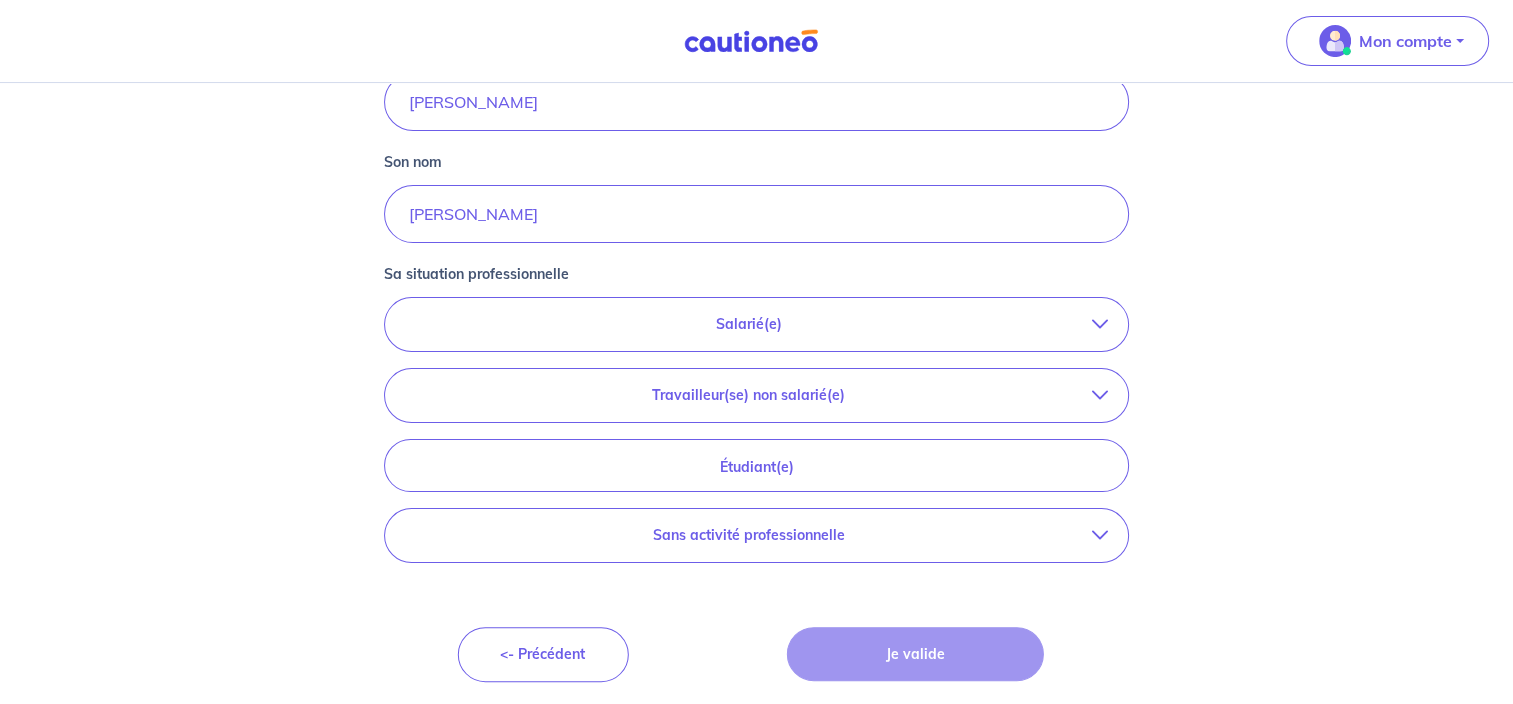 click on "Travailleur(se) non salarié(e)" at bounding box center (748, 395) 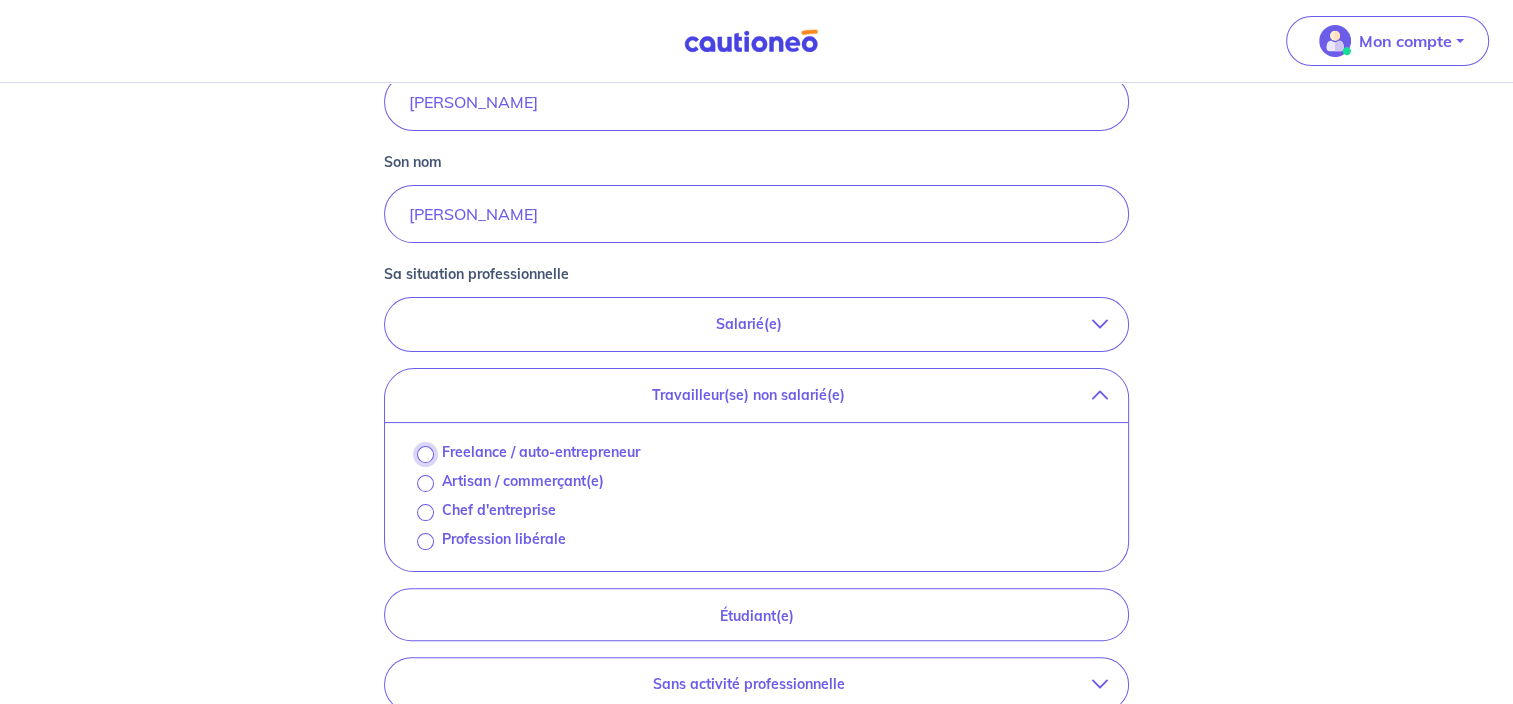 click on "Freelance / auto-entrepreneur" at bounding box center (425, 454) 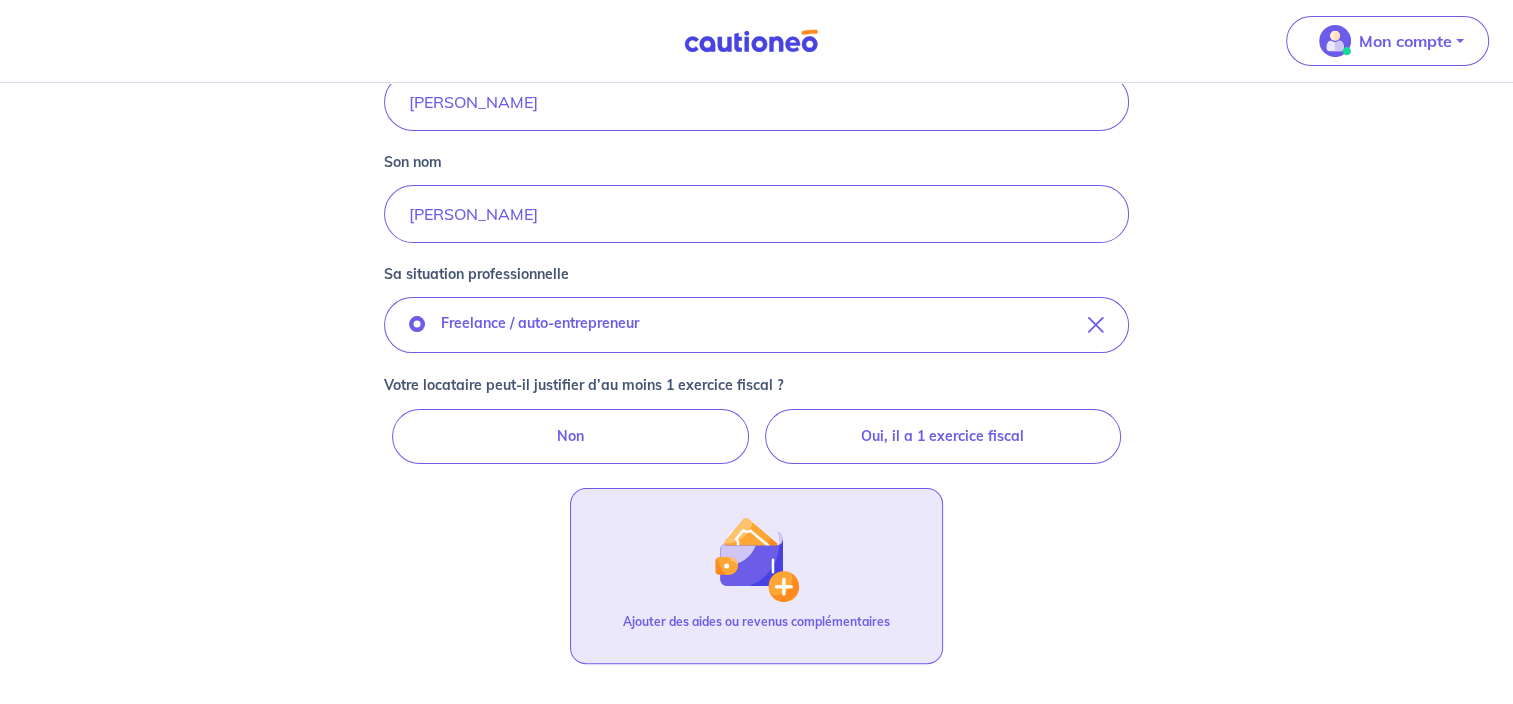scroll, scrollTop: 481, scrollLeft: 0, axis: vertical 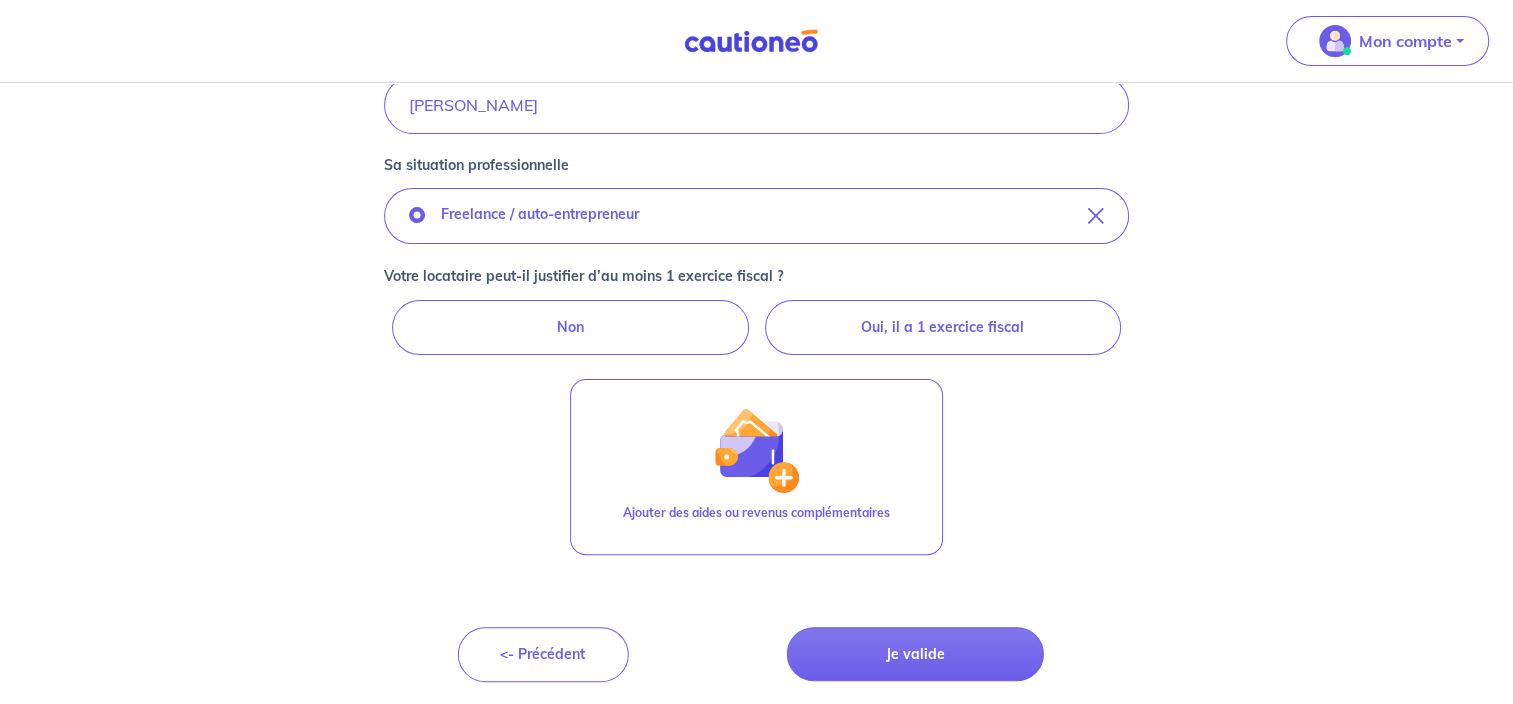 click on "Non" at bounding box center [570, 327] 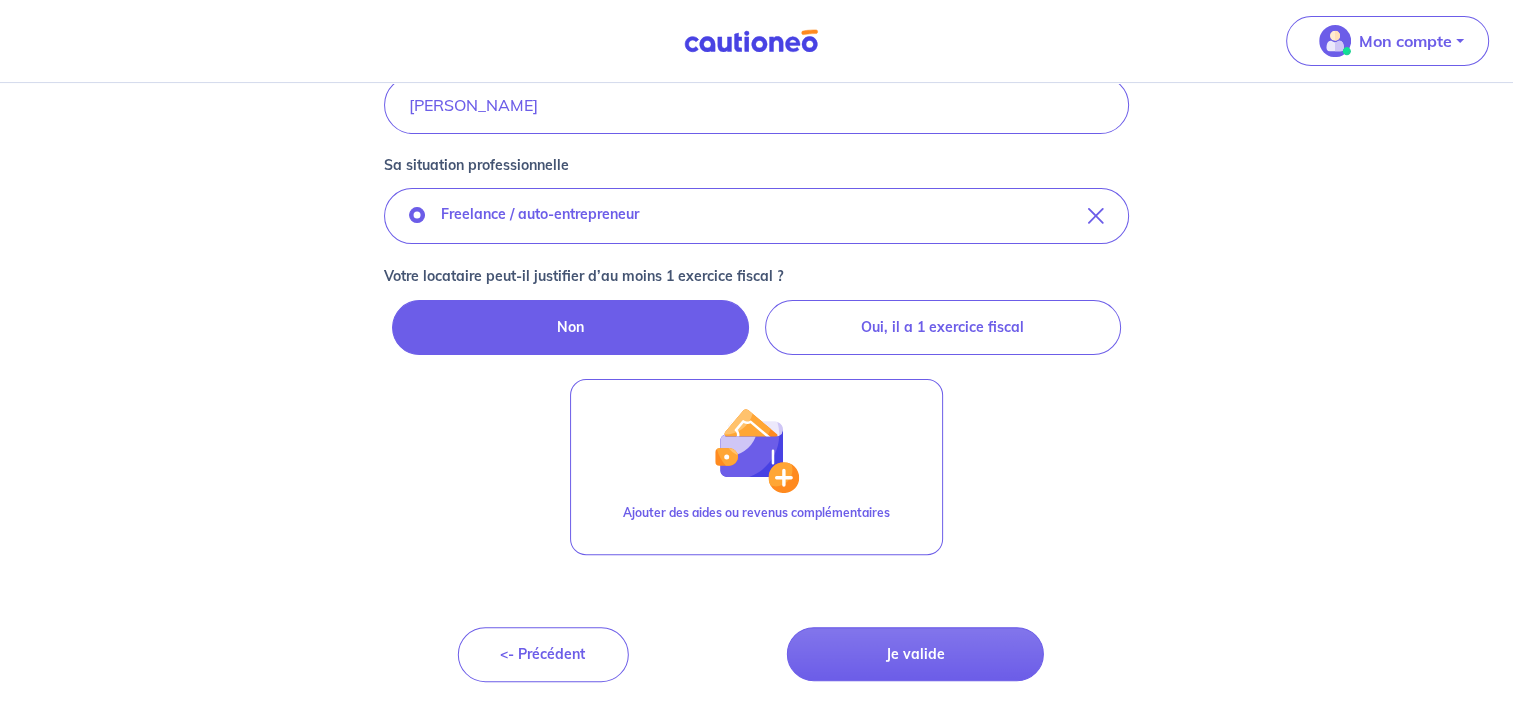 radio on "true" 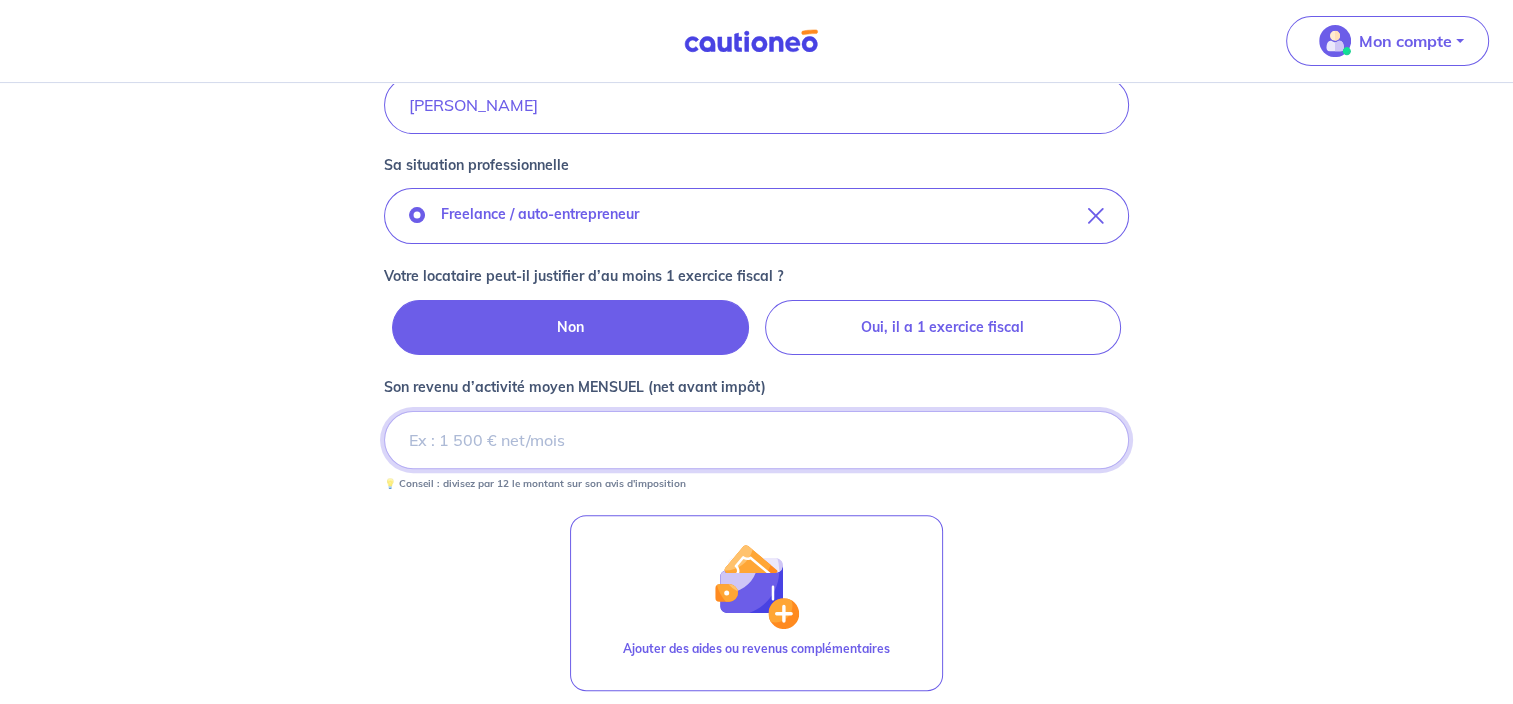 click on "Son revenu d’activité moyen MENSUEL (net avant impôt)" at bounding box center [756, 440] 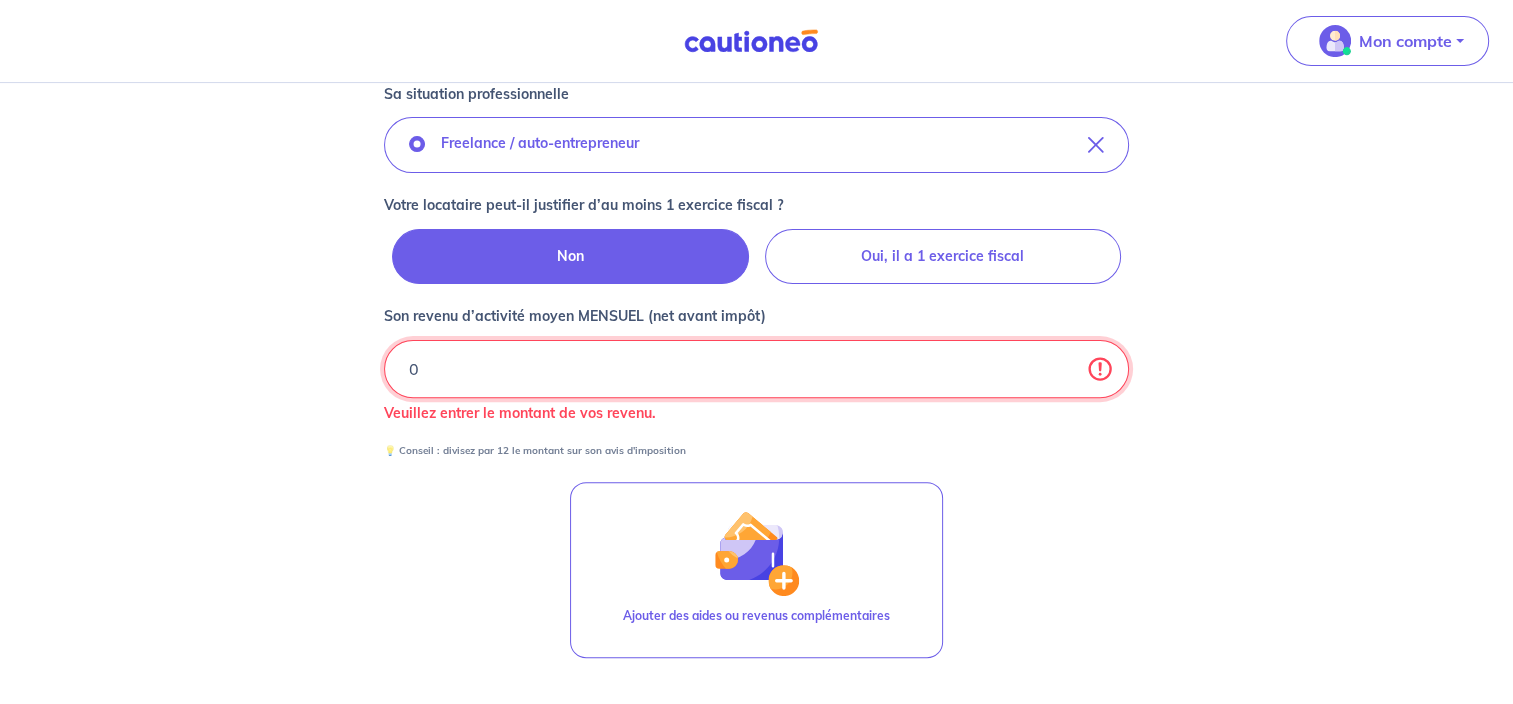 scroll, scrollTop: 553, scrollLeft: 0, axis: vertical 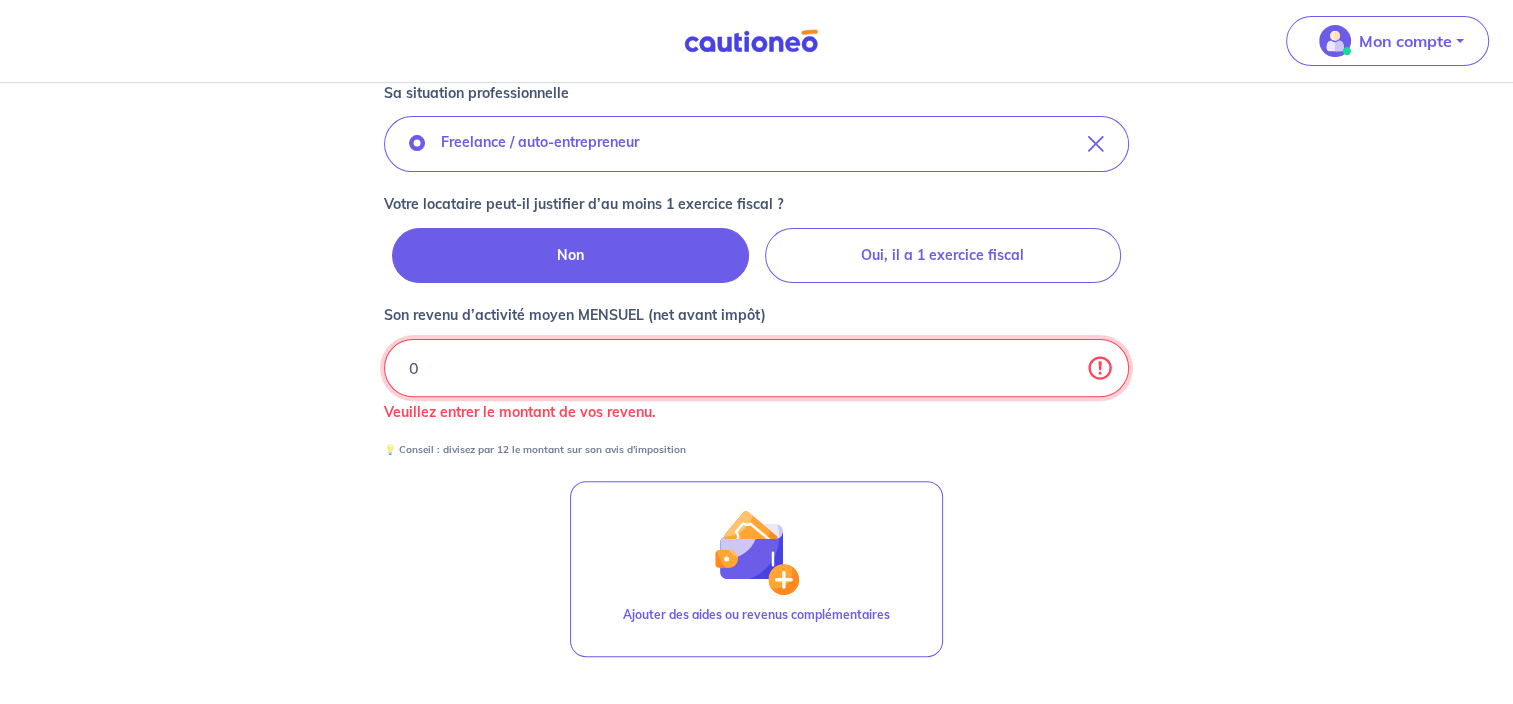 type on "0" 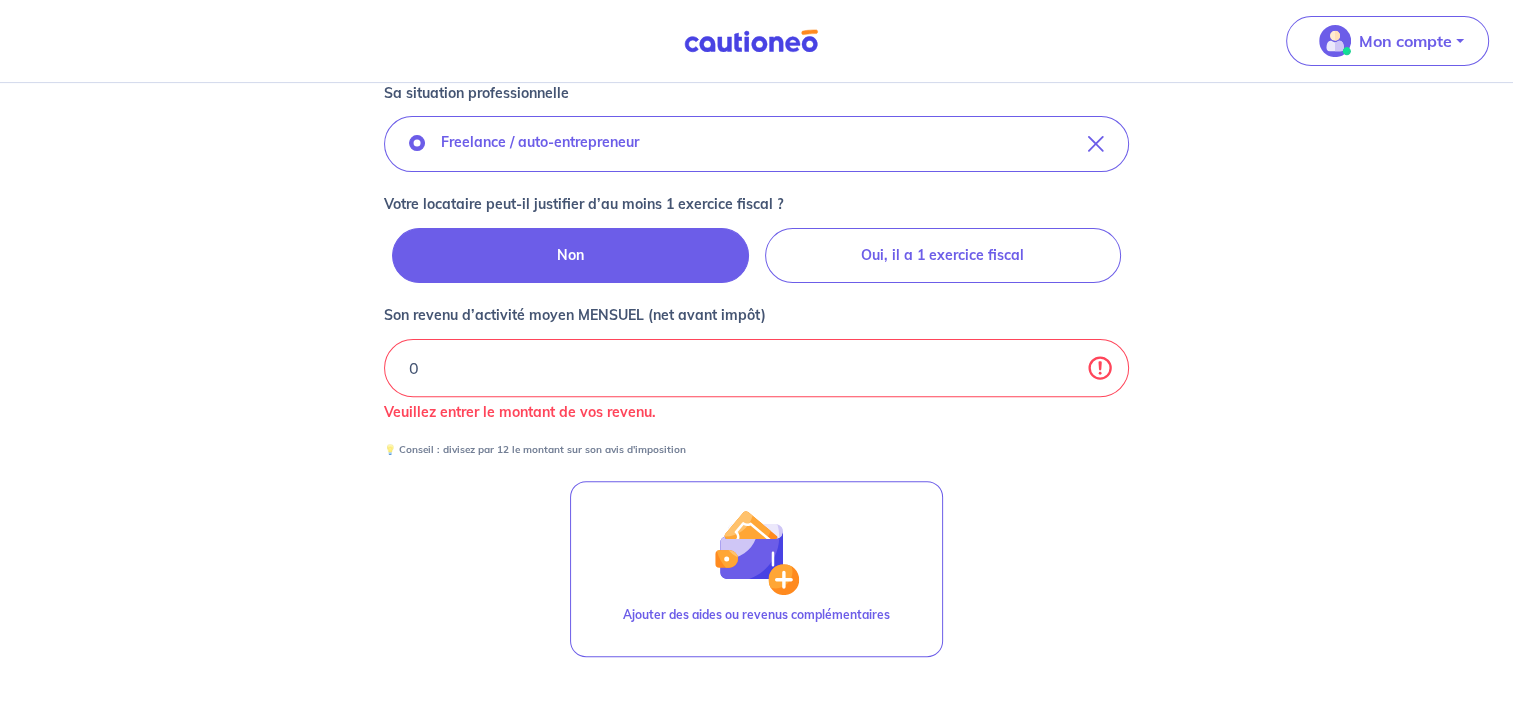 click on "Oui, il a 1 exercice fiscal" at bounding box center (943, 255) 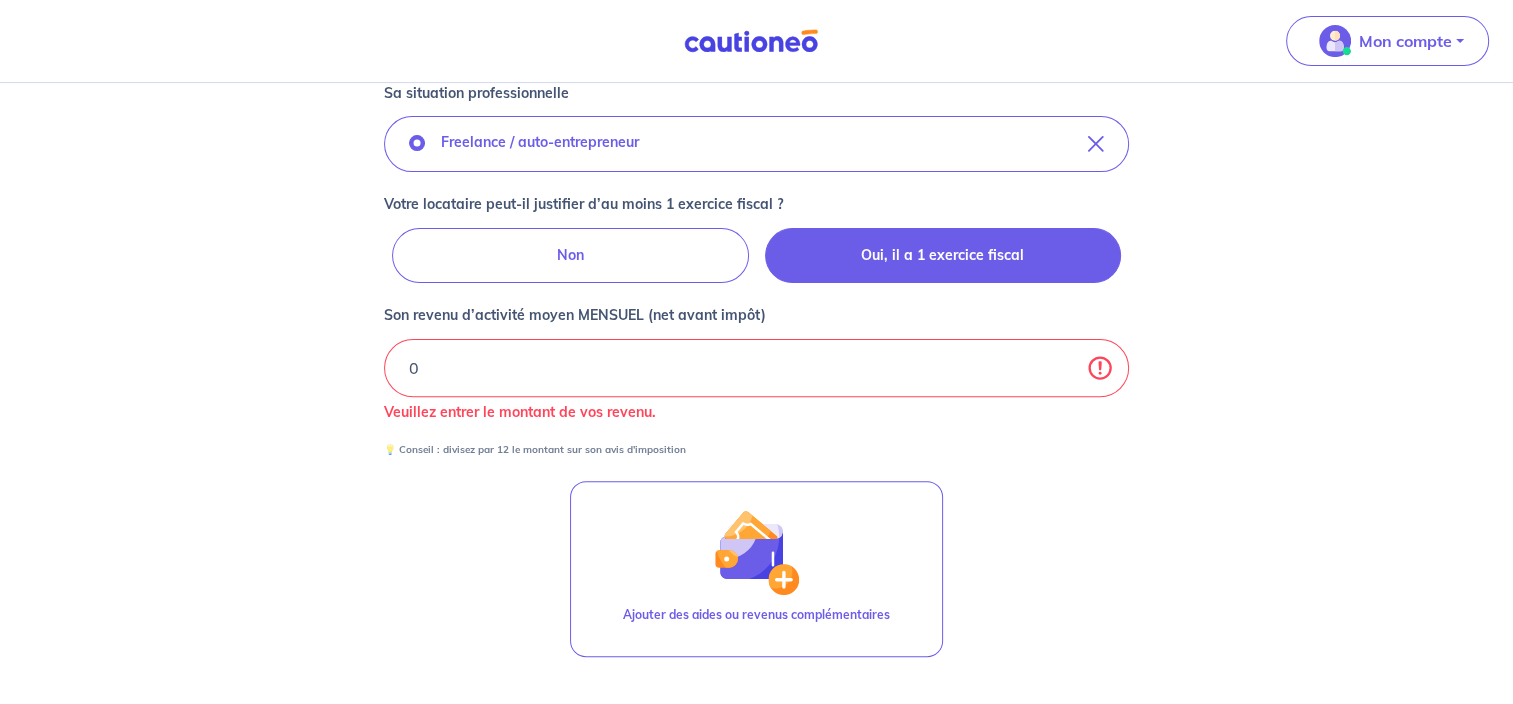 click on "Non" at bounding box center (570, 255) 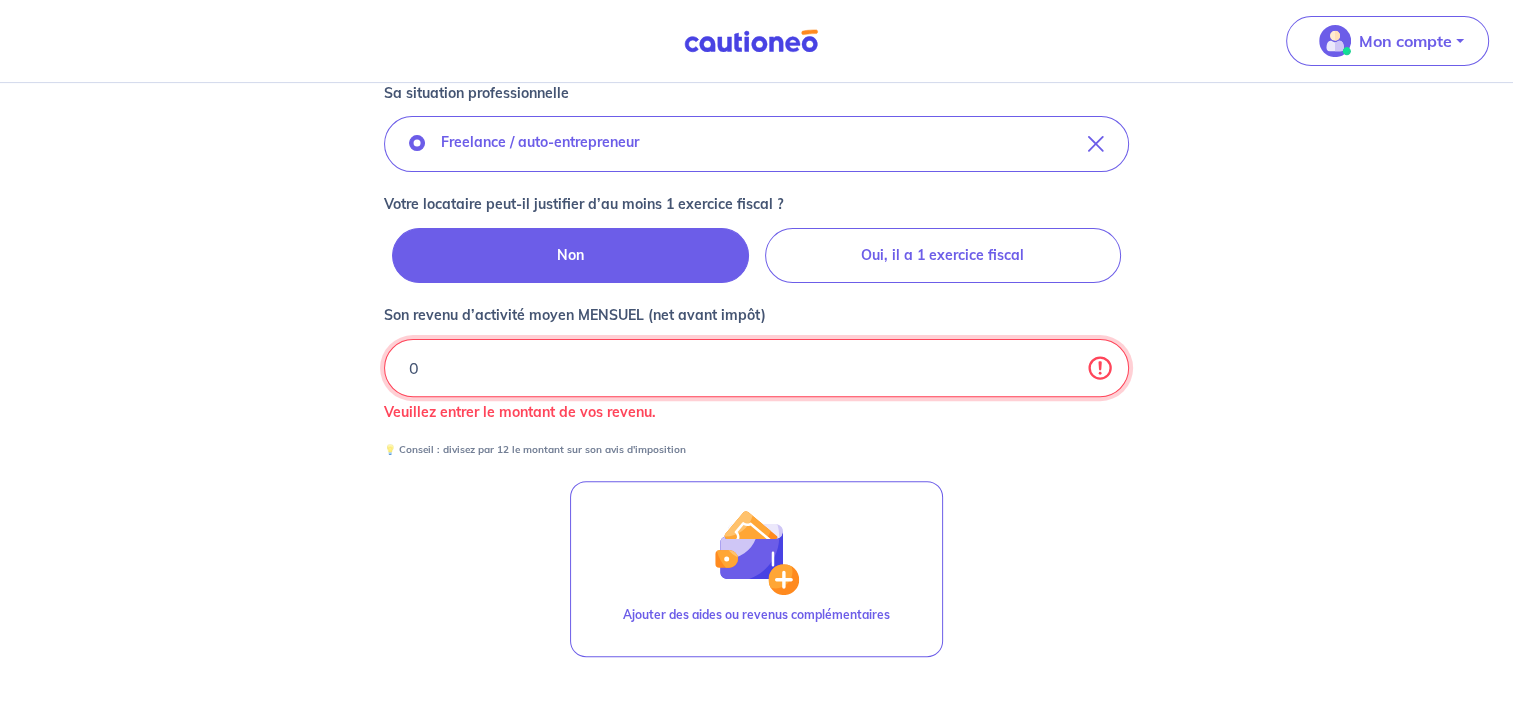 click on "0" at bounding box center [756, 368] 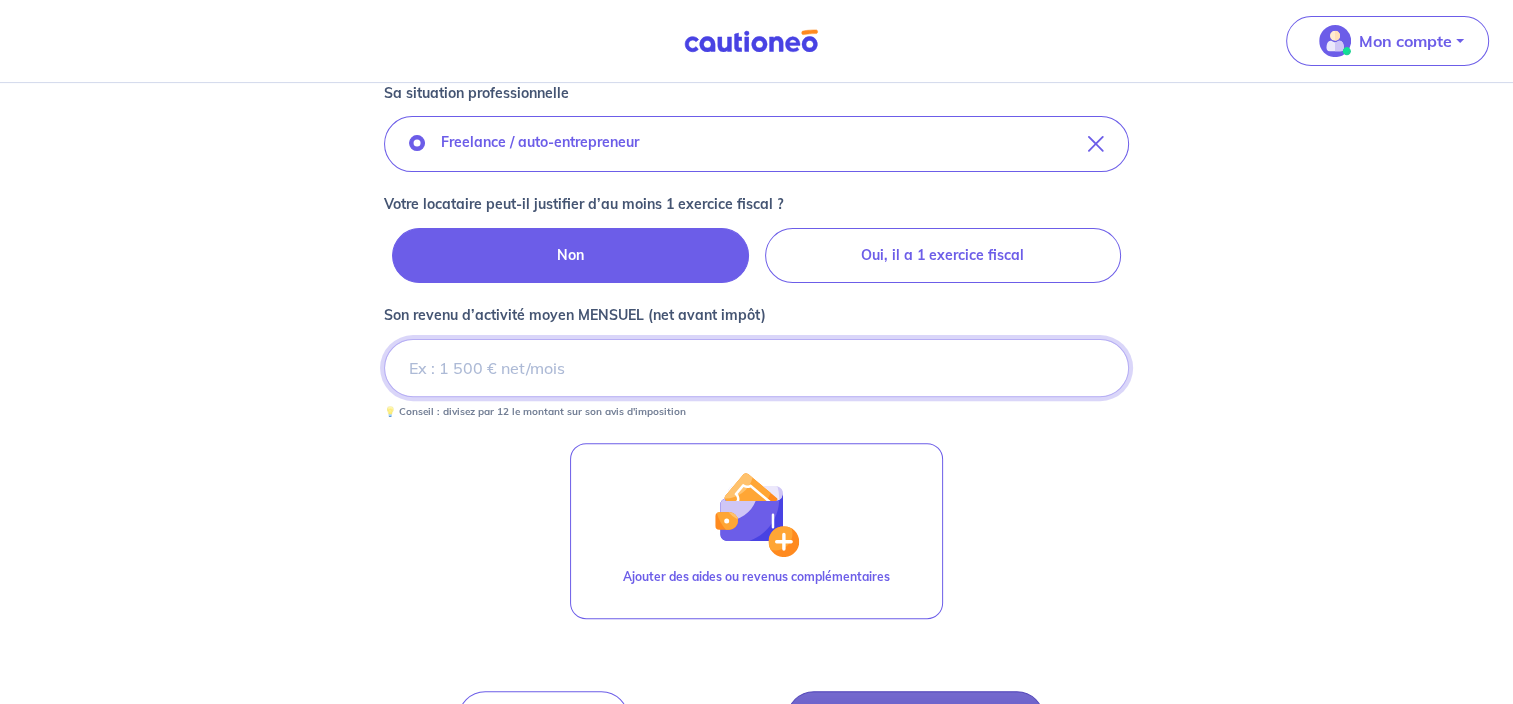 type 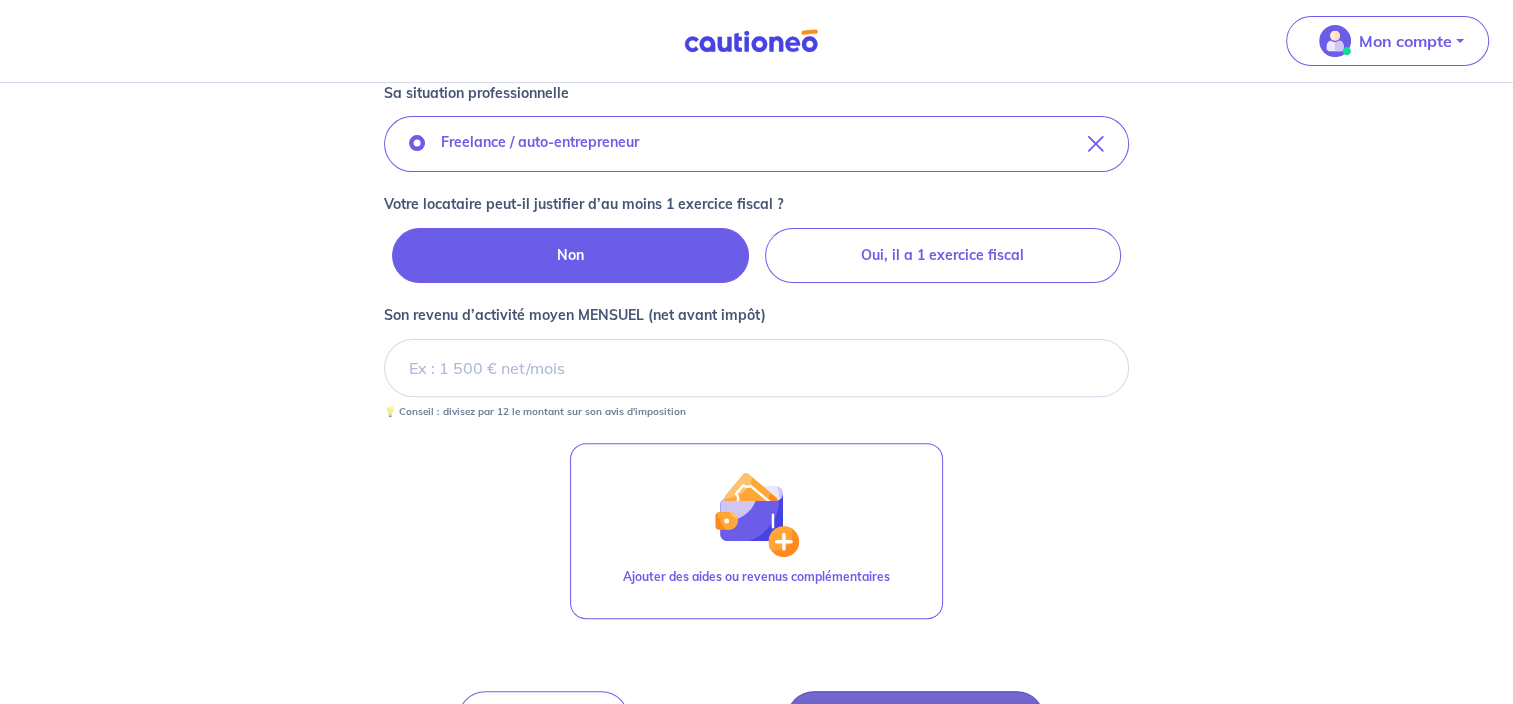 click on "Je valide" at bounding box center (915, 718) 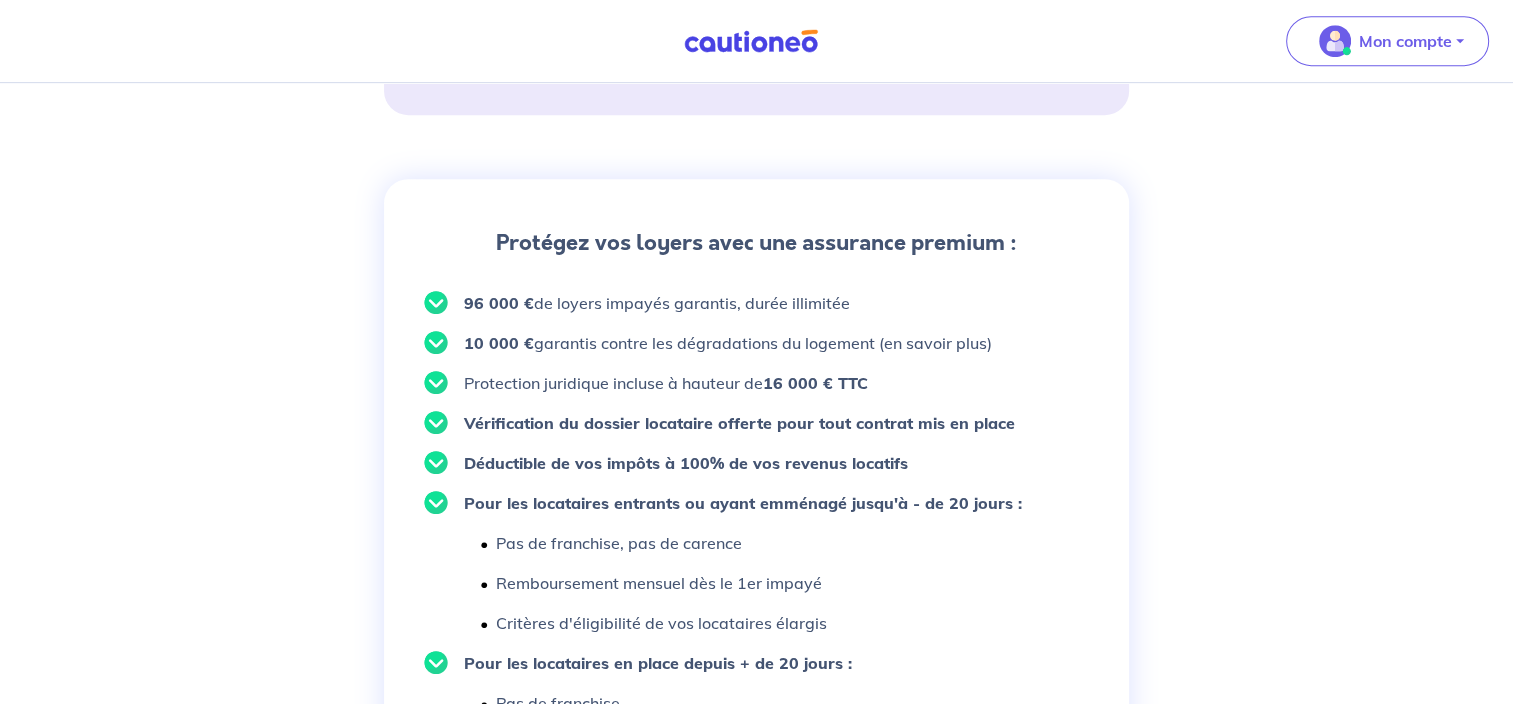 scroll, scrollTop: 950, scrollLeft: 0, axis: vertical 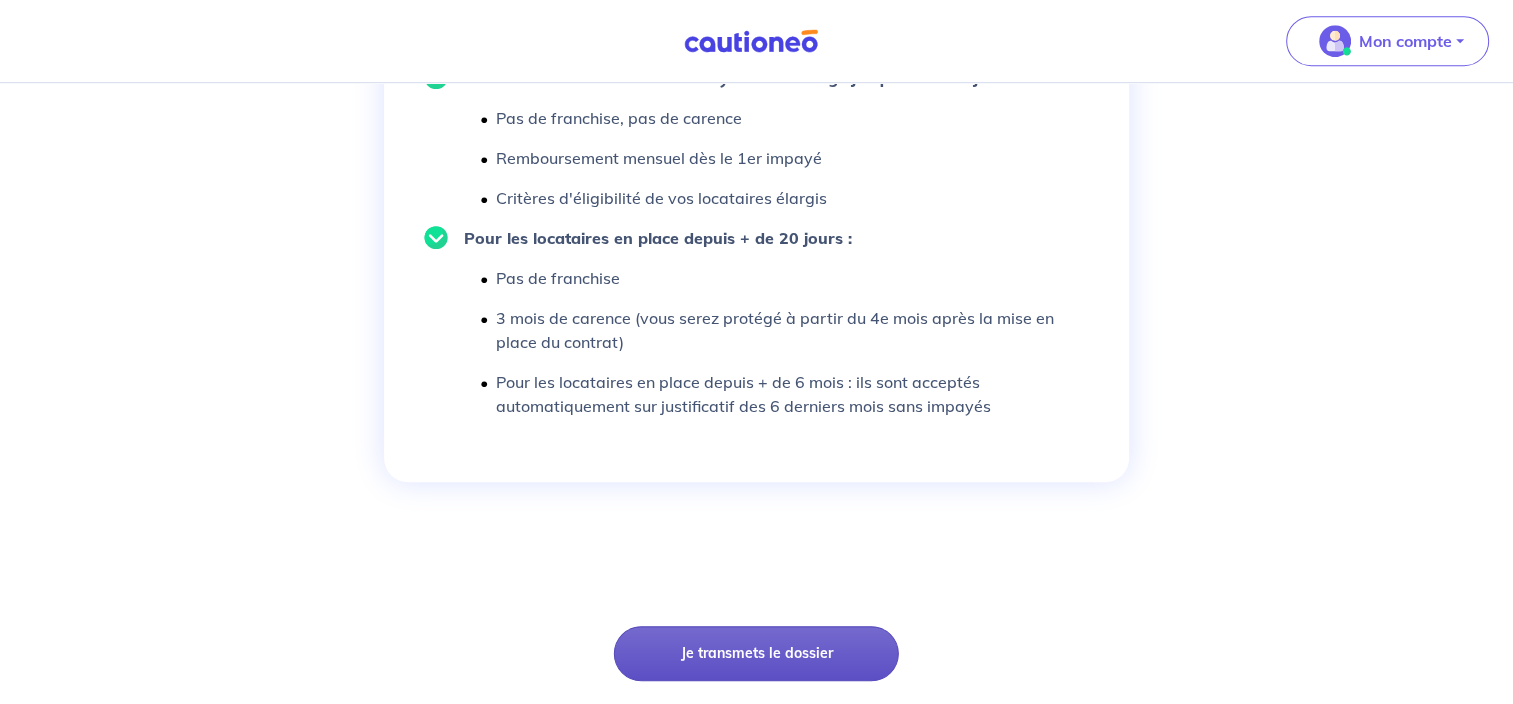click on "Je transmets le dossier" at bounding box center [756, 653] 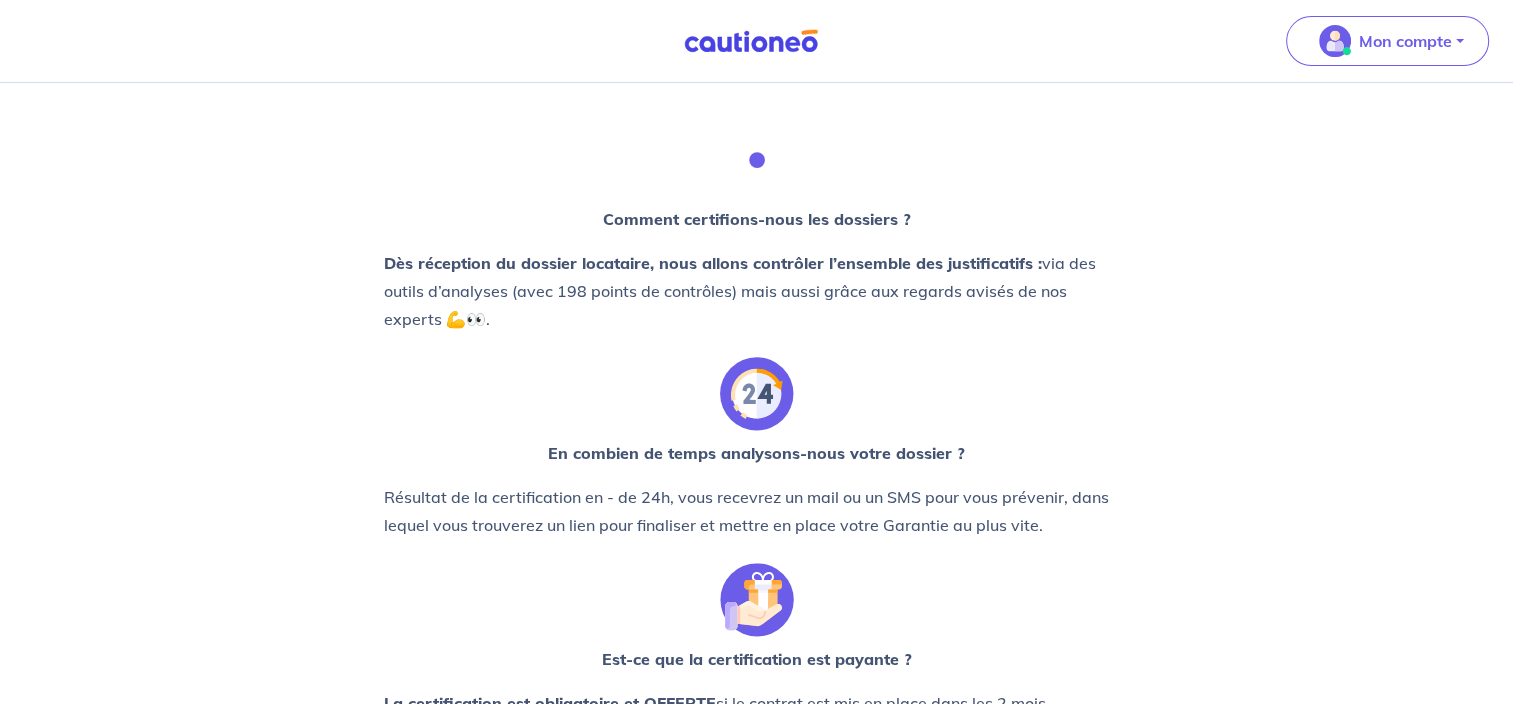 scroll, scrollTop: 292, scrollLeft: 0, axis: vertical 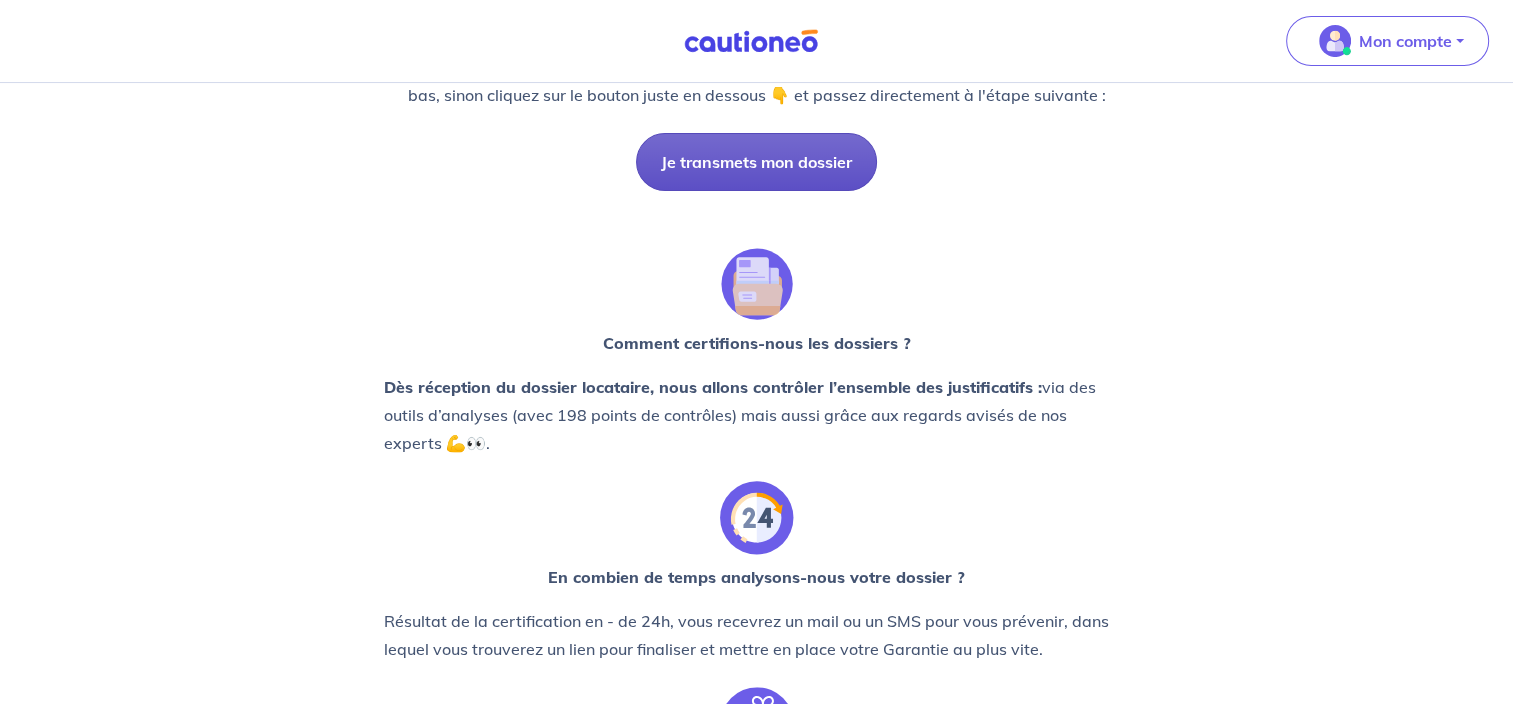 click on "Je transmets mon dossier" at bounding box center (756, 162) 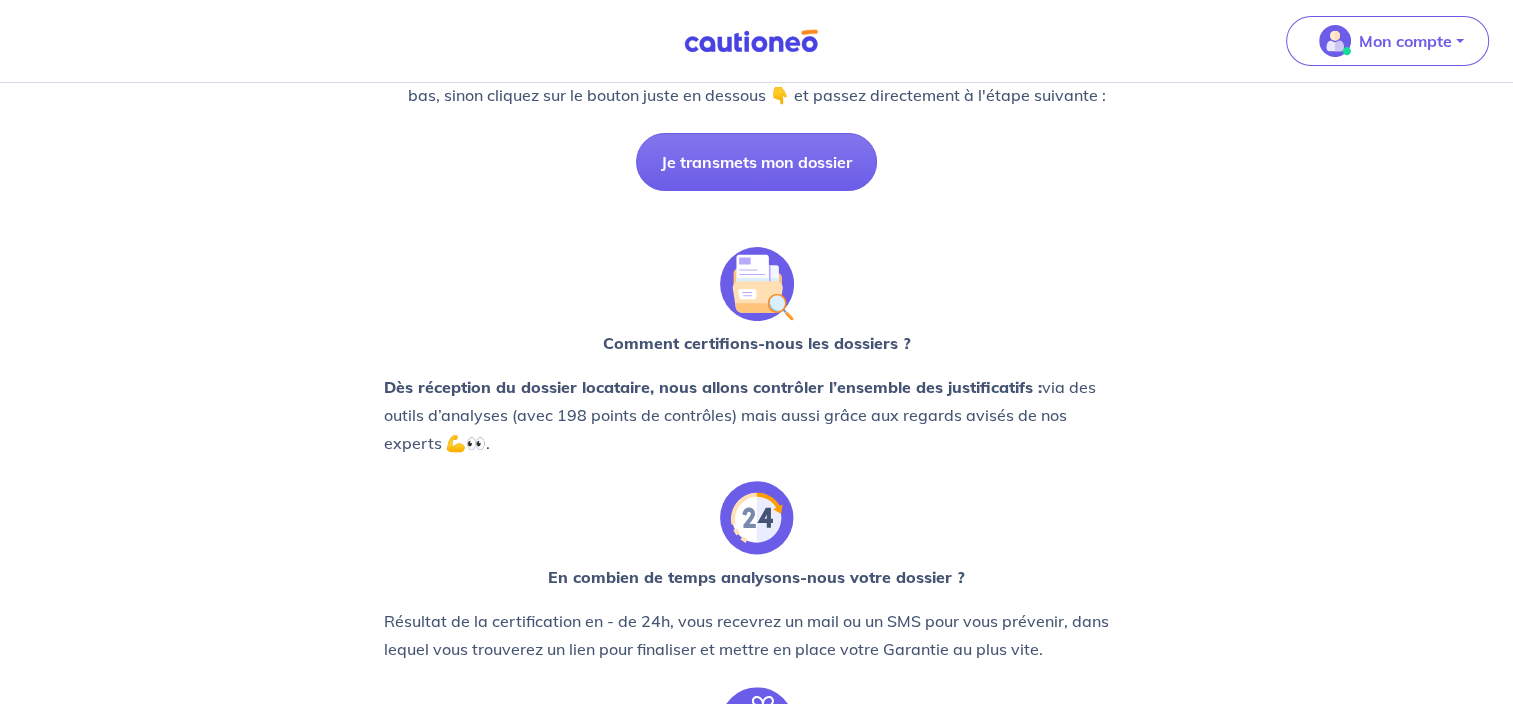 scroll, scrollTop: 0, scrollLeft: 0, axis: both 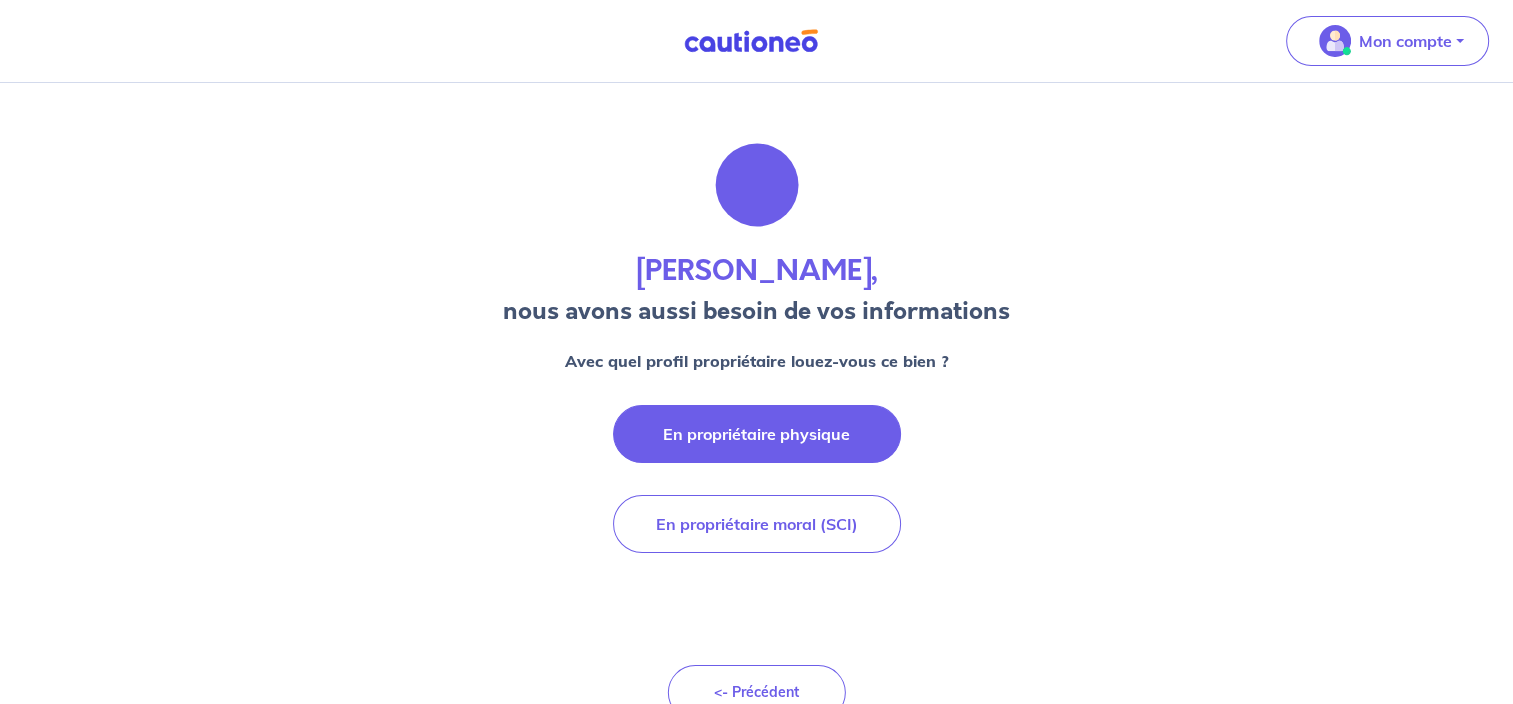 click on "En propriétaire physique" at bounding box center [757, 434] 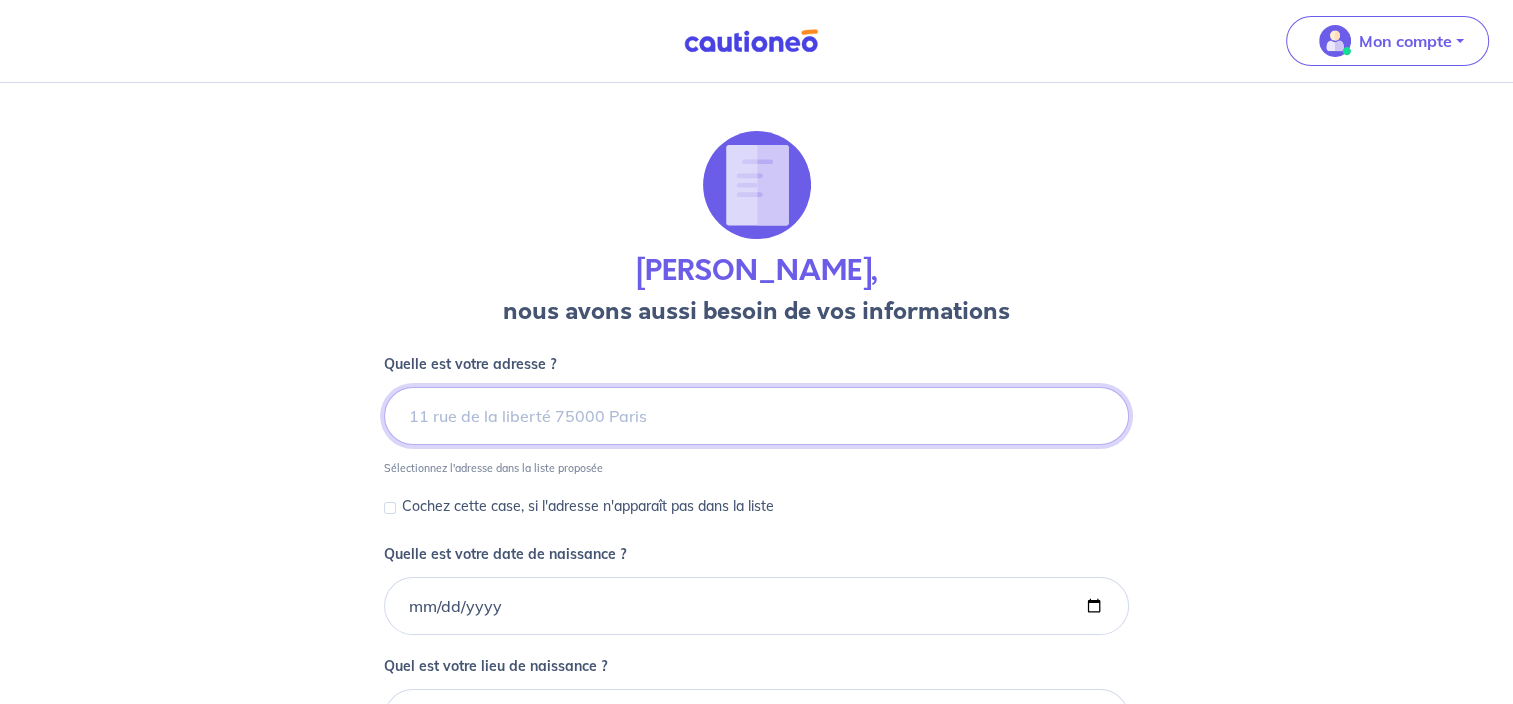 click at bounding box center [756, 416] 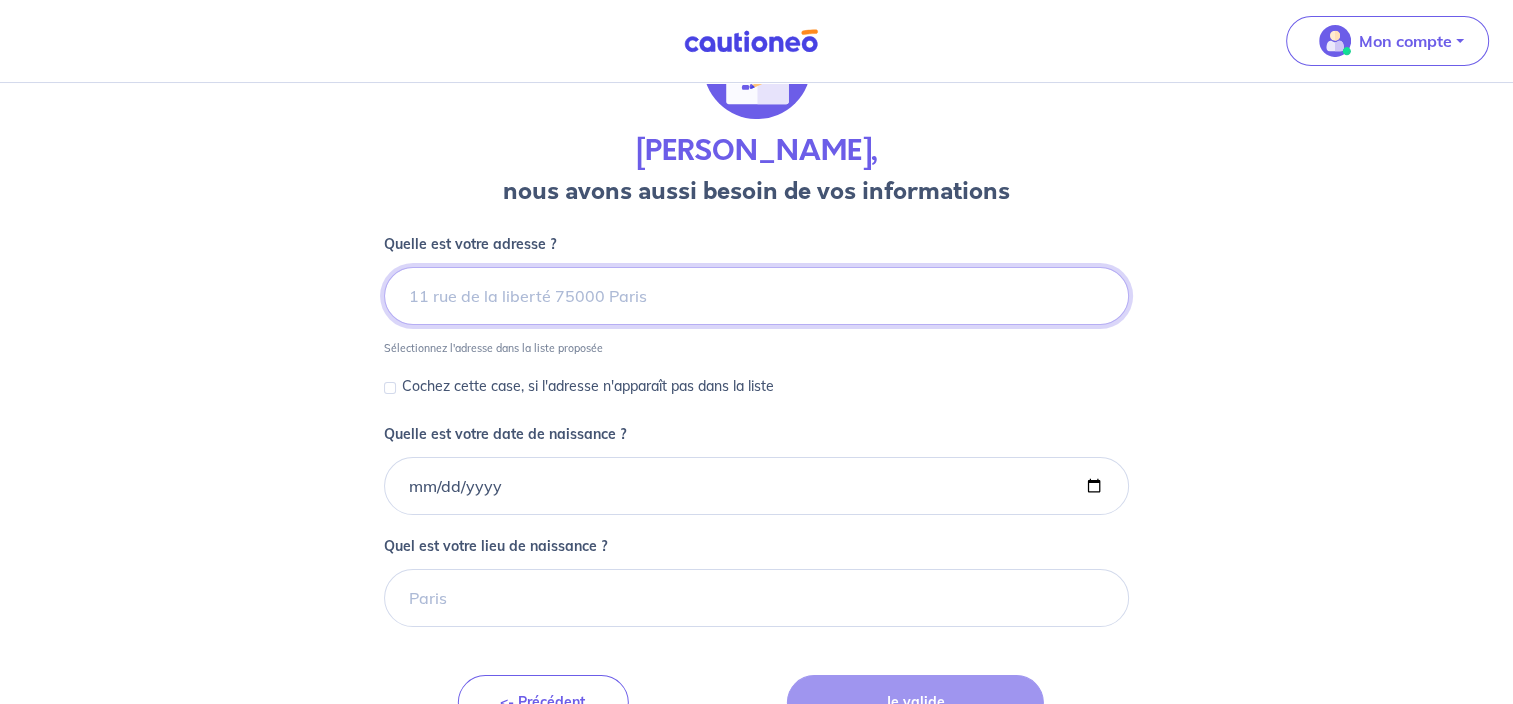 scroll, scrollTop: 123, scrollLeft: 0, axis: vertical 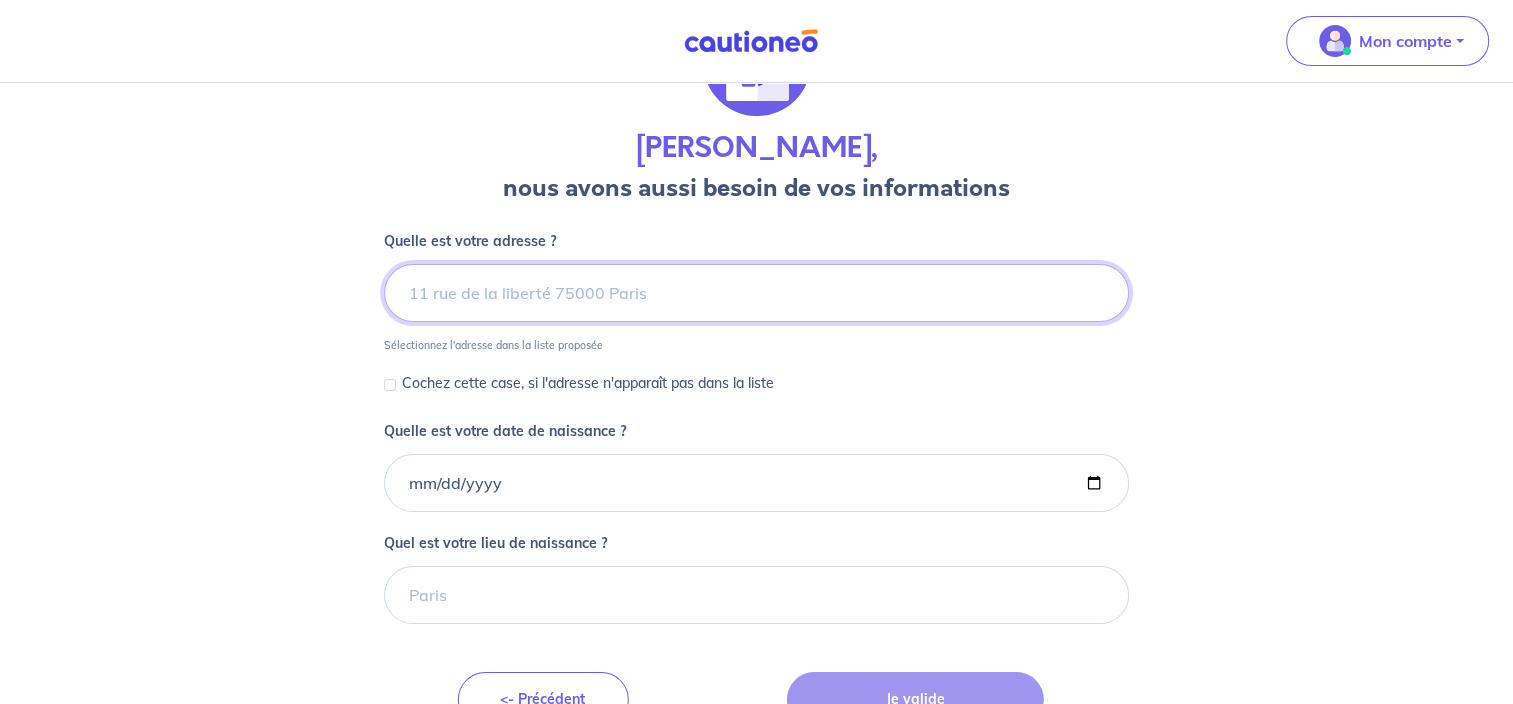 type on "6" 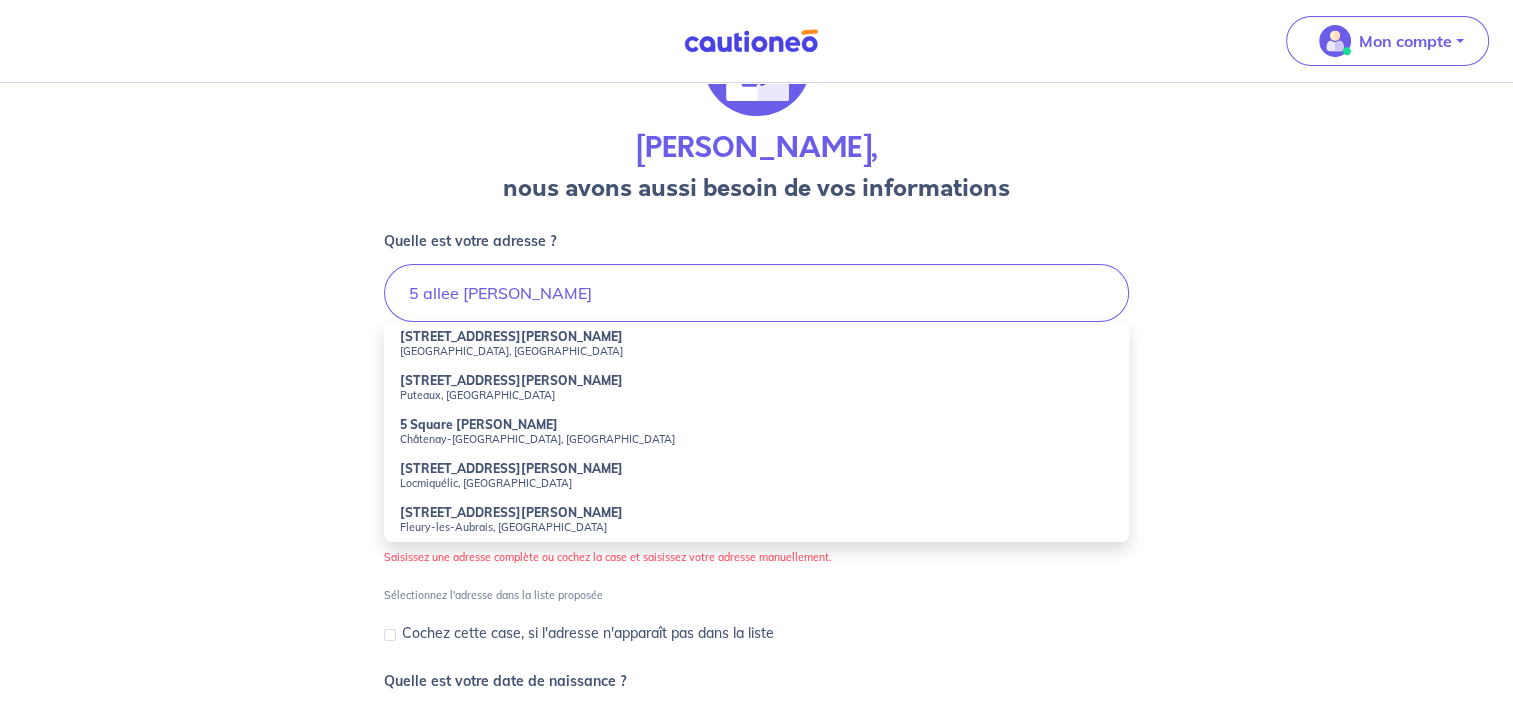 click on "[STREET_ADDRESS][PERSON_NAME]" at bounding box center (511, 380) 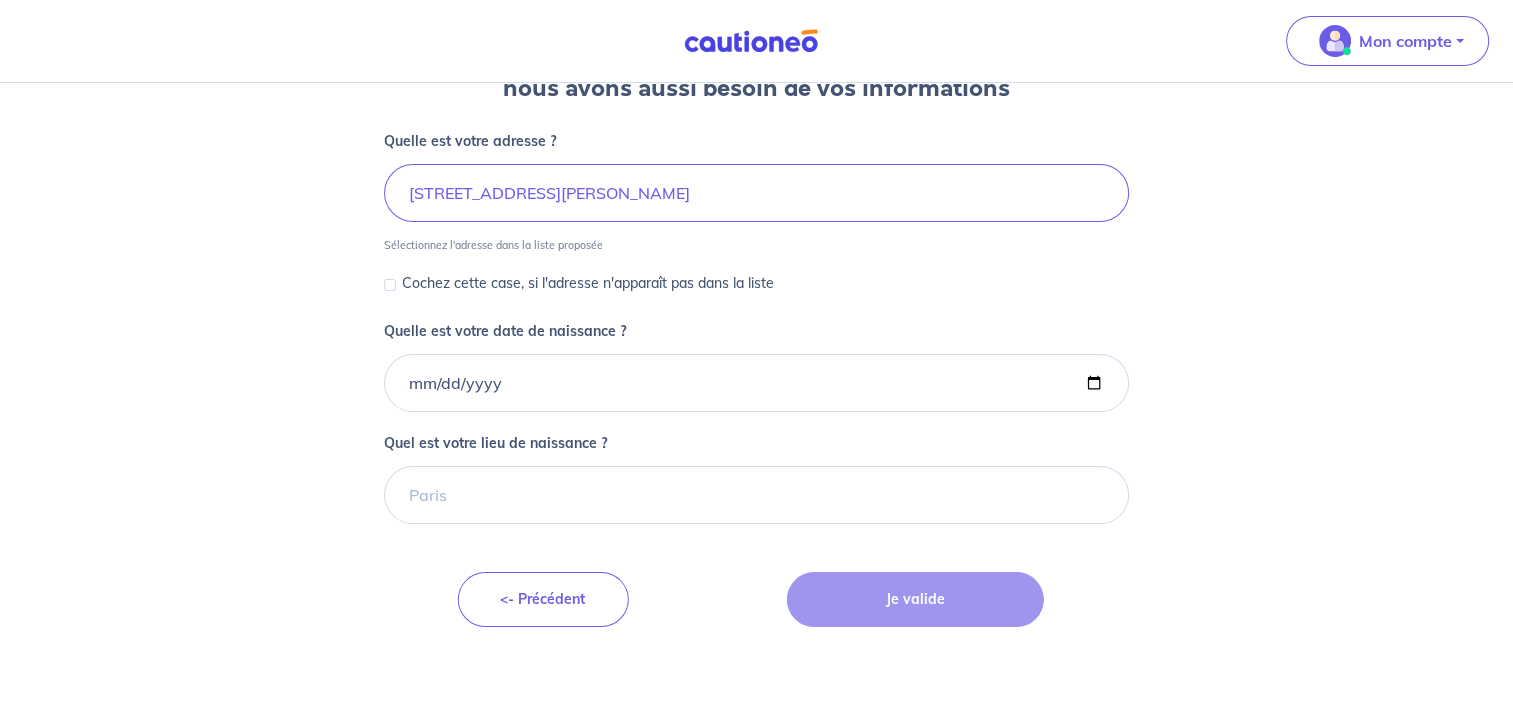 scroll, scrollTop: 227, scrollLeft: 0, axis: vertical 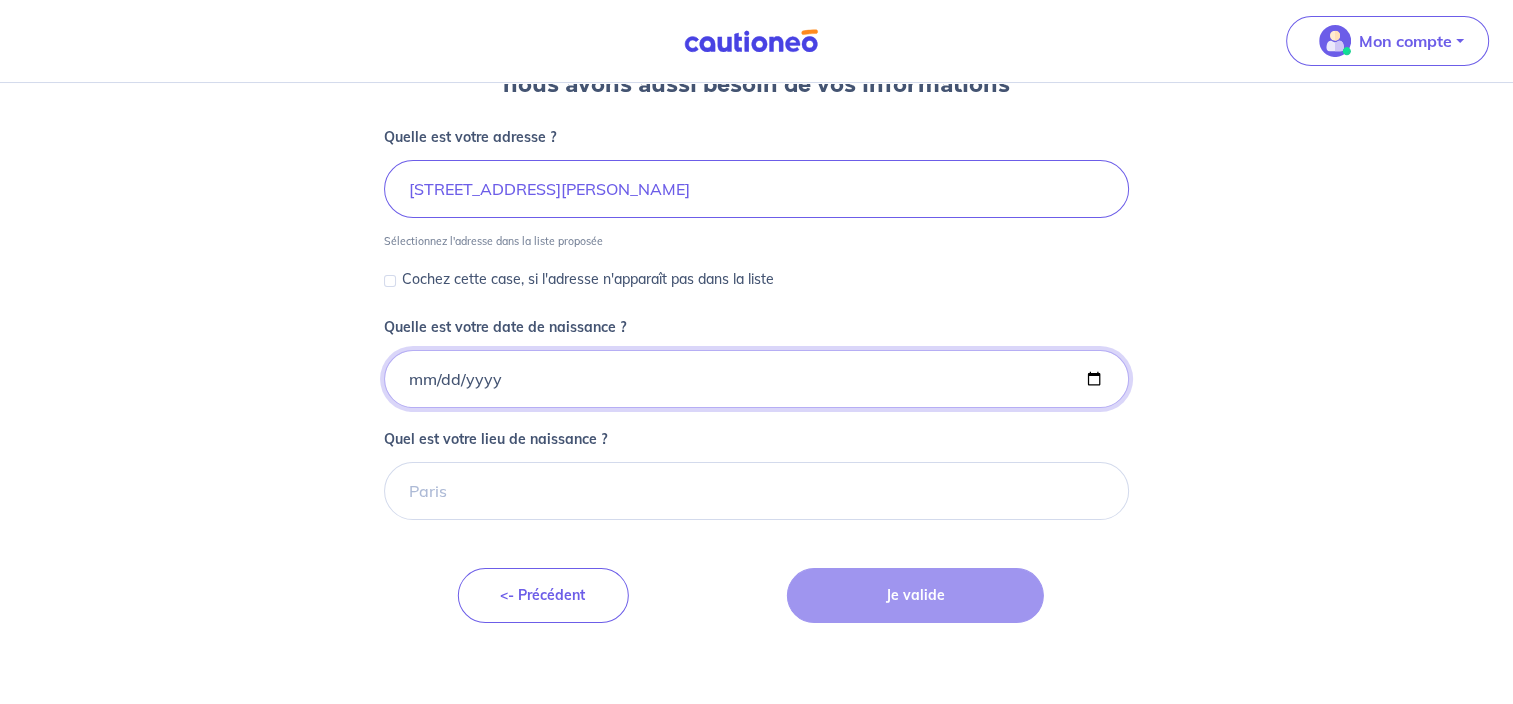 click on "Quelle est votre date de naissance ?" at bounding box center [756, 379] 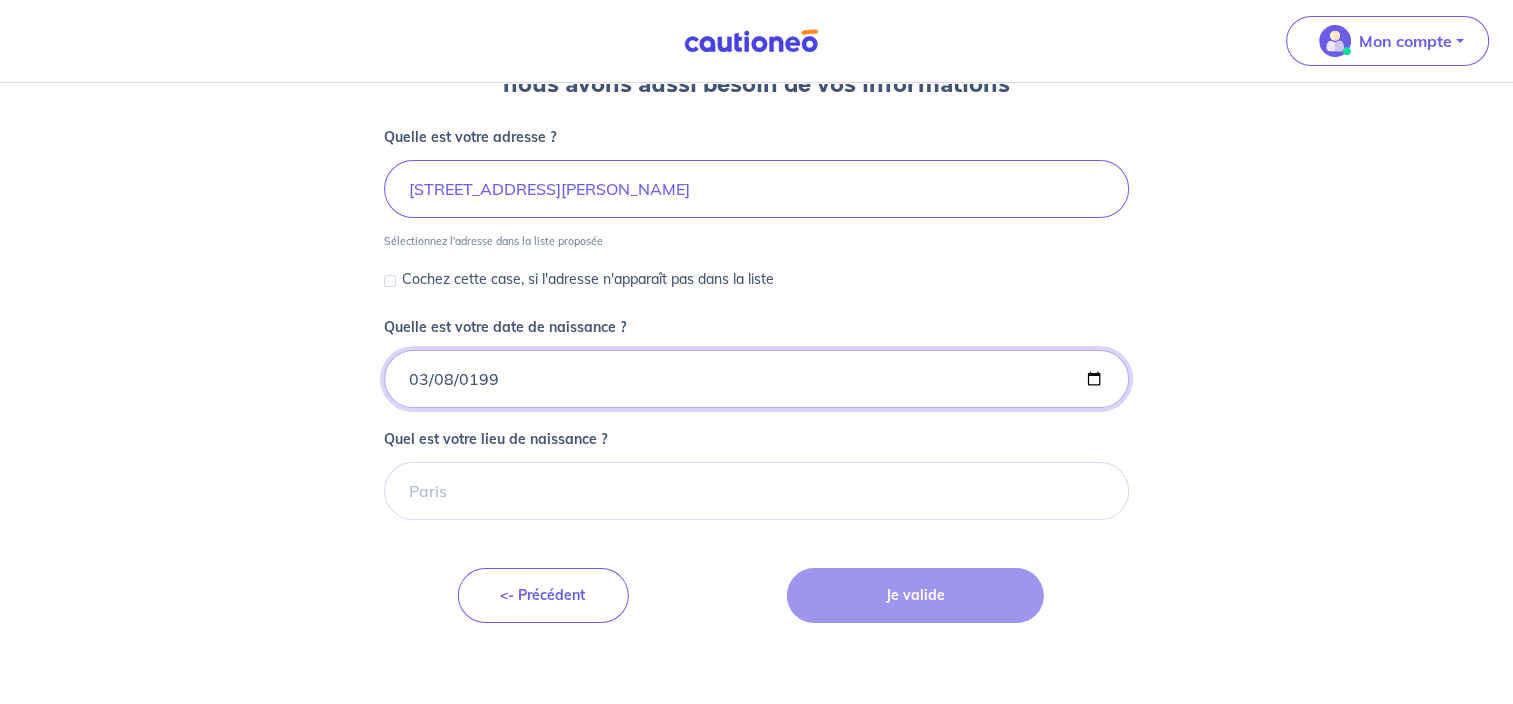 type on "[DATE]" 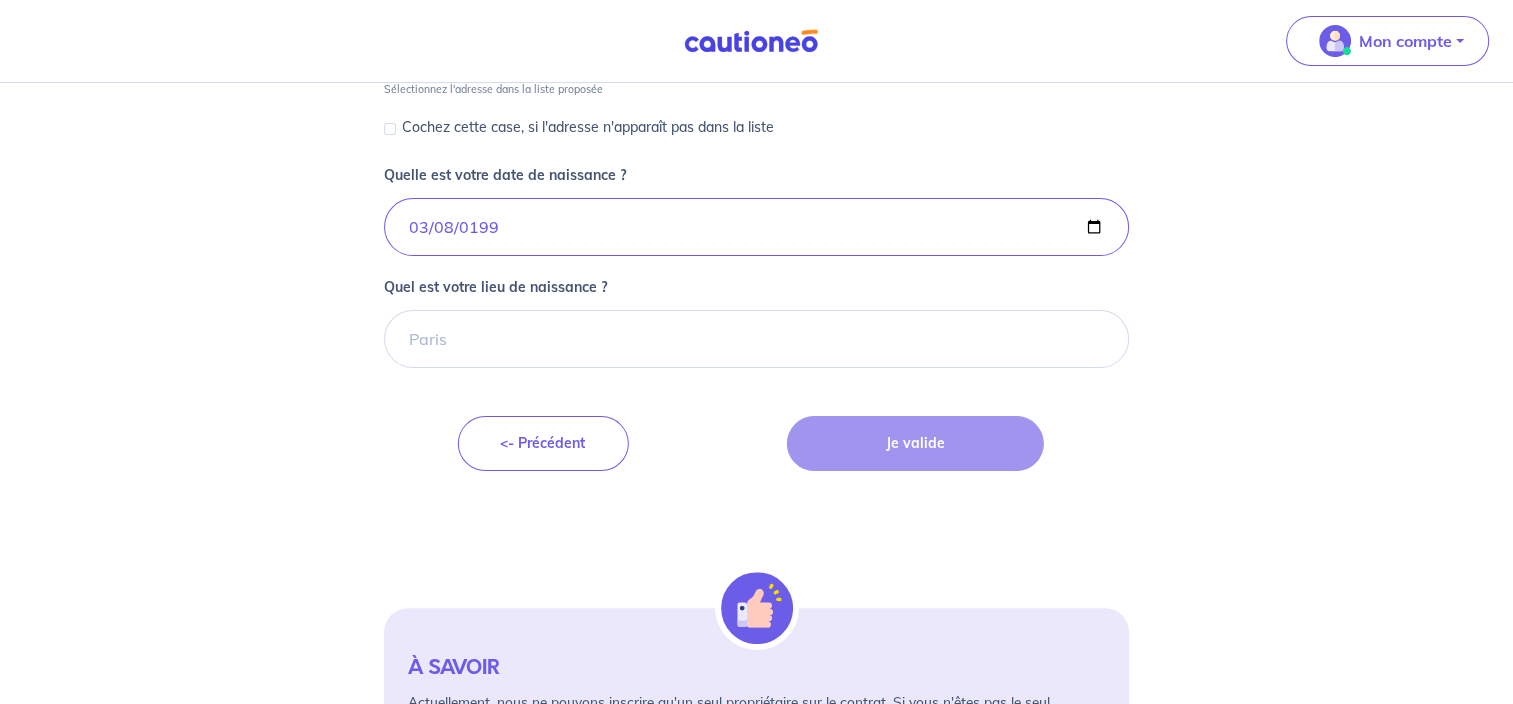scroll, scrollTop: 380, scrollLeft: 0, axis: vertical 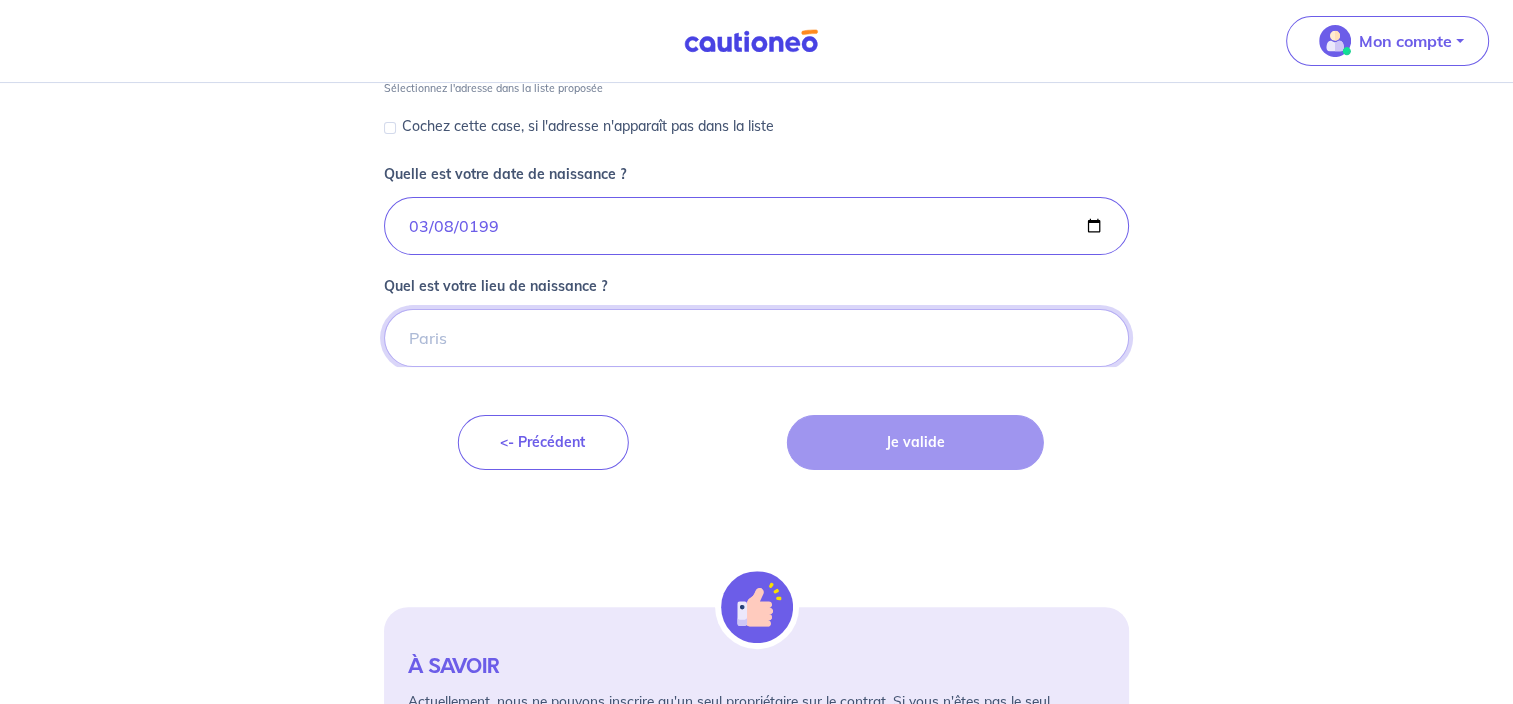click on "Quel est votre lieu de naissance ?" at bounding box center [756, 338] 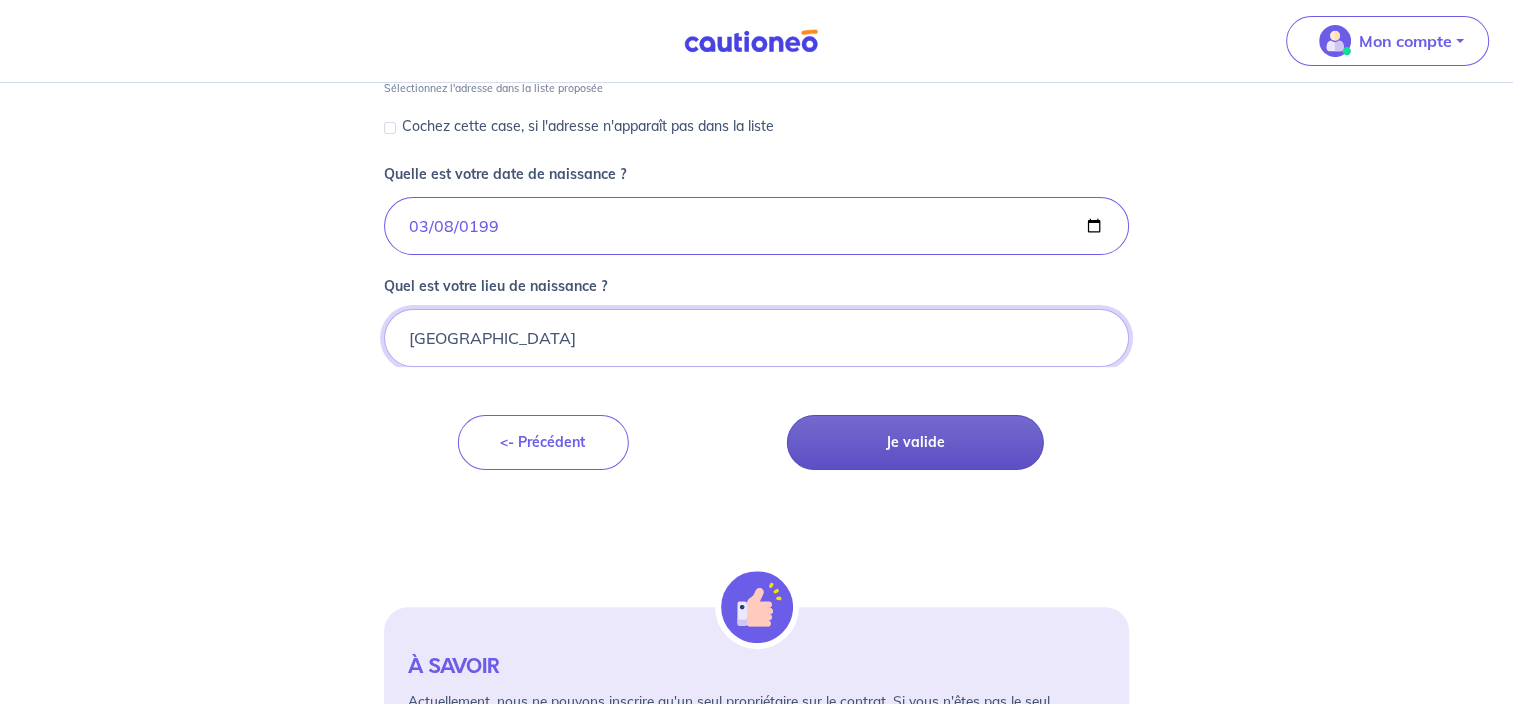 type on "[GEOGRAPHIC_DATA]" 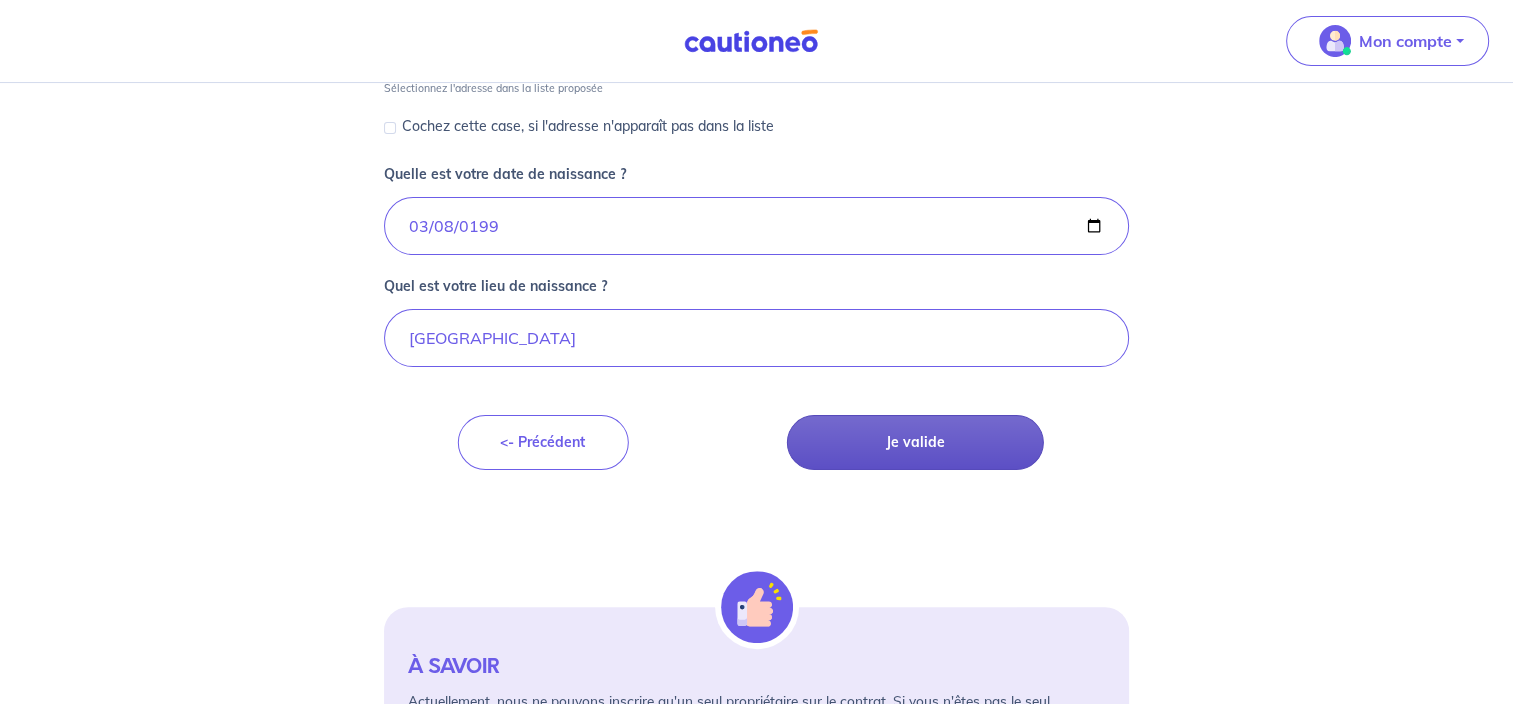 click on "Je valide" at bounding box center [915, 442] 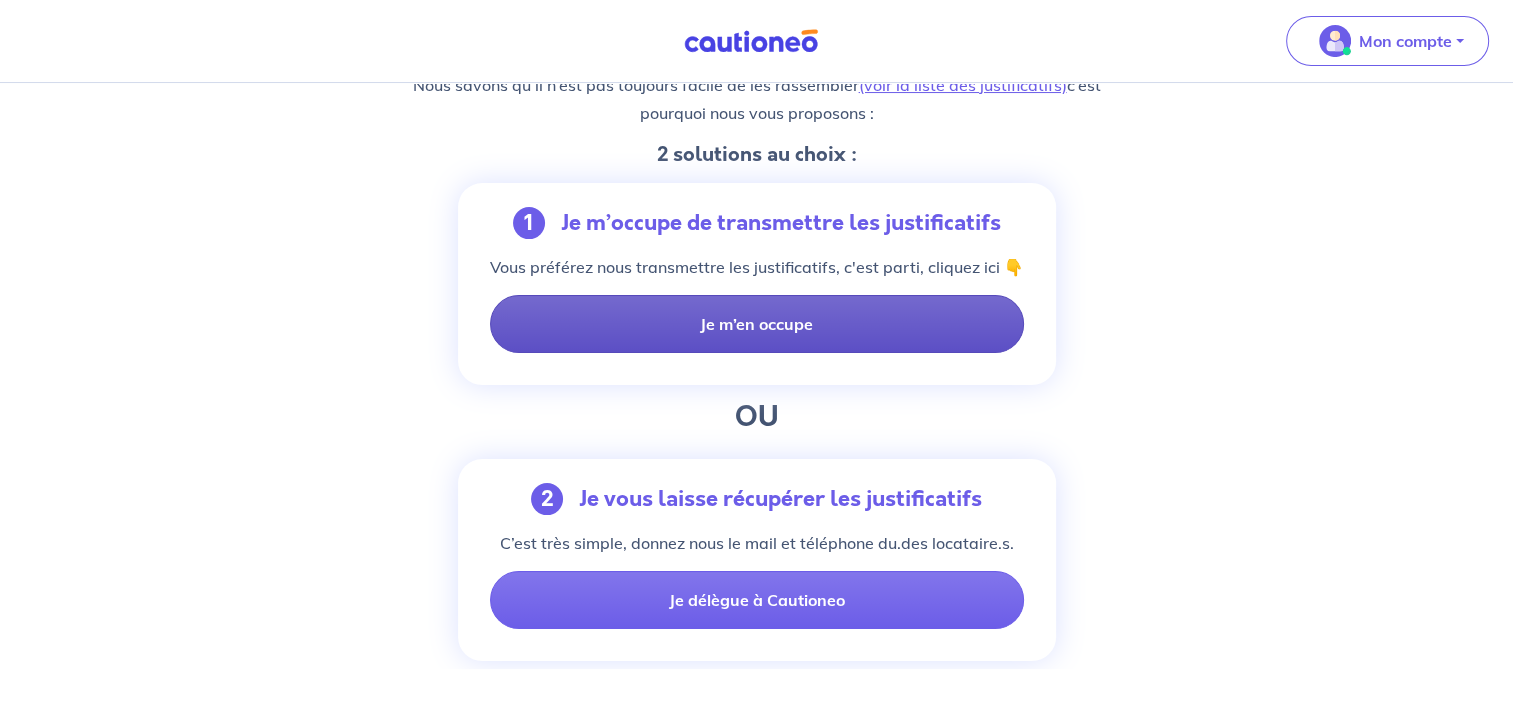 scroll, scrollTop: 284, scrollLeft: 0, axis: vertical 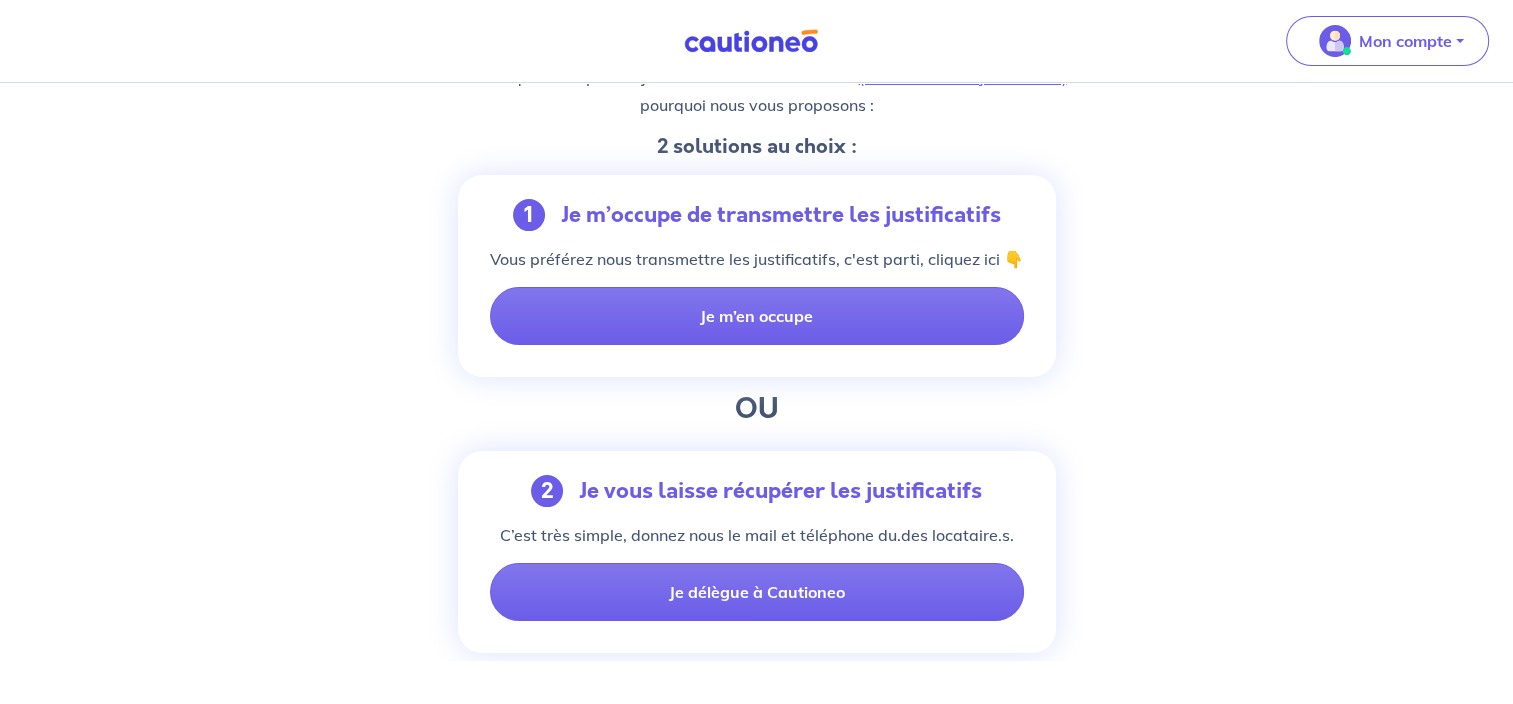 click on "2 Je vous laisse récupérer les justificatifs" at bounding box center [757, 491] 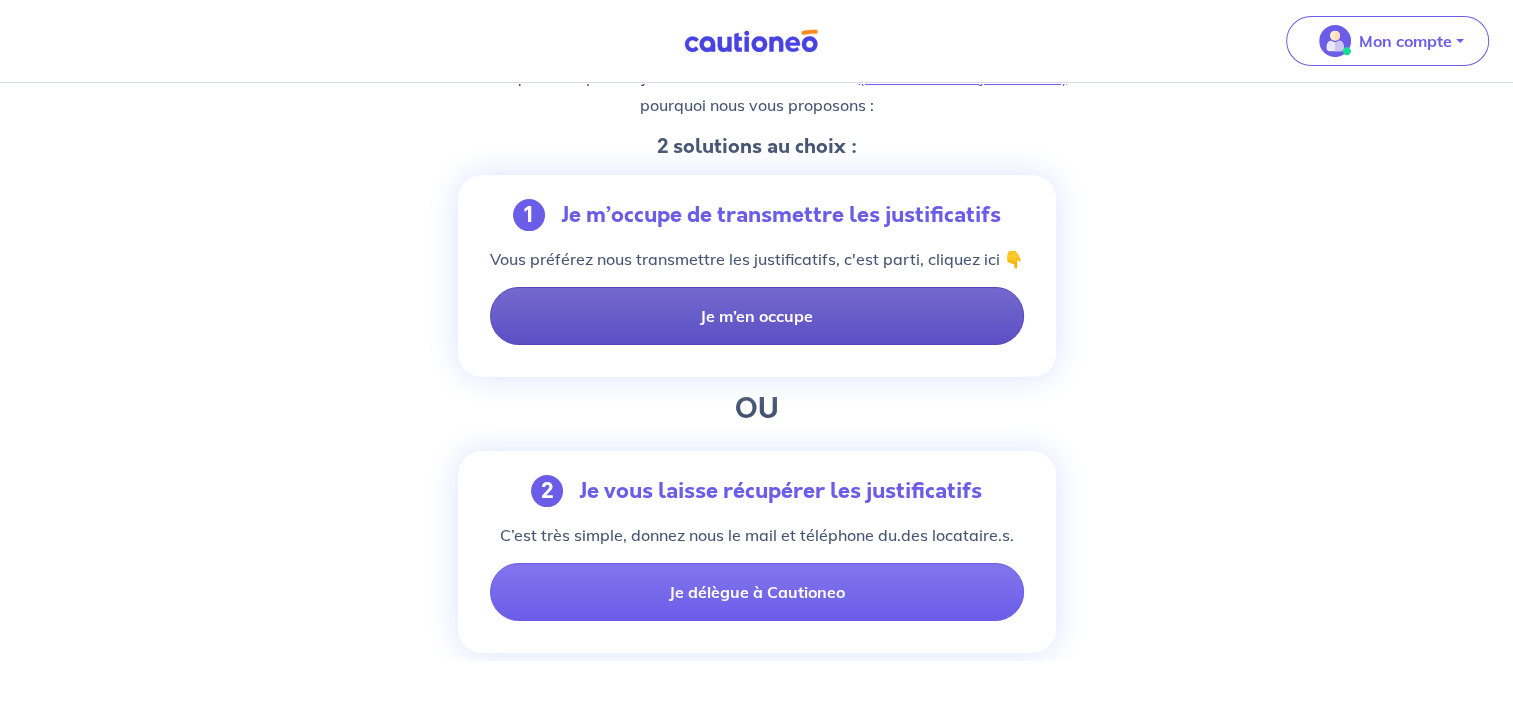 click on "Je m’en occupe" at bounding box center [757, 316] 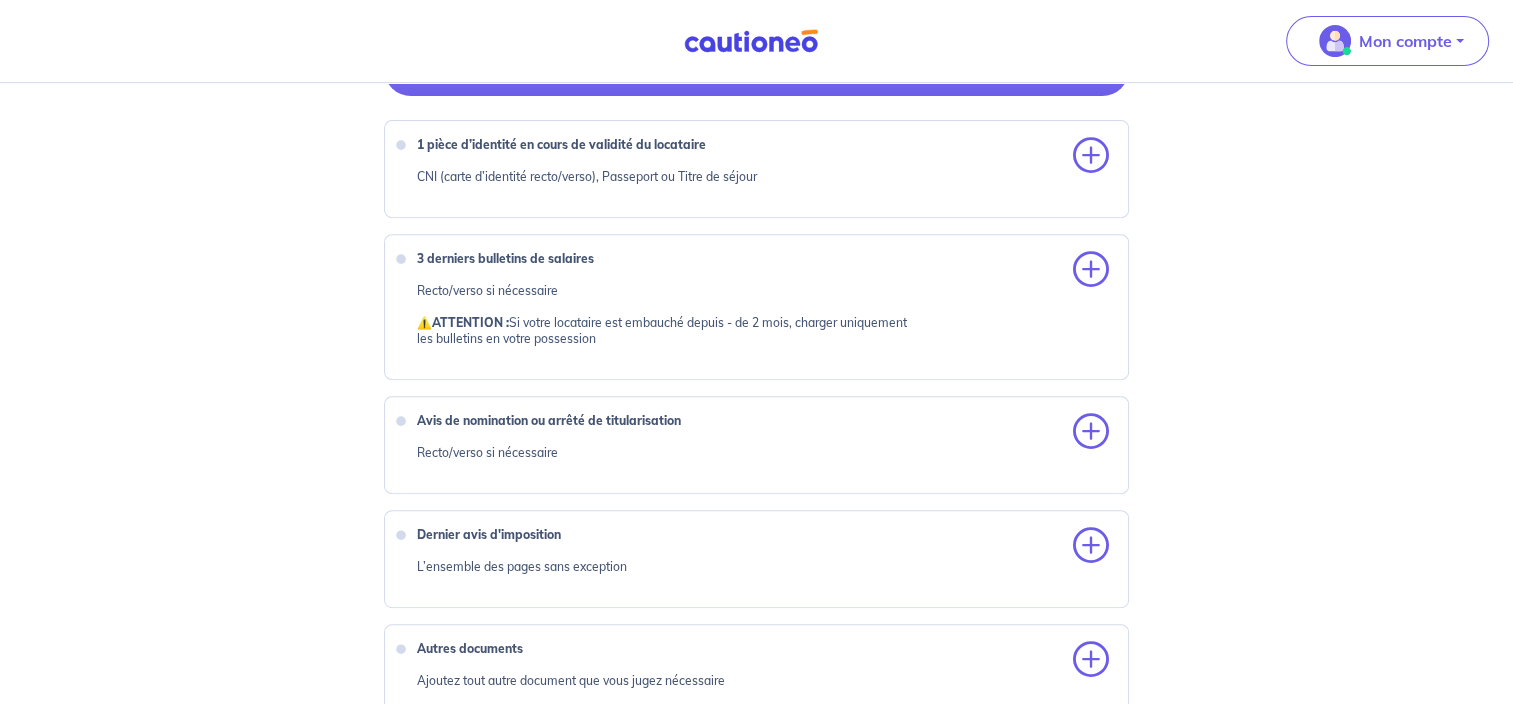 scroll, scrollTop: 795, scrollLeft: 0, axis: vertical 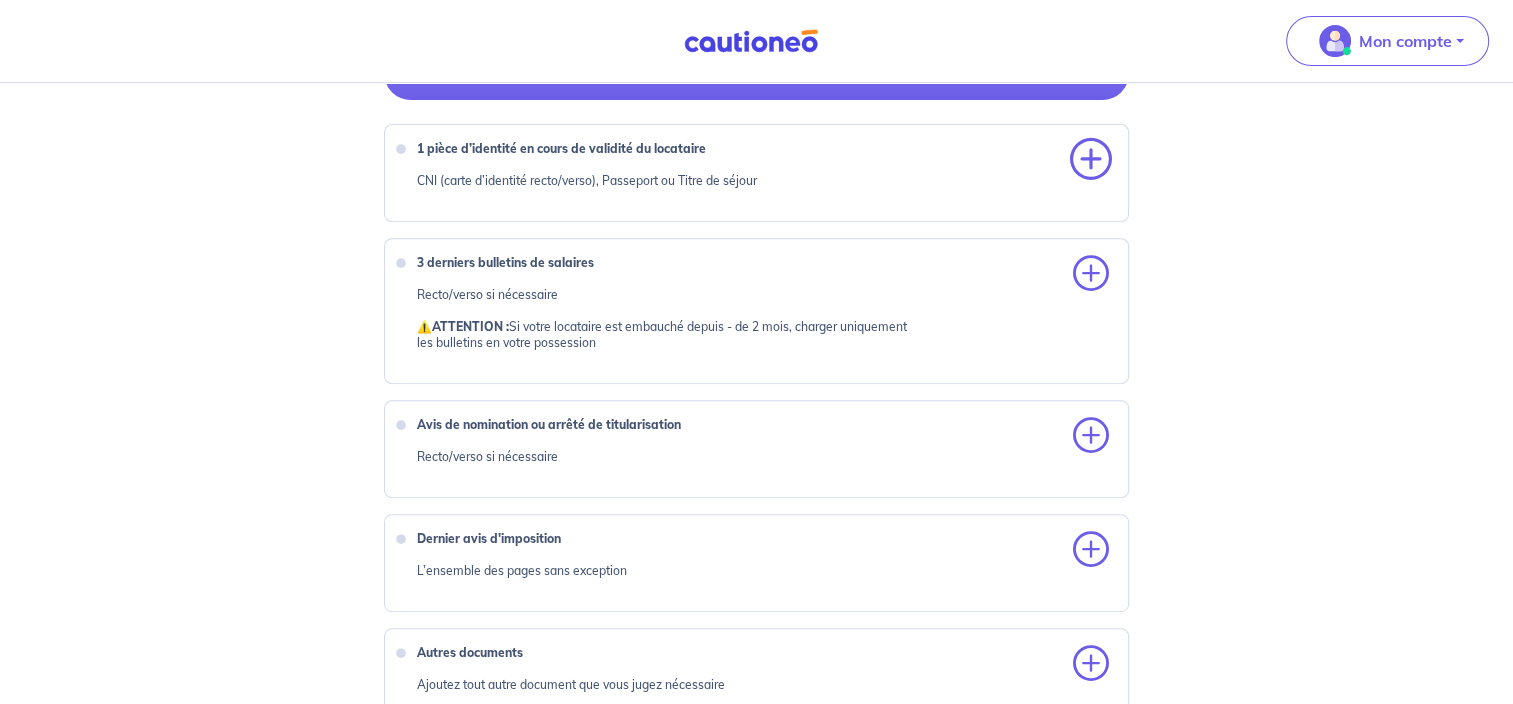 click at bounding box center (1091, 160) 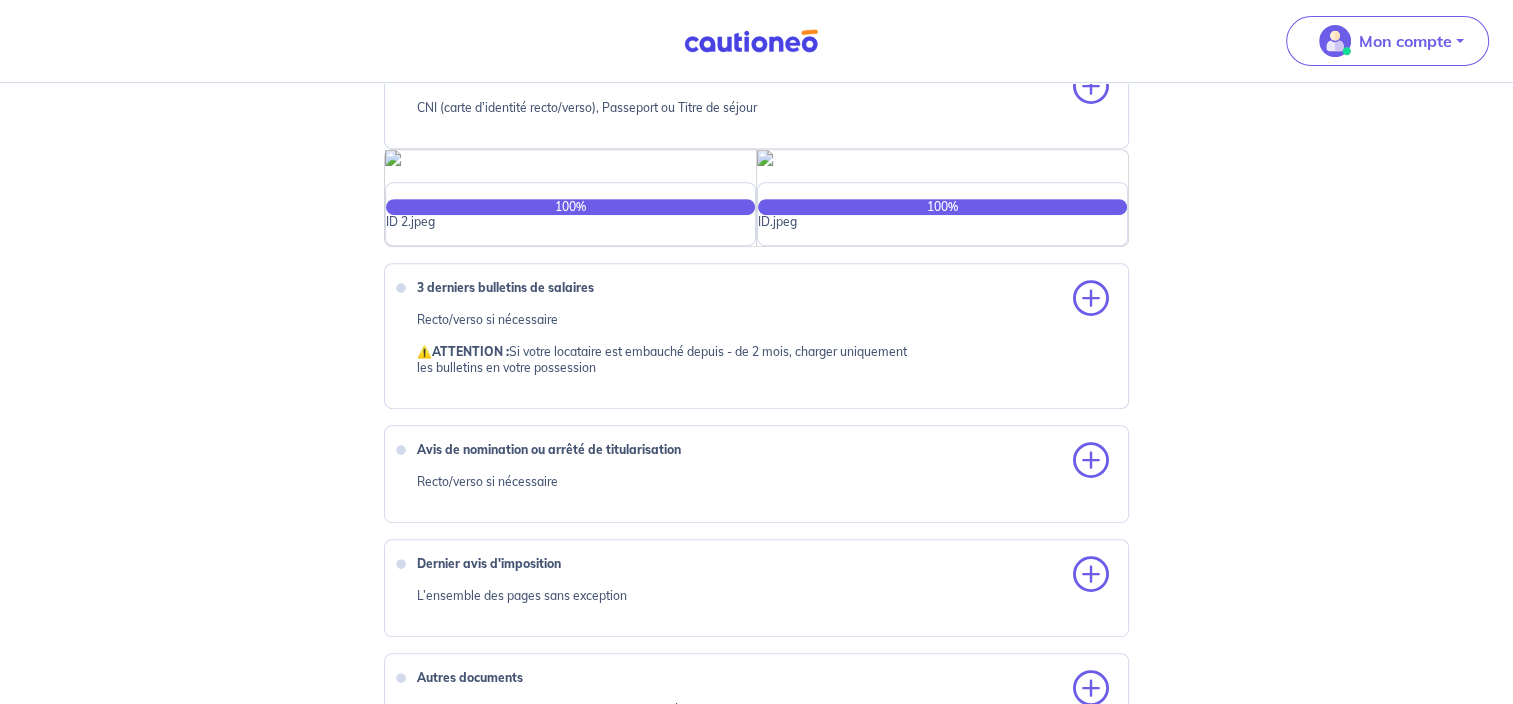 scroll, scrollTop: 872, scrollLeft: 0, axis: vertical 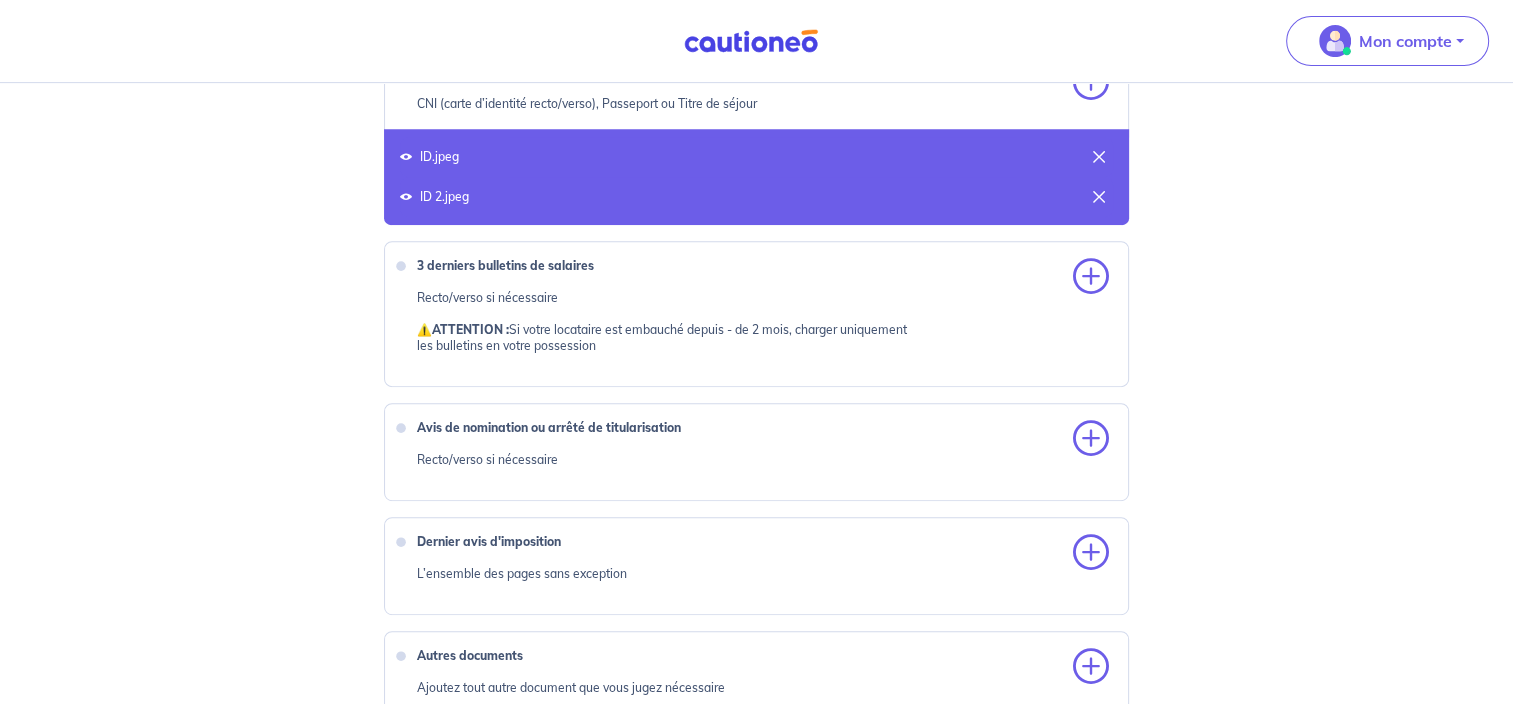 click at bounding box center (1099, 197) 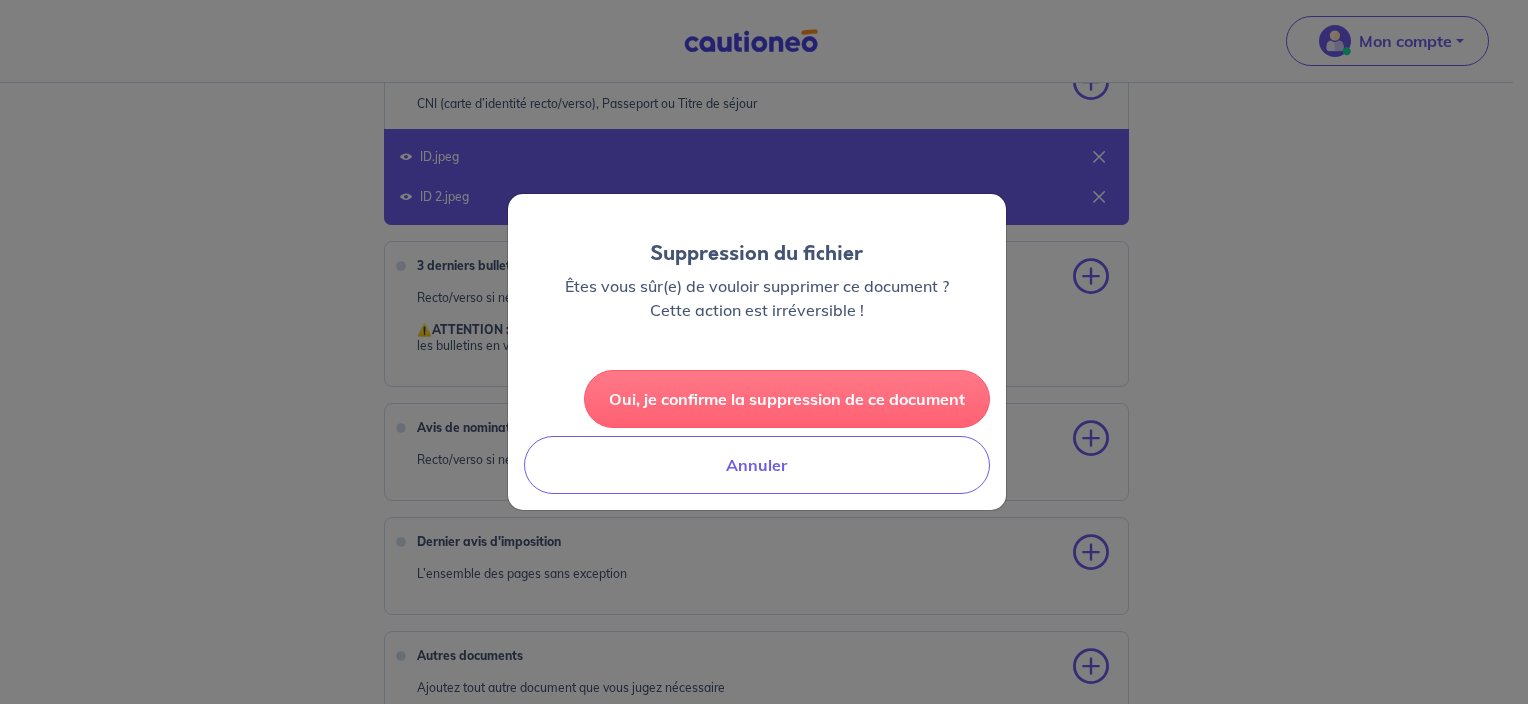 click on "Oui, je confirme la suppression de ce document" at bounding box center (787, 399) 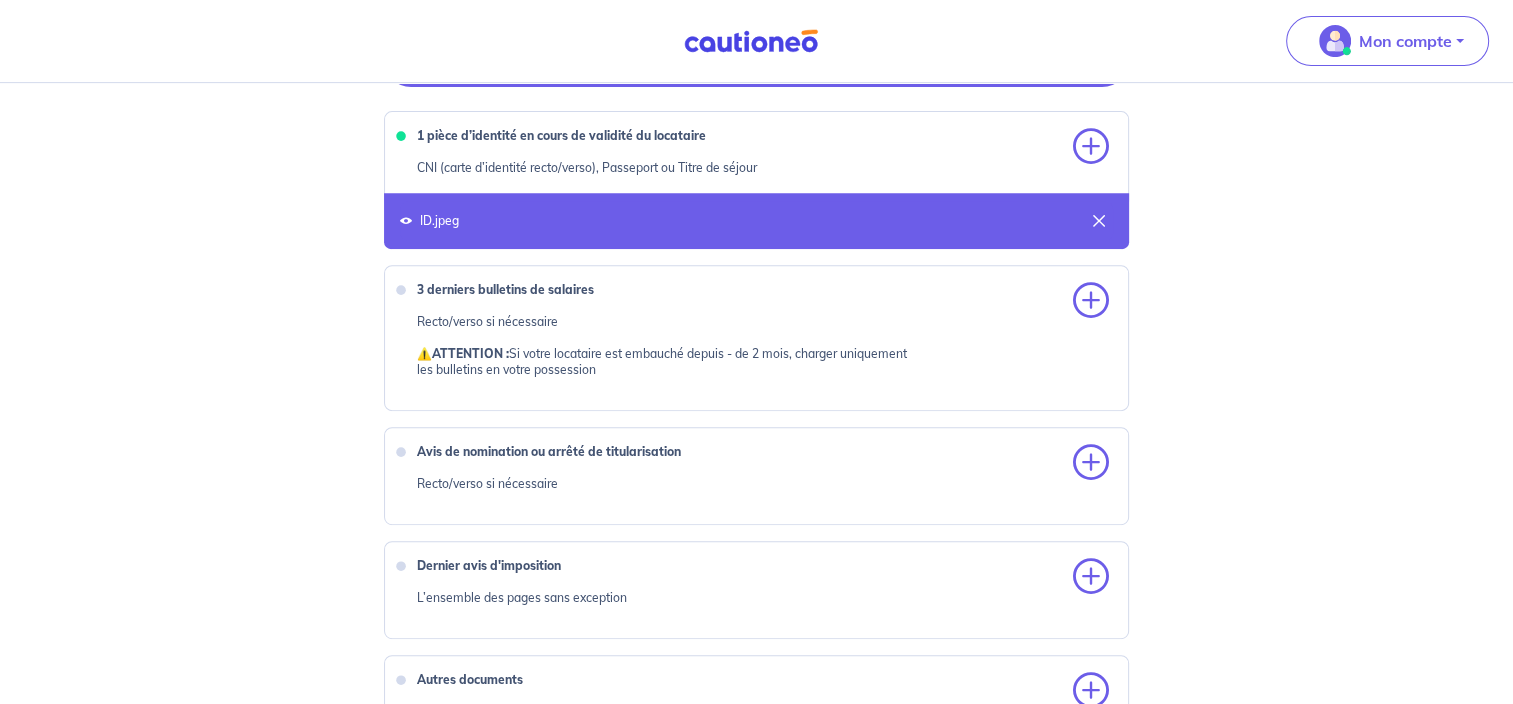 scroll, scrollTop: 796, scrollLeft: 0, axis: vertical 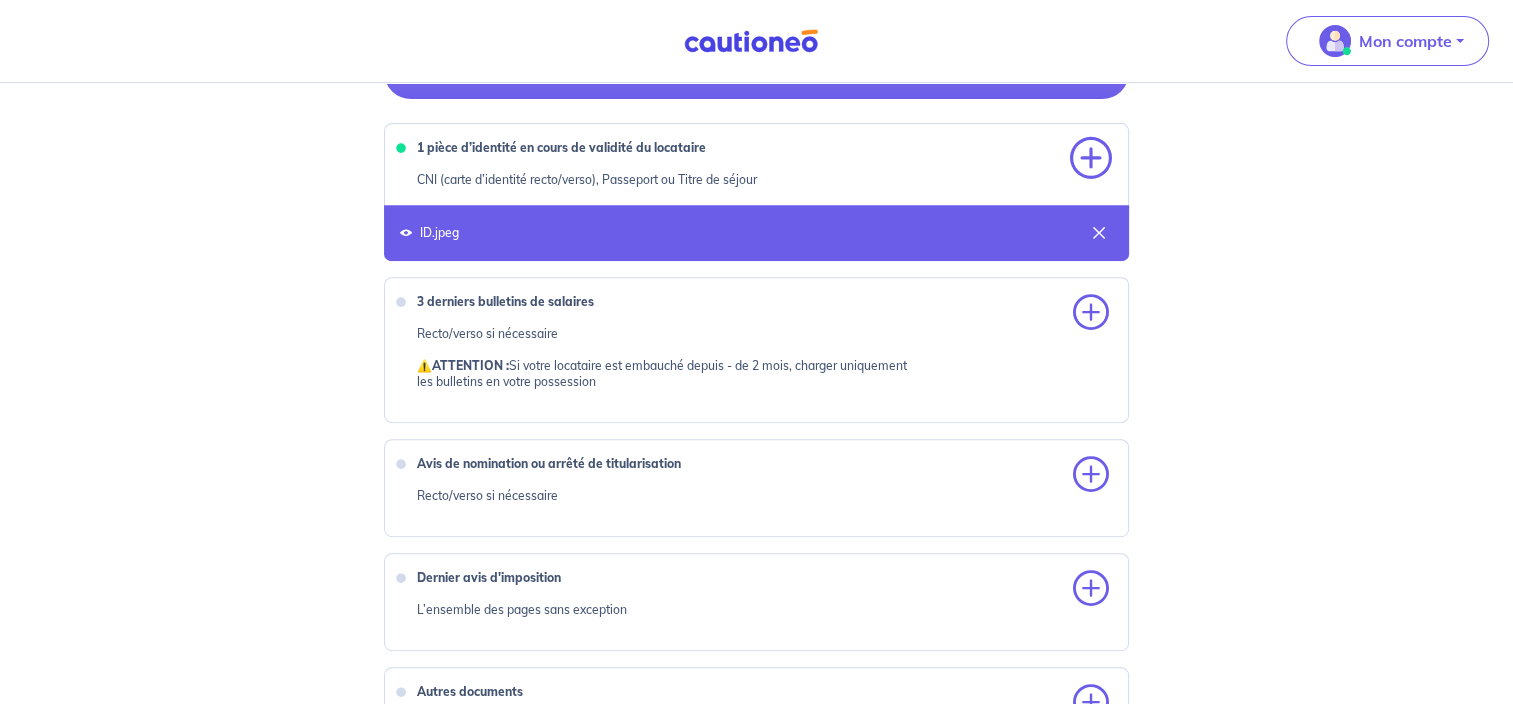 click at bounding box center [1091, 159] 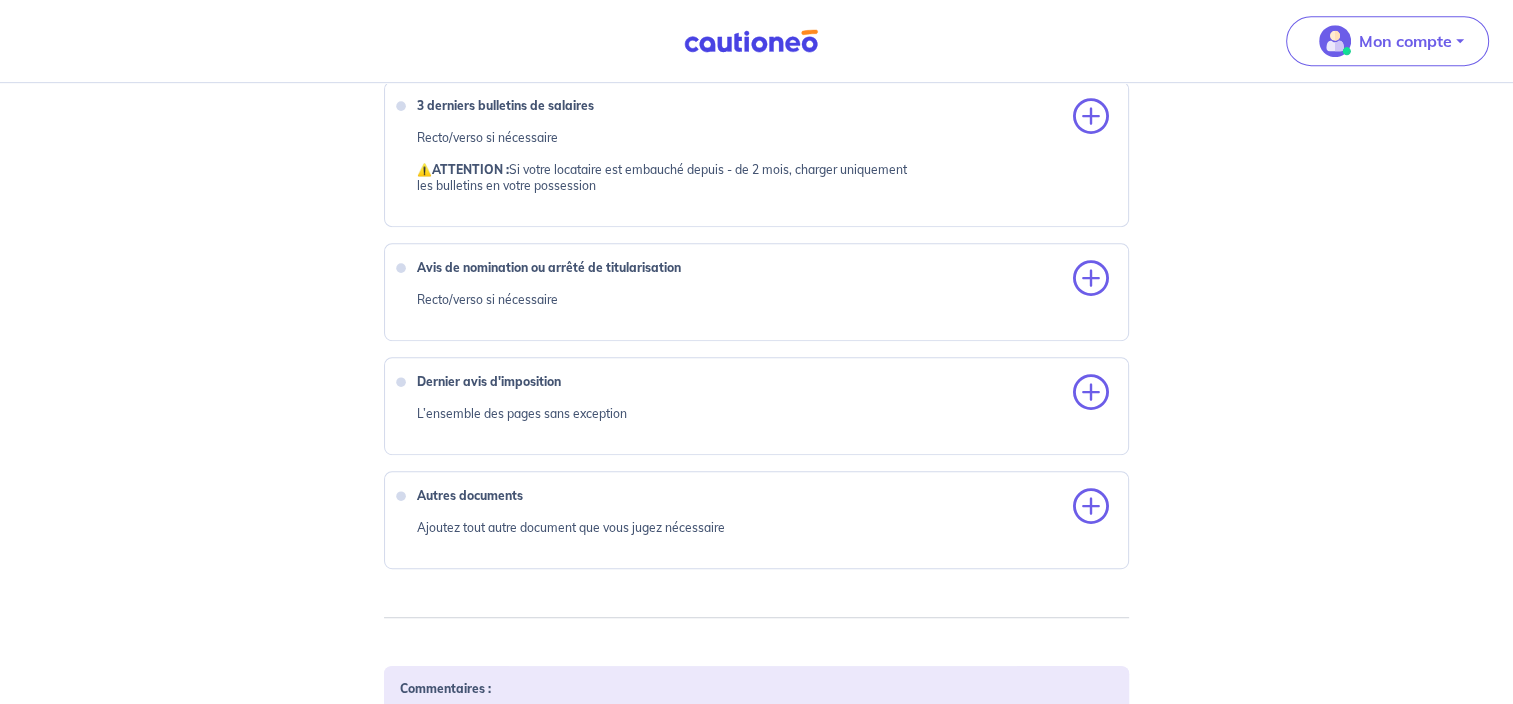 scroll, scrollTop: 872, scrollLeft: 0, axis: vertical 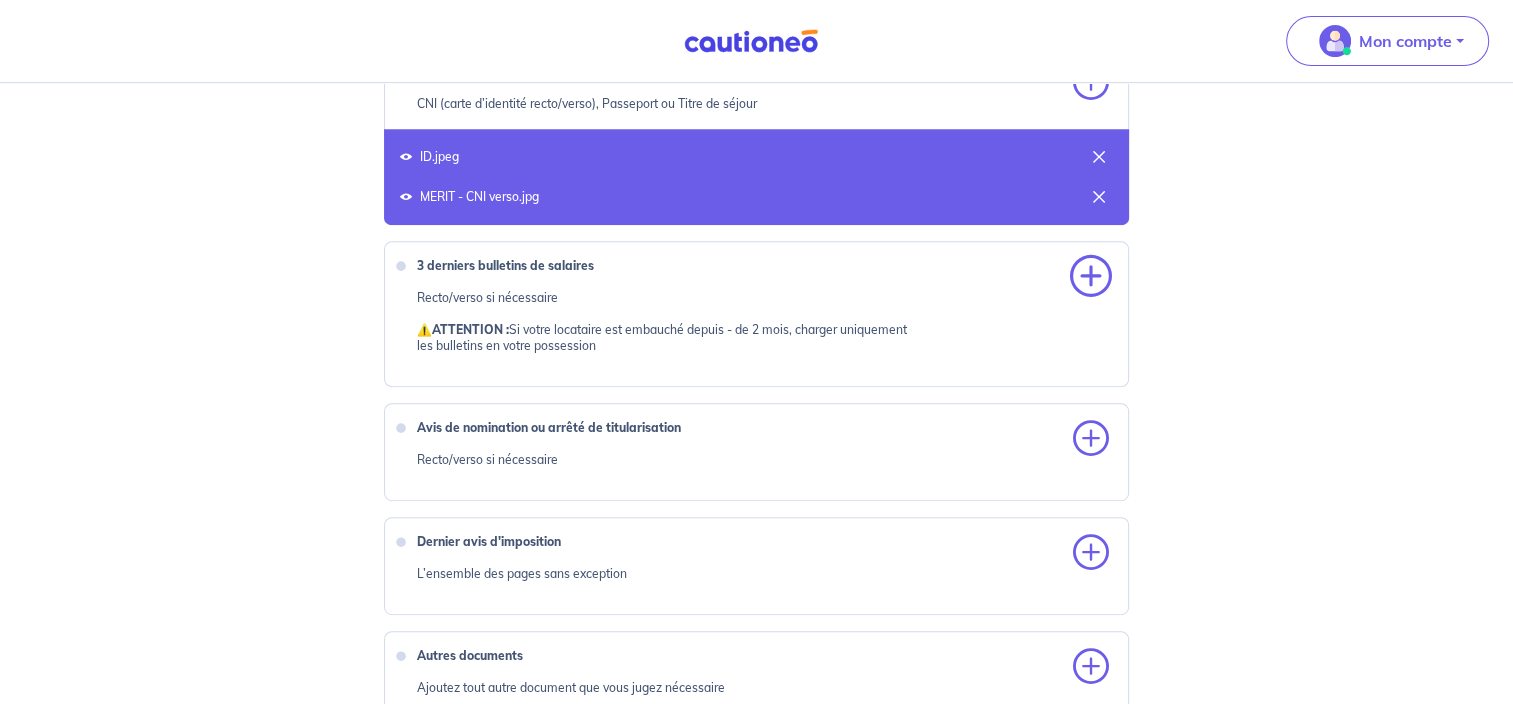 click at bounding box center (1091, 277) 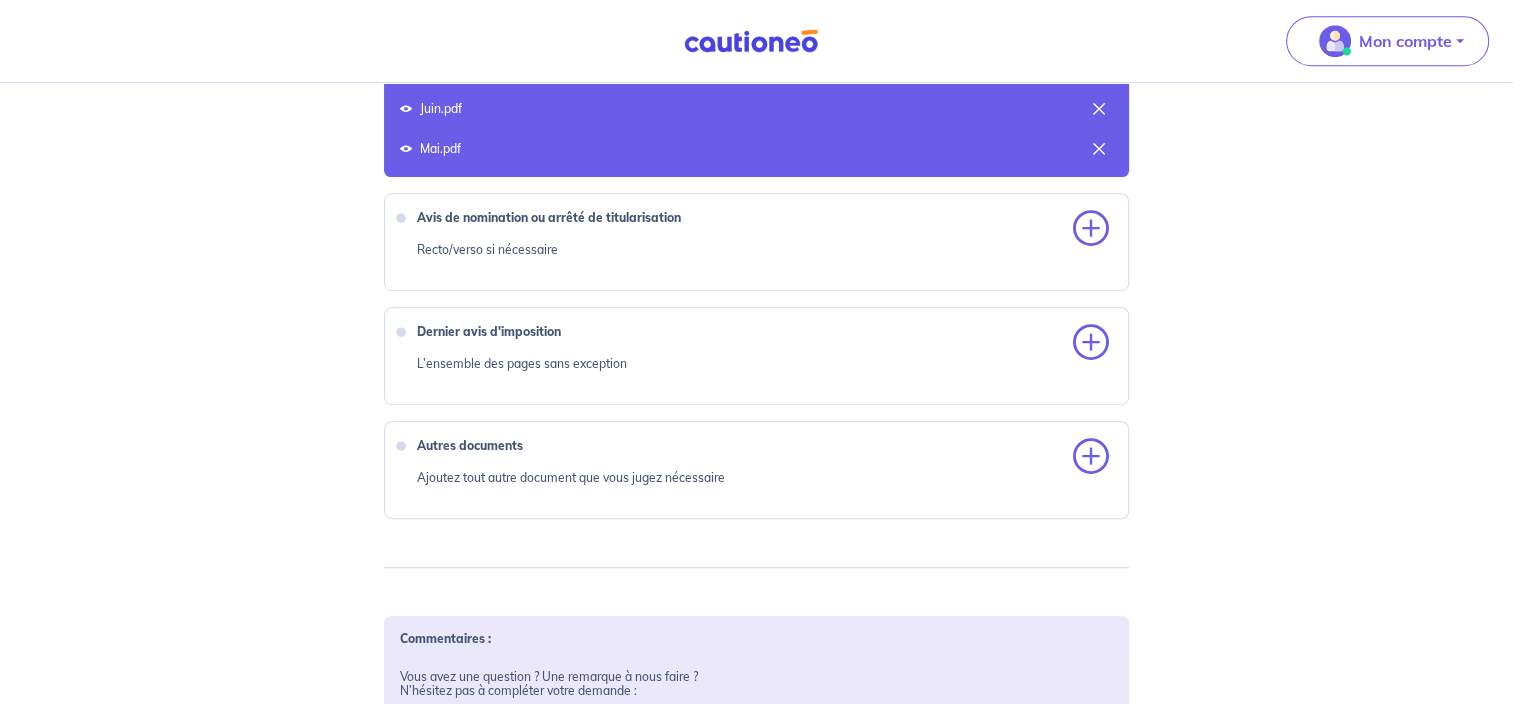 scroll, scrollTop: 1203, scrollLeft: 0, axis: vertical 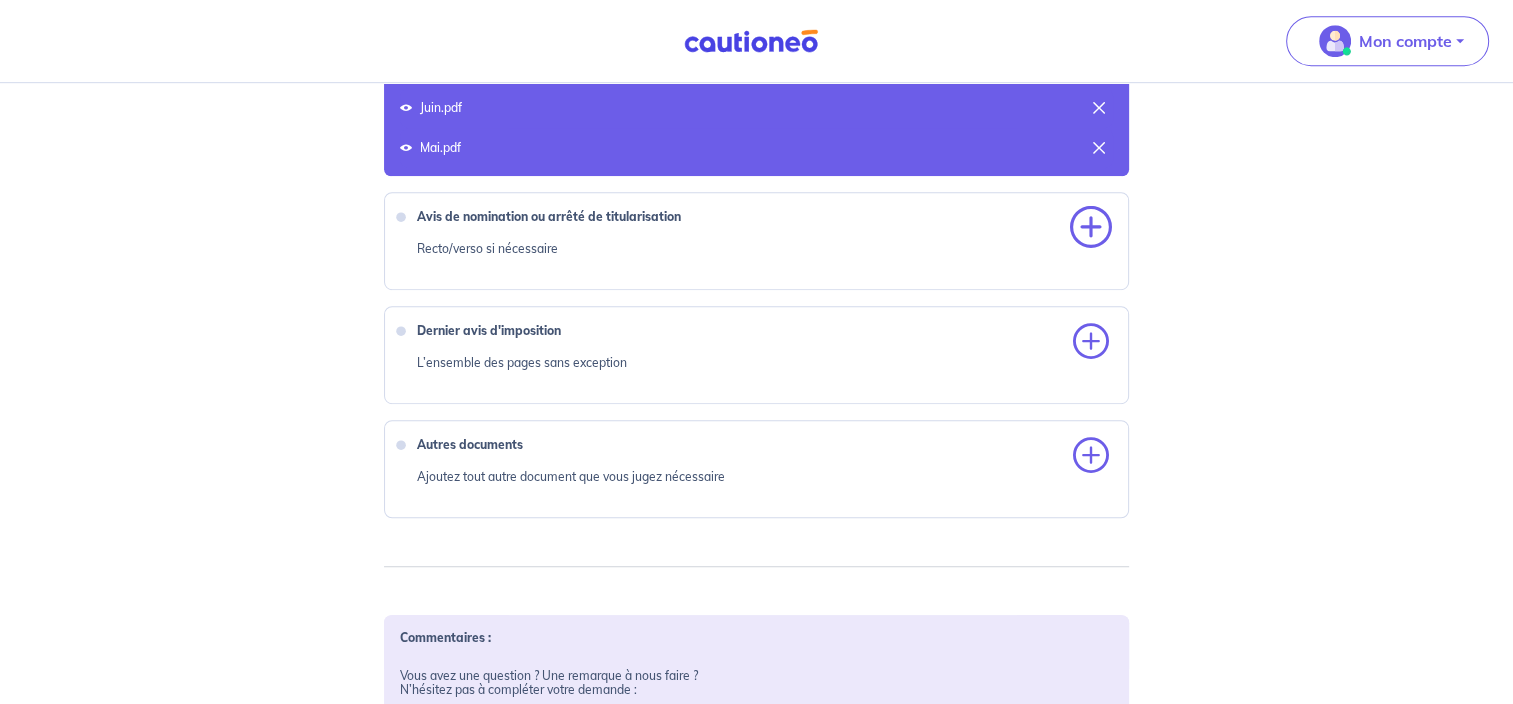click at bounding box center [1091, 228] 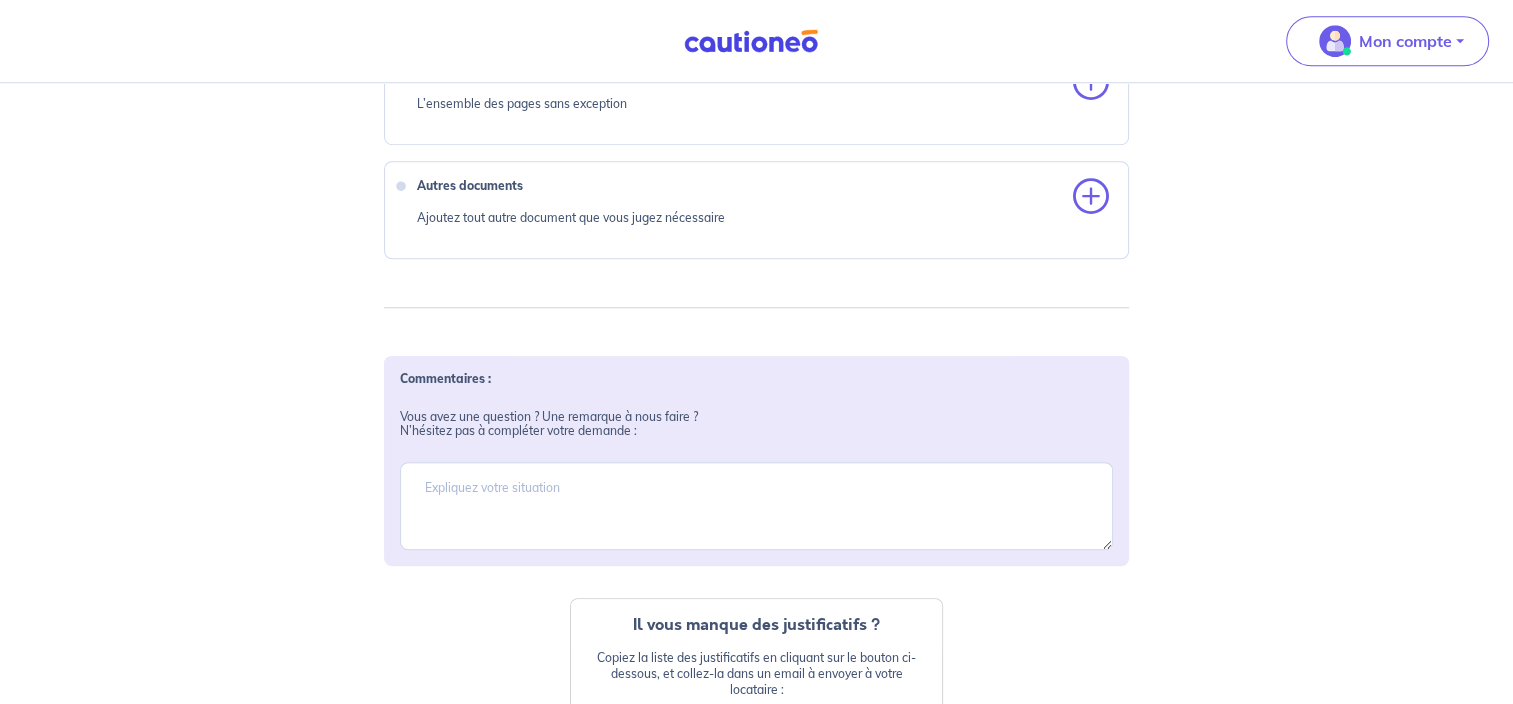 scroll, scrollTop: 1367, scrollLeft: 0, axis: vertical 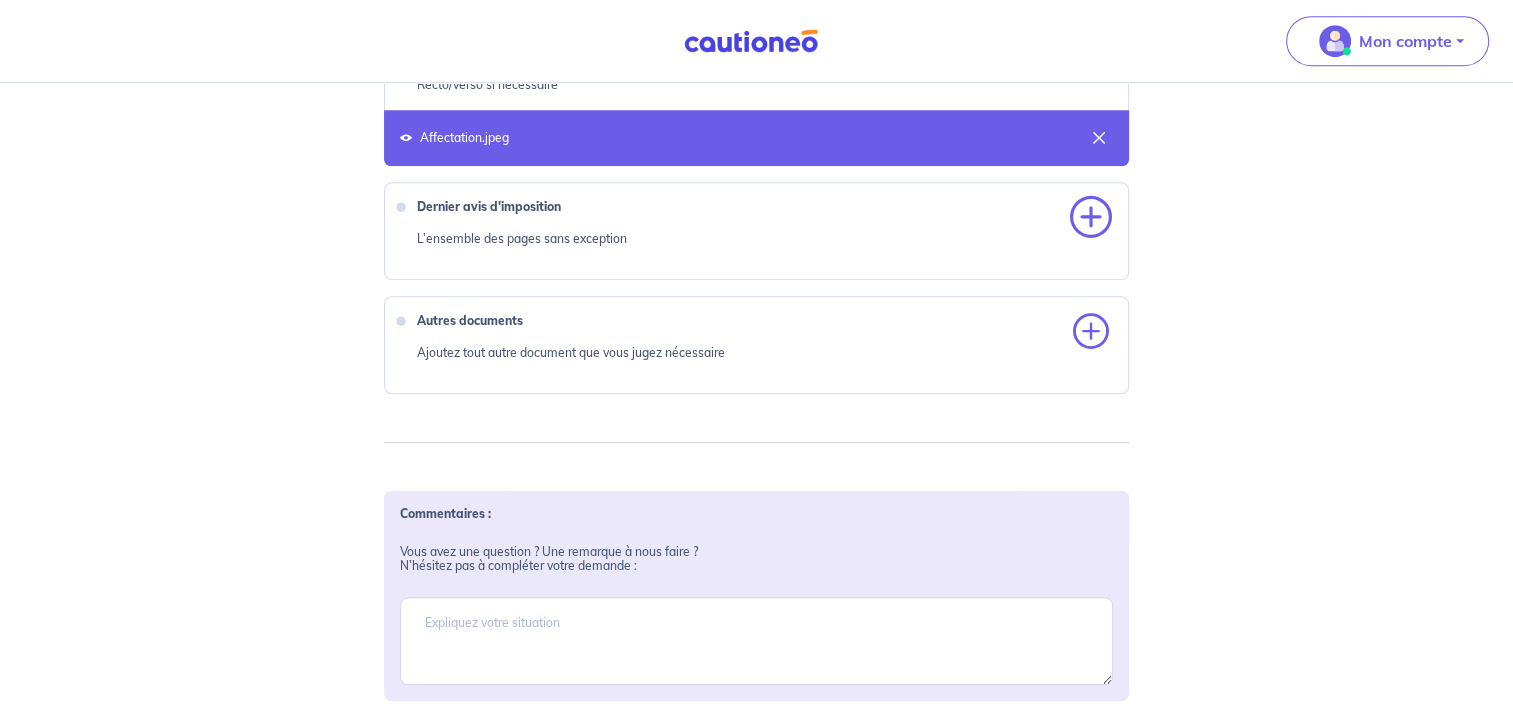 click at bounding box center [1091, 218] 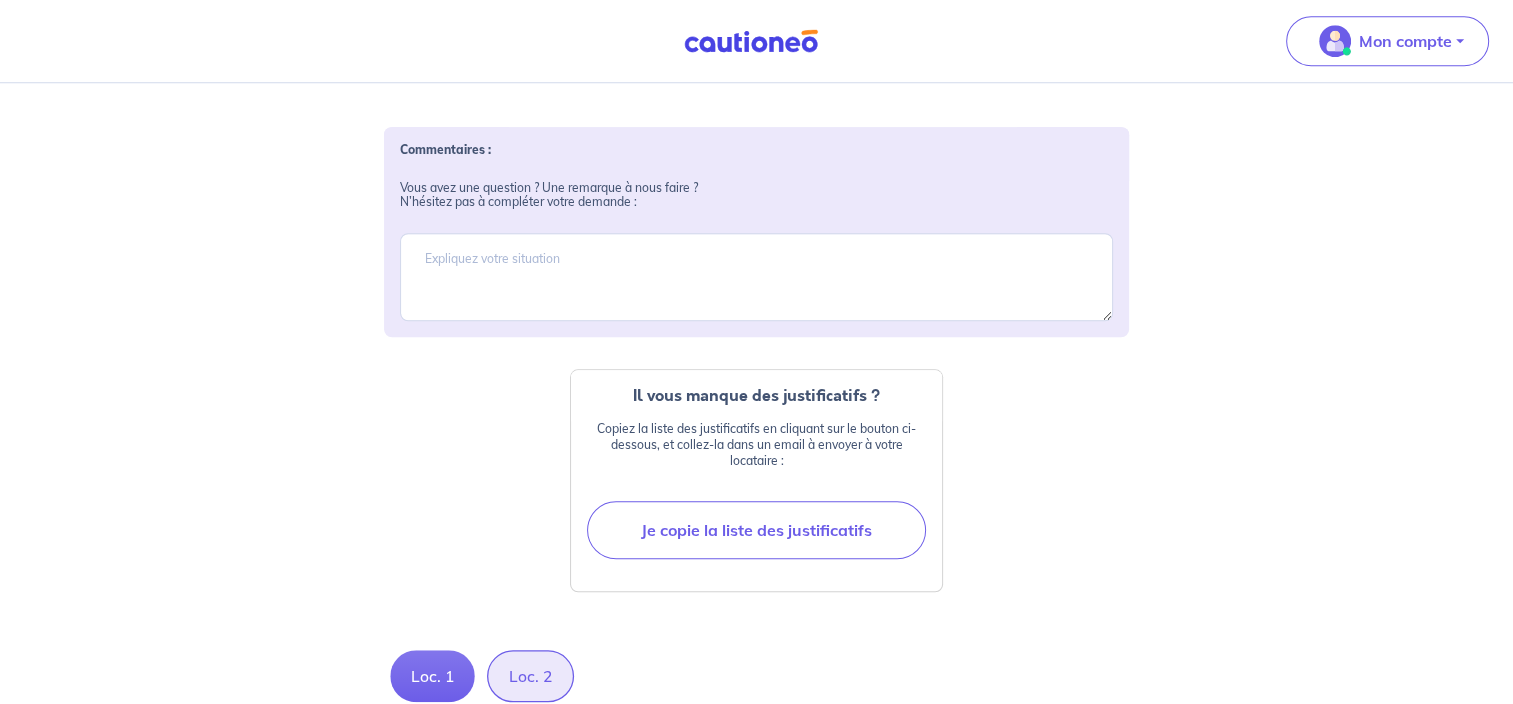 scroll, scrollTop: 1780, scrollLeft: 0, axis: vertical 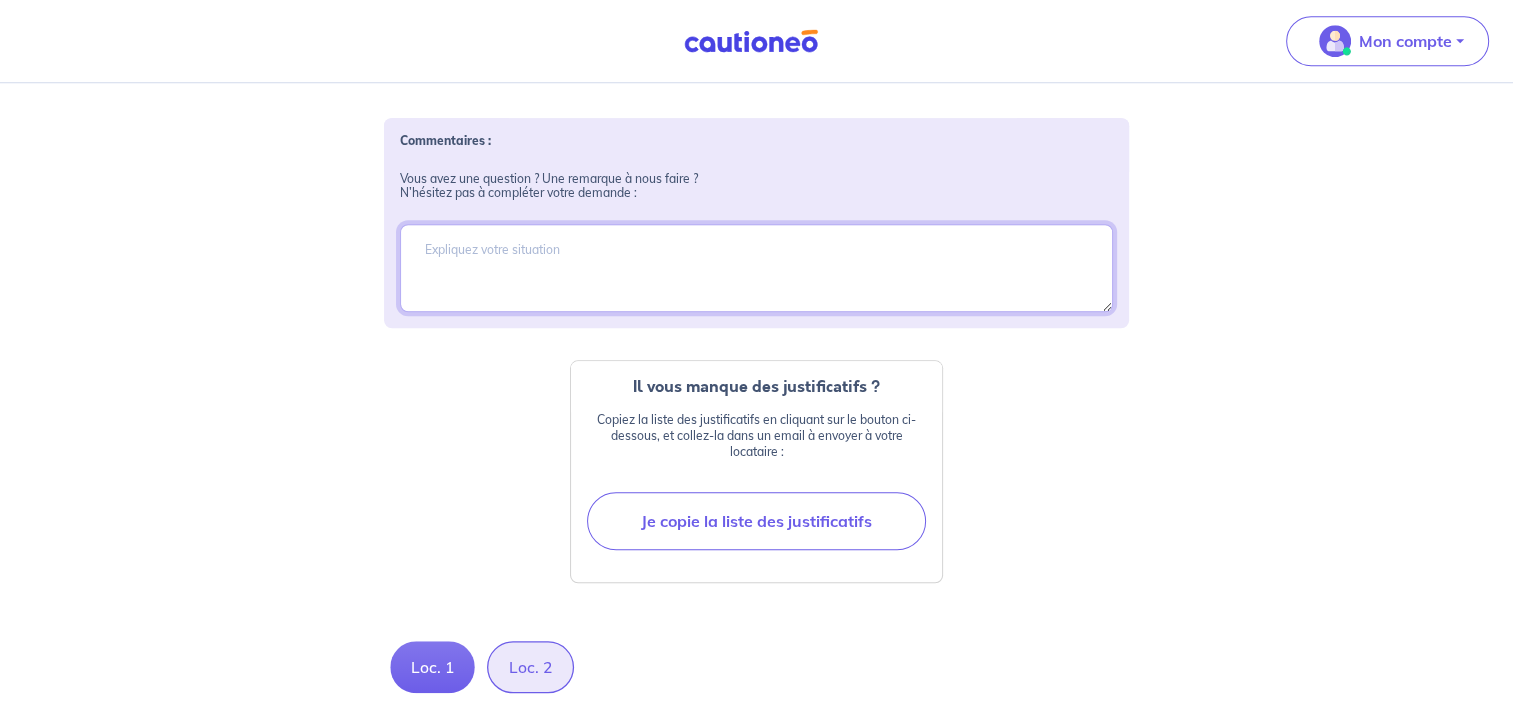 click at bounding box center [756, 268] 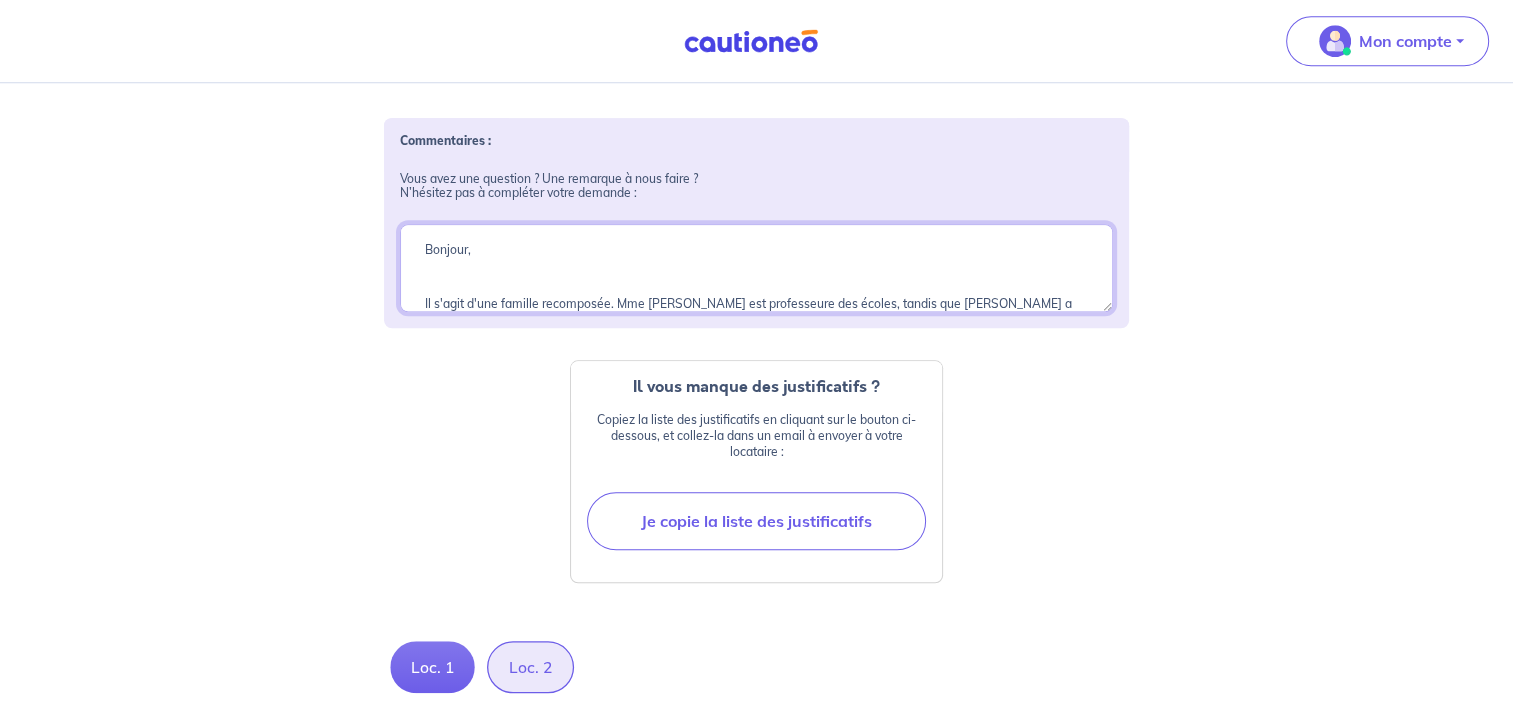 scroll, scrollTop: 36, scrollLeft: 0, axis: vertical 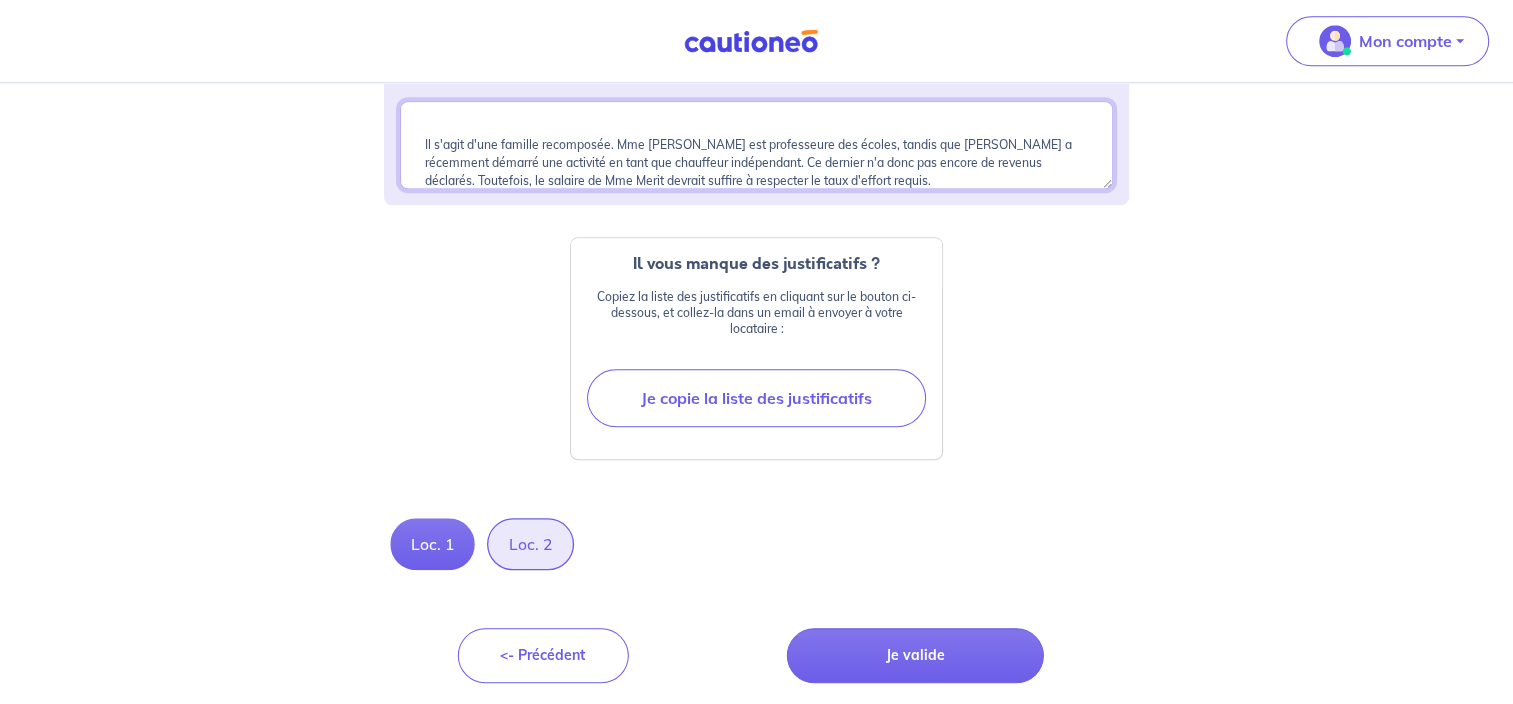 type on "Bonjour,
Il s'agit d'une famille recomposée. Mme [PERSON_NAME] est professeure des écoles, tandis que [PERSON_NAME] a récemment démarré une activité en tant que chauffeur indépendant. Ce dernier n'a donc pas encore de revenus déclarés. Toutefois, le salaire de Mme Merit devrait suffire à respecter le taux d'effort requis." 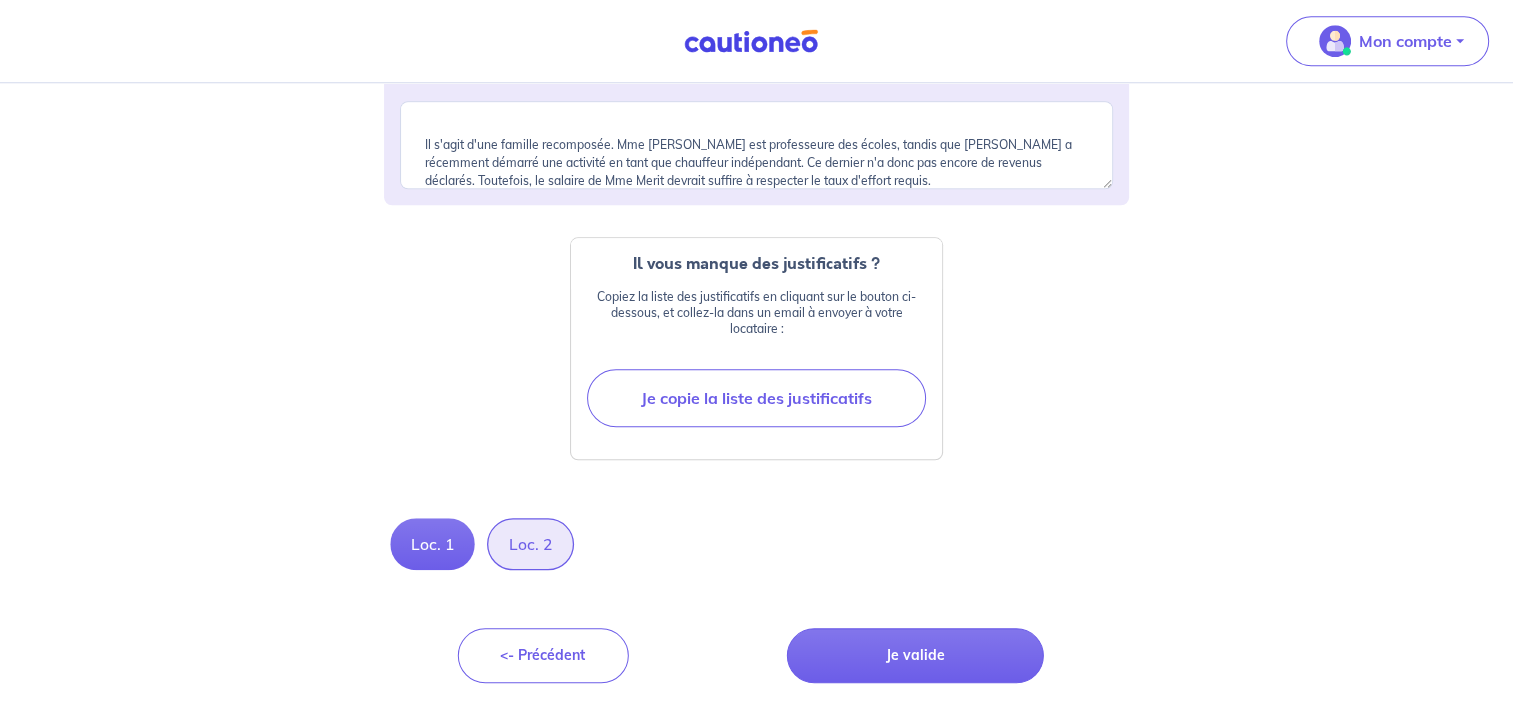 click on "Loc. 2" at bounding box center (530, 544) 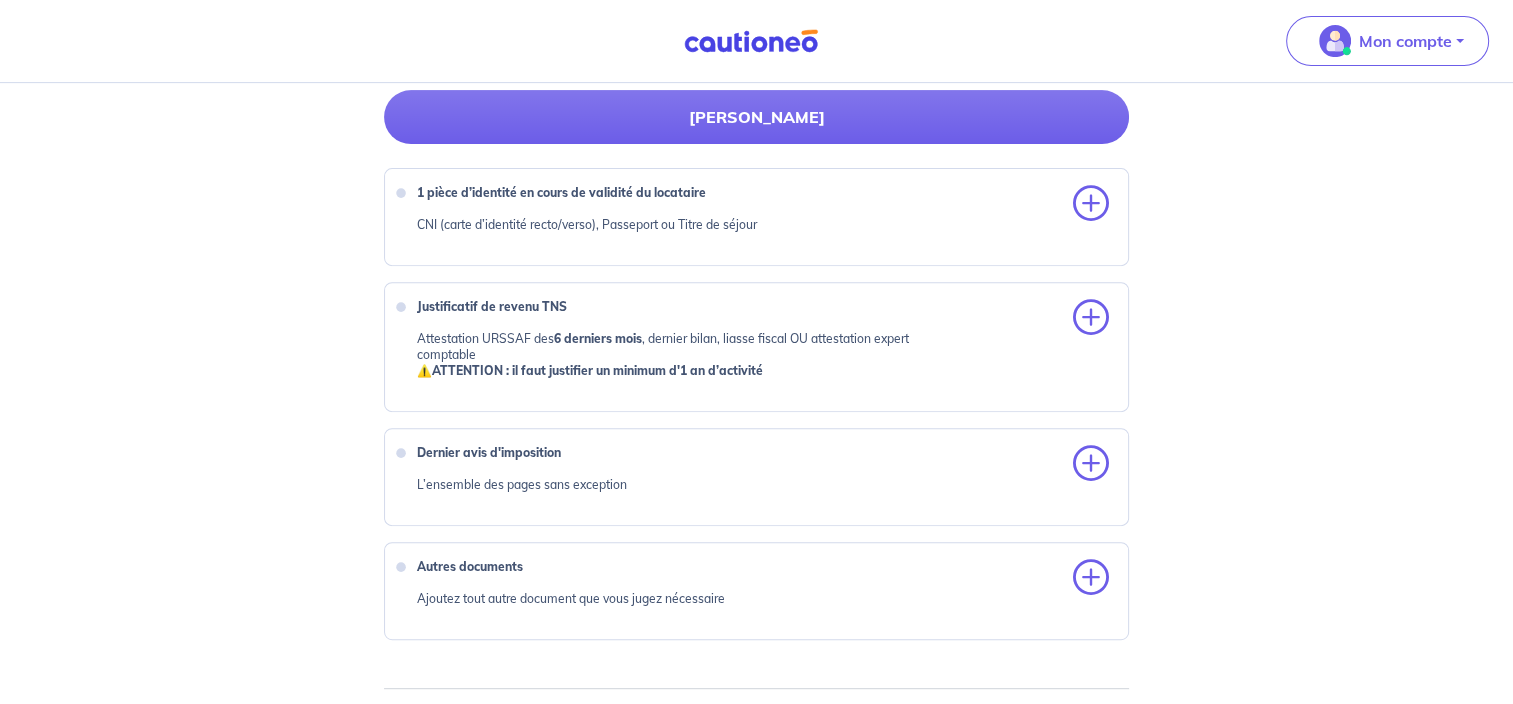 scroll, scrollTop: 758, scrollLeft: 0, axis: vertical 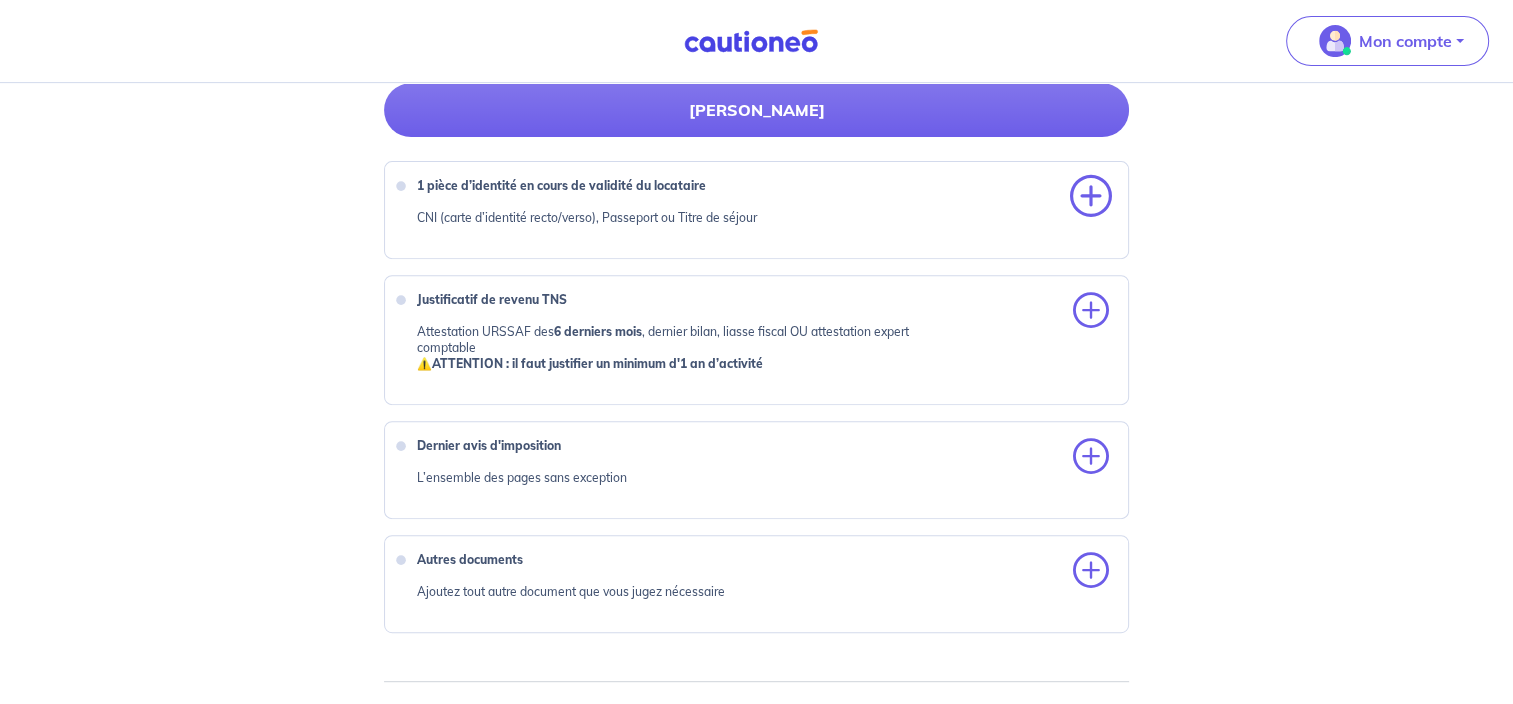 click at bounding box center [1091, 197] 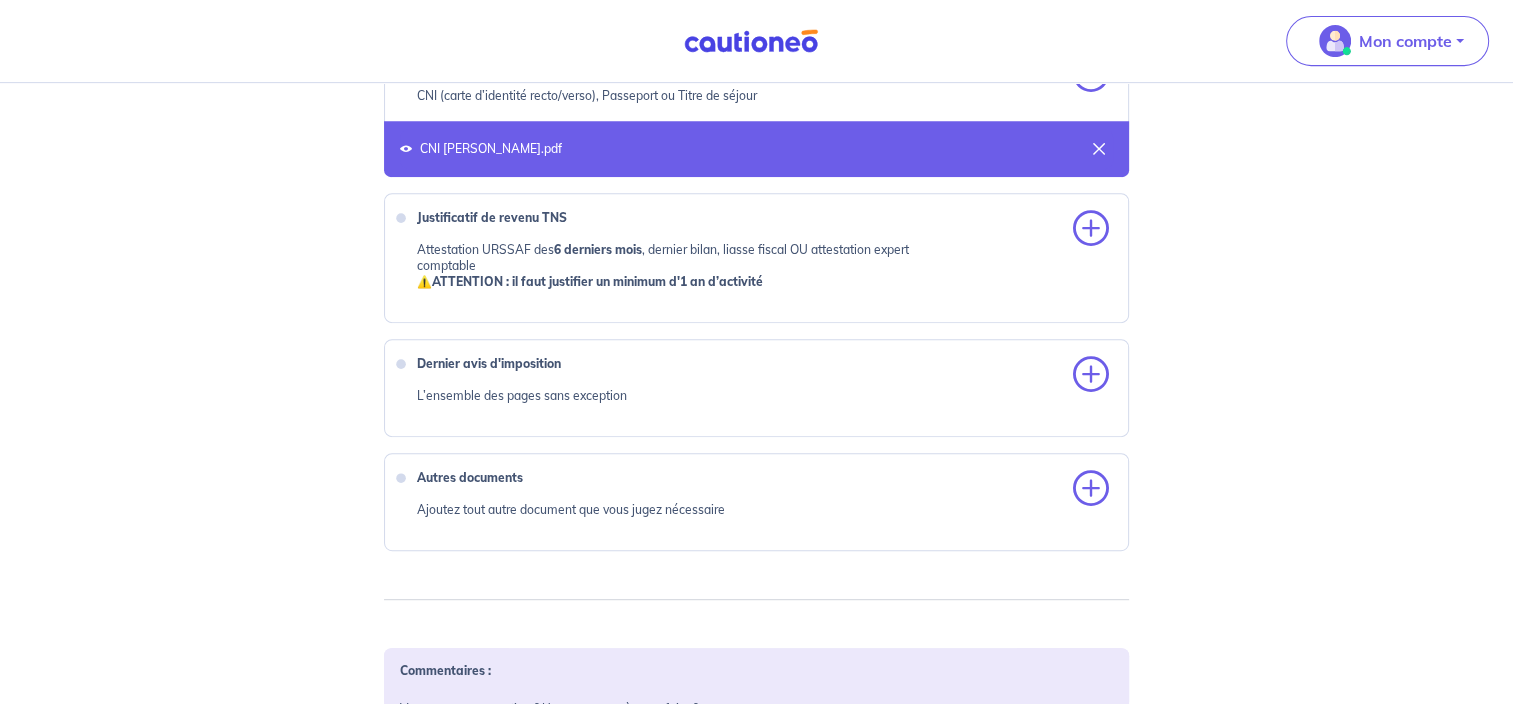 scroll, scrollTop: 882, scrollLeft: 0, axis: vertical 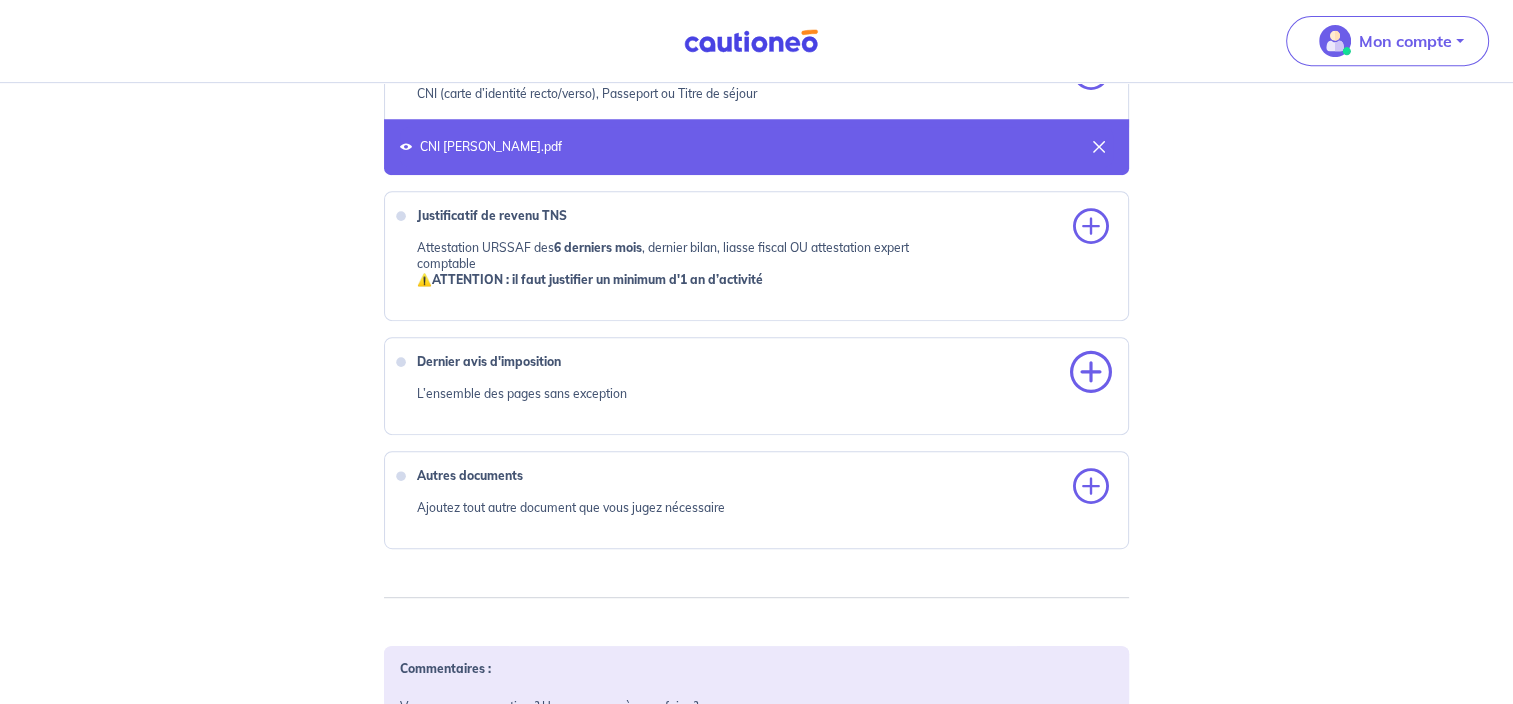 click at bounding box center [1091, 373] 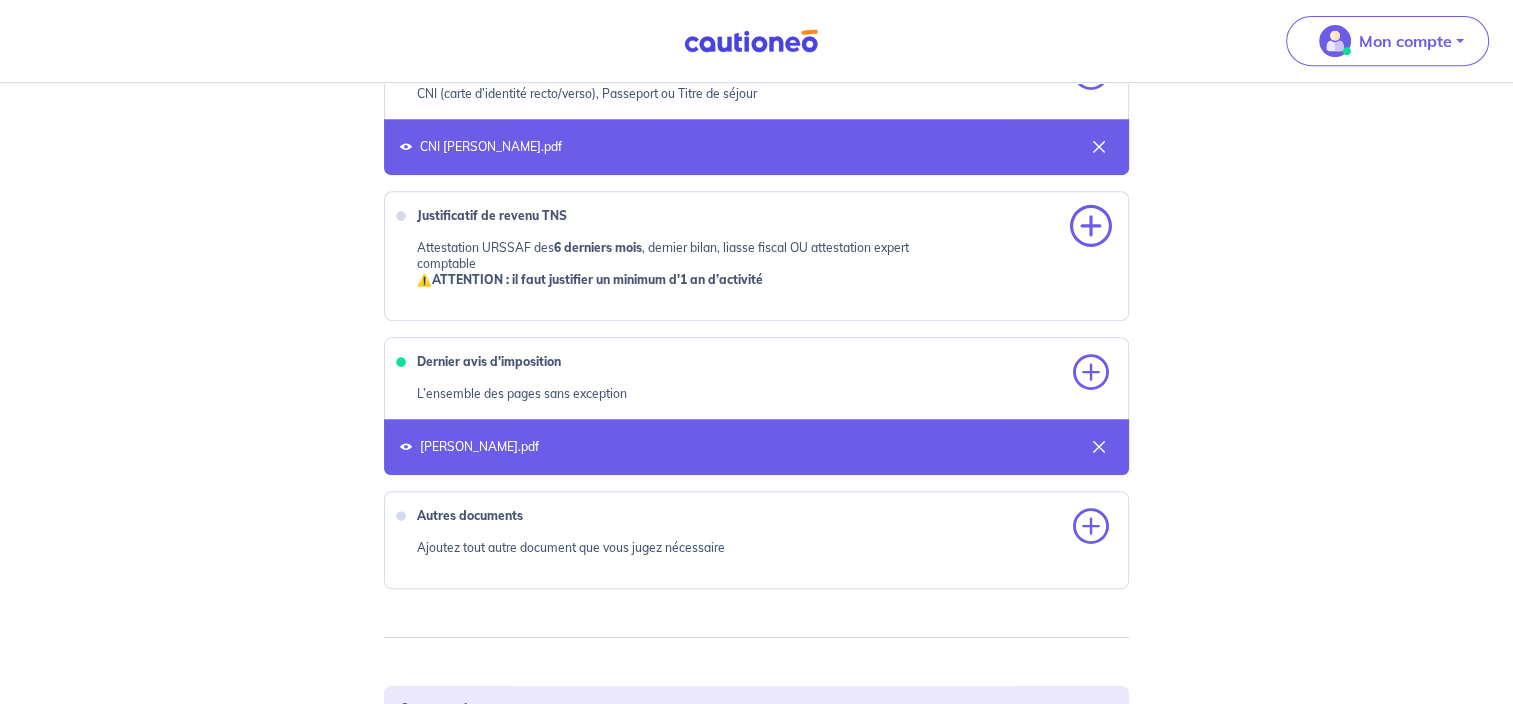 click at bounding box center [1091, 227] 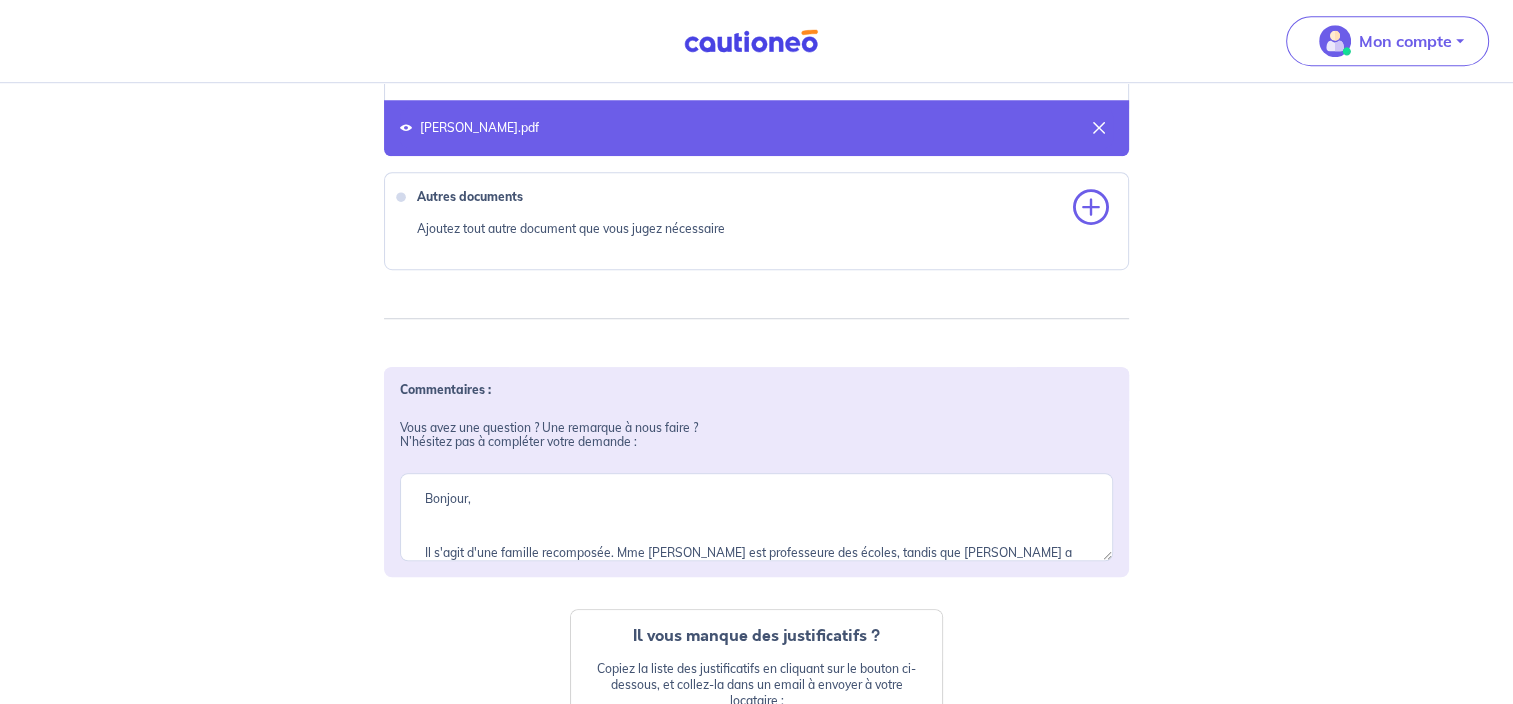 scroll, scrollTop: 1241, scrollLeft: 0, axis: vertical 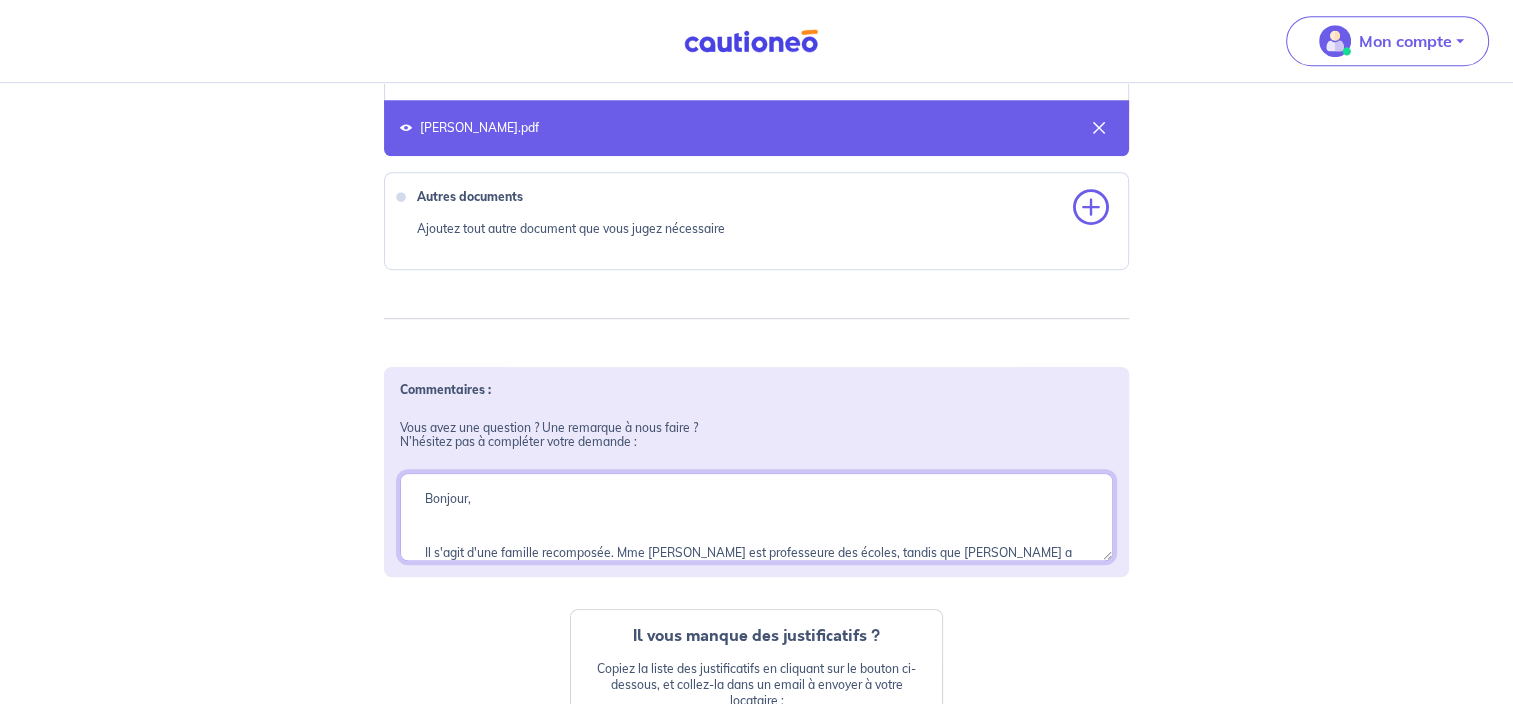 click on "Bonjour,
Il s'agit d'une famille recomposée. Mme [PERSON_NAME] est professeure des écoles, tandis que [PERSON_NAME] a récemment démarré une activité en tant que chauffeur indépendant. Ce dernier n'a donc pas encore de revenus déclarés. Toutefois, le salaire de Mme Merit devrait suffire à respecter le taux d'effort requis." at bounding box center [756, 517] 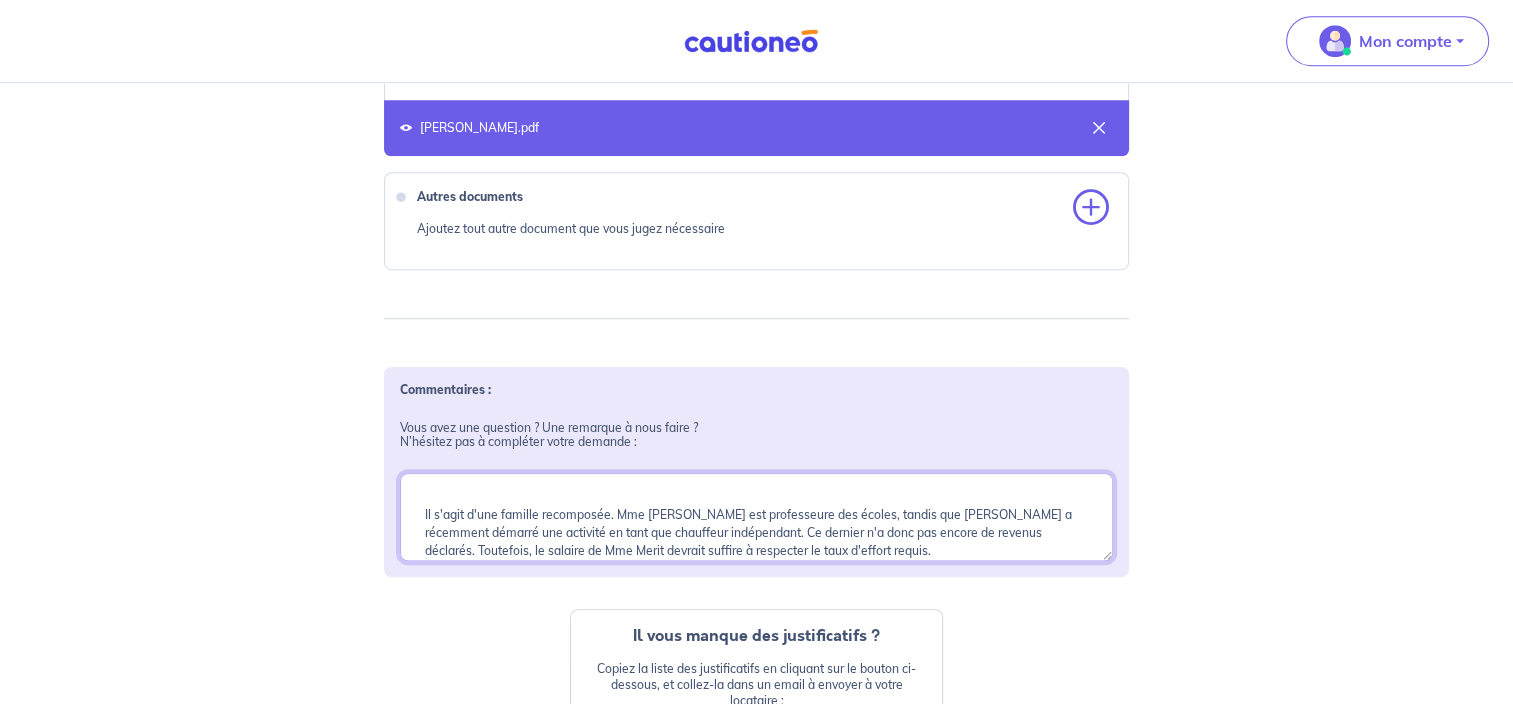 scroll, scrollTop: 53, scrollLeft: 0, axis: vertical 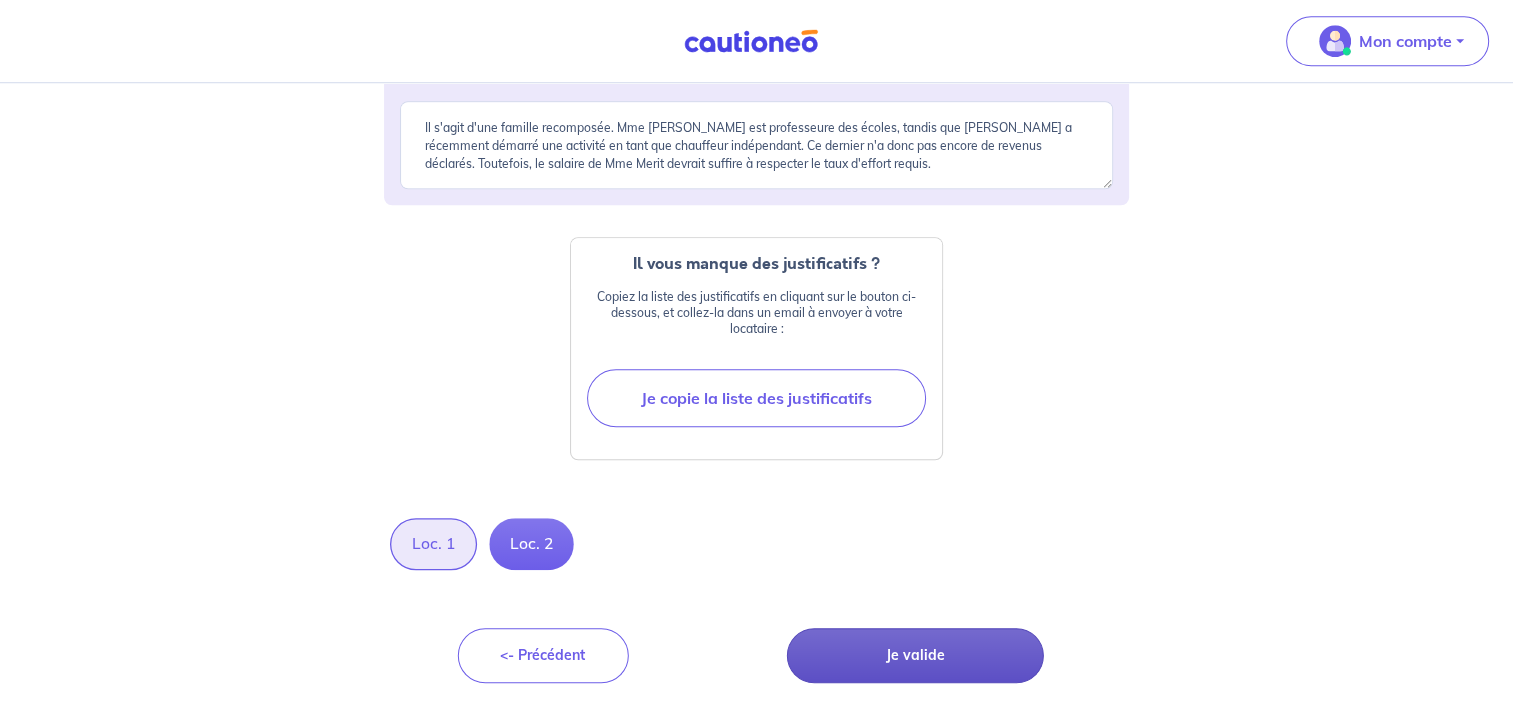 click on "Je valide" at bounding box center [915, 655] 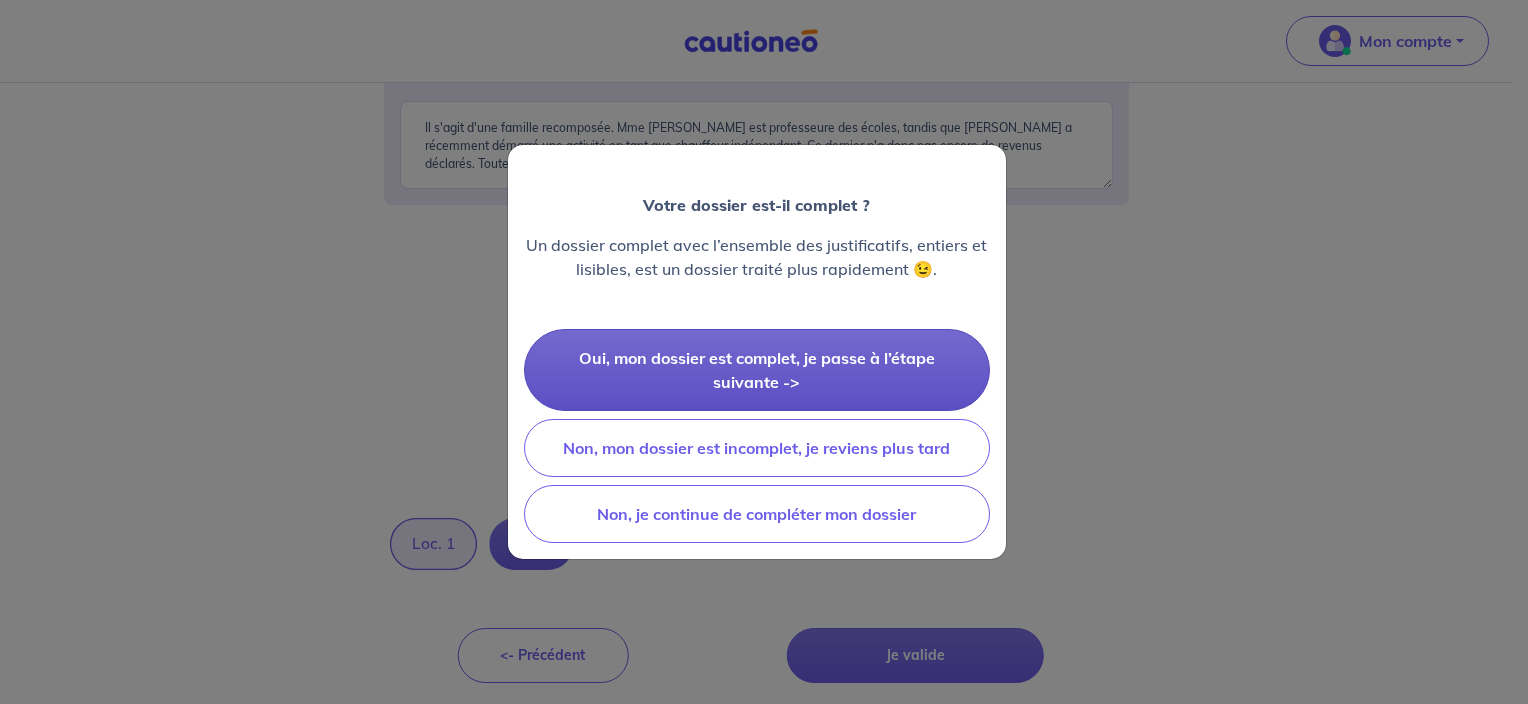 click on "Oui, mon dossier est complet, je passe à l’étape suivante ->" at bounding box center (757, 370) 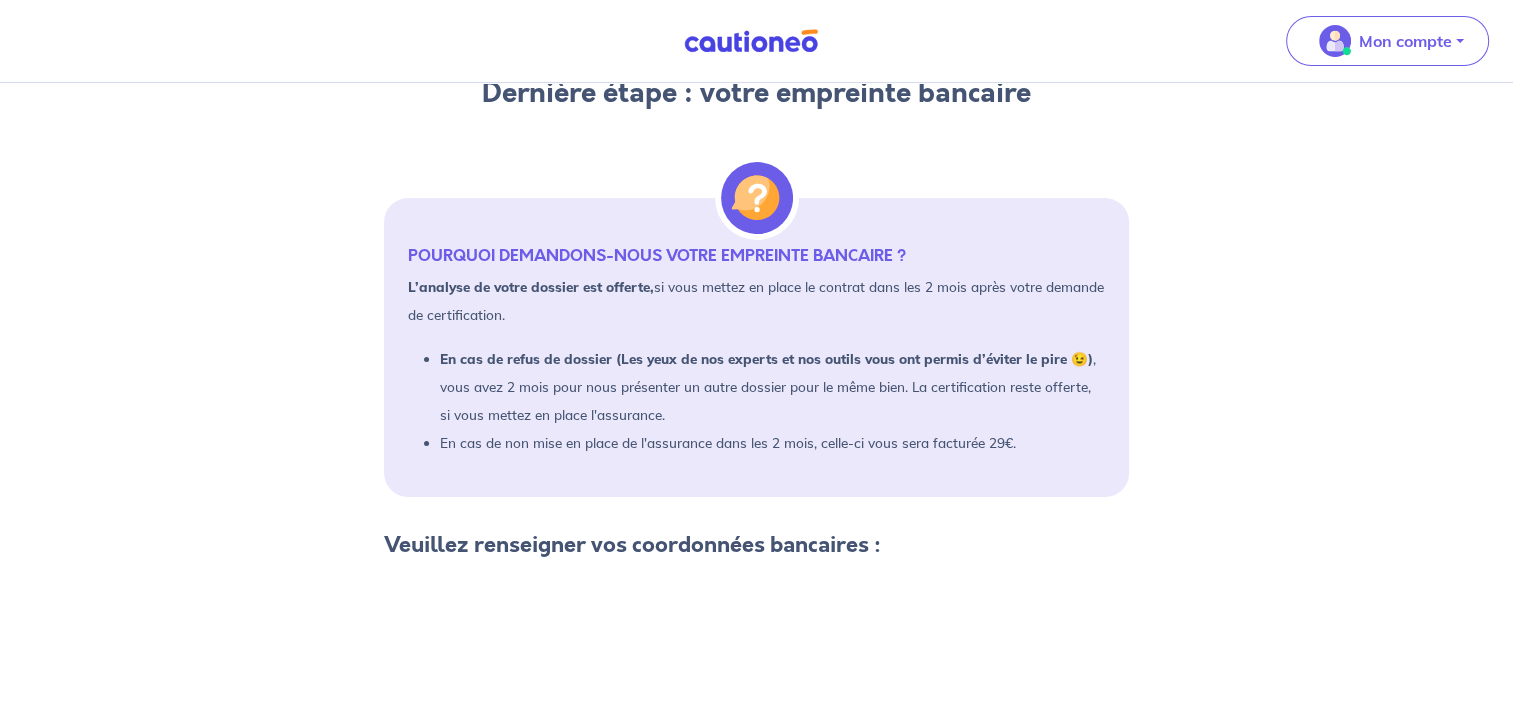 scroll, scrollTop: 222, scrollLeft: 0, axis: vertical 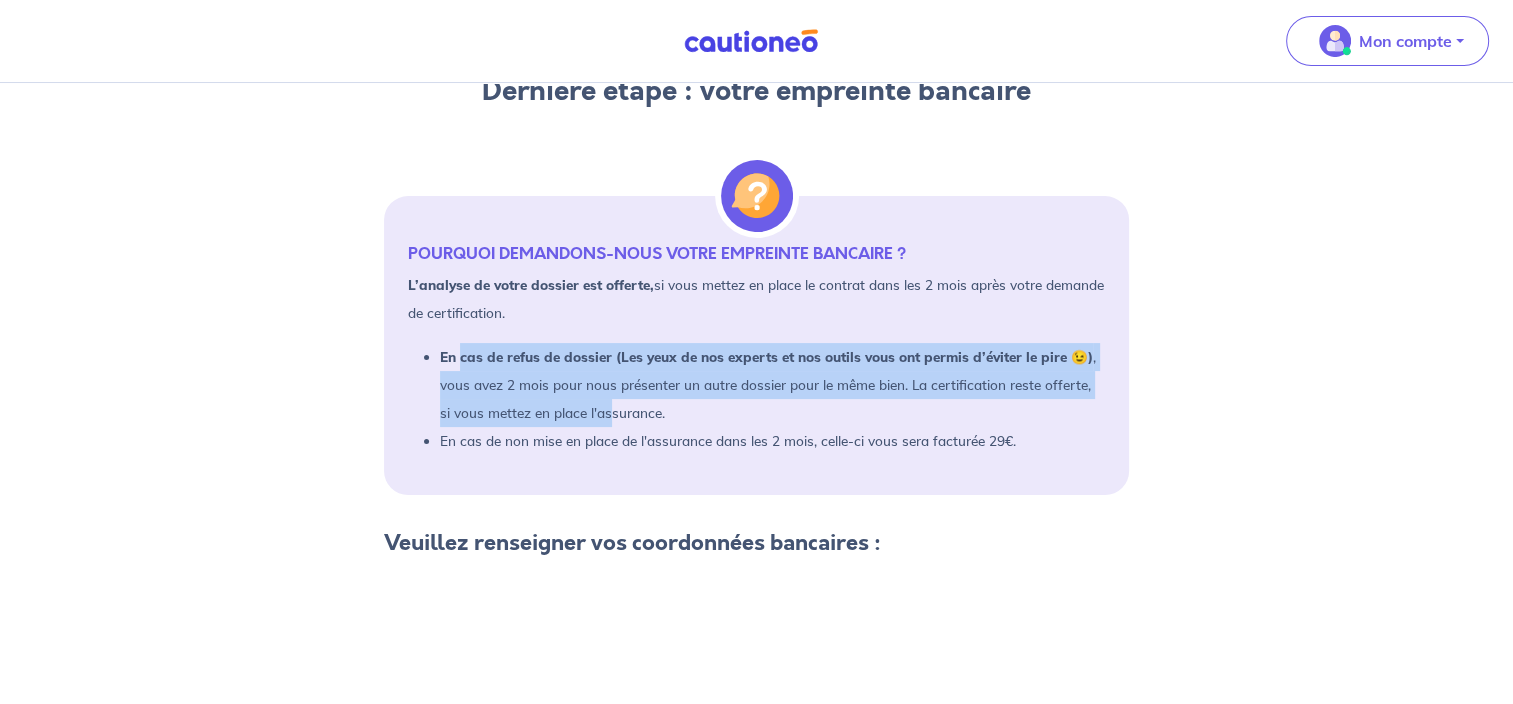 drag, startPoint x: 460, startPoint y: 355, endPoint x: 600, endPoint y: 408, distance: 149.69637 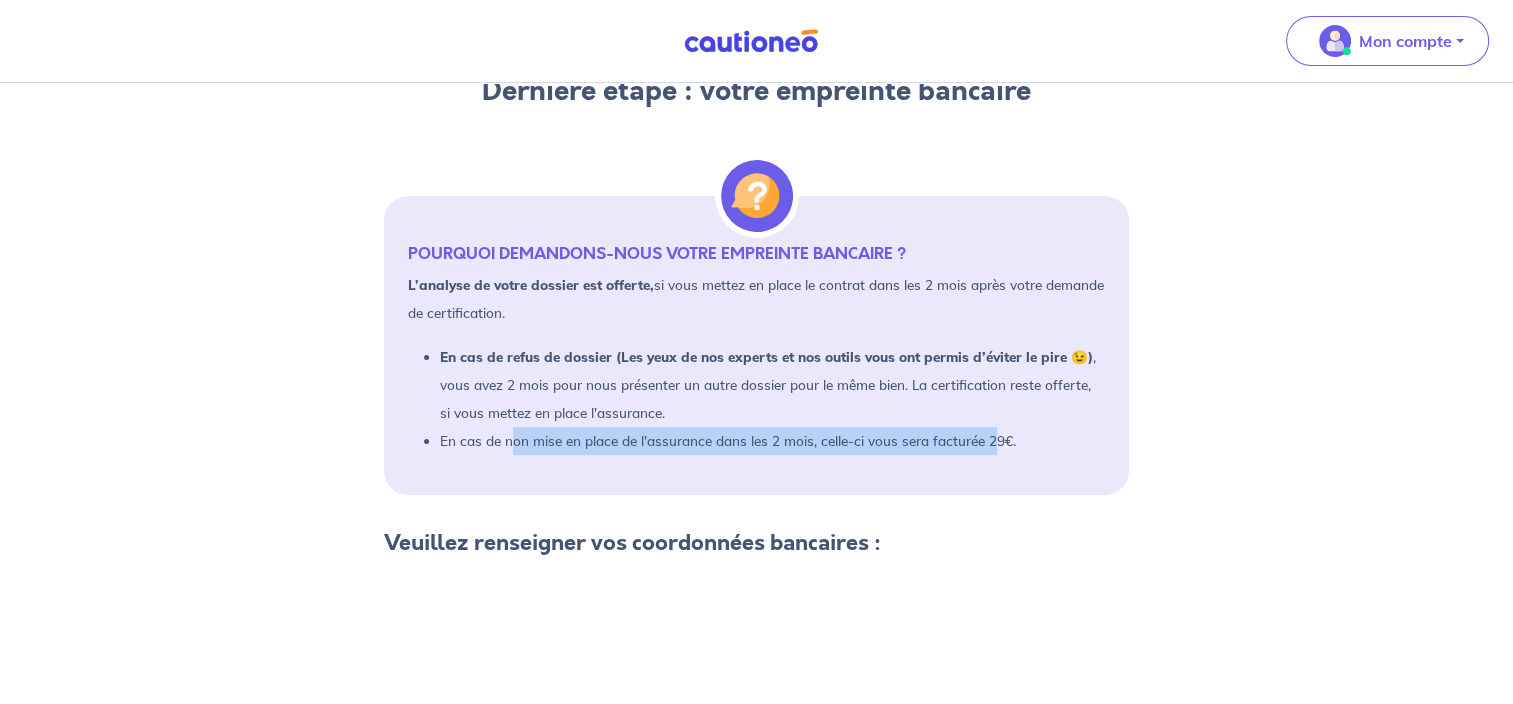 drag, startPoint x: 600, startPoint y: 408, endPoint x: 992, endPoint y: 452, distance: 394.46167 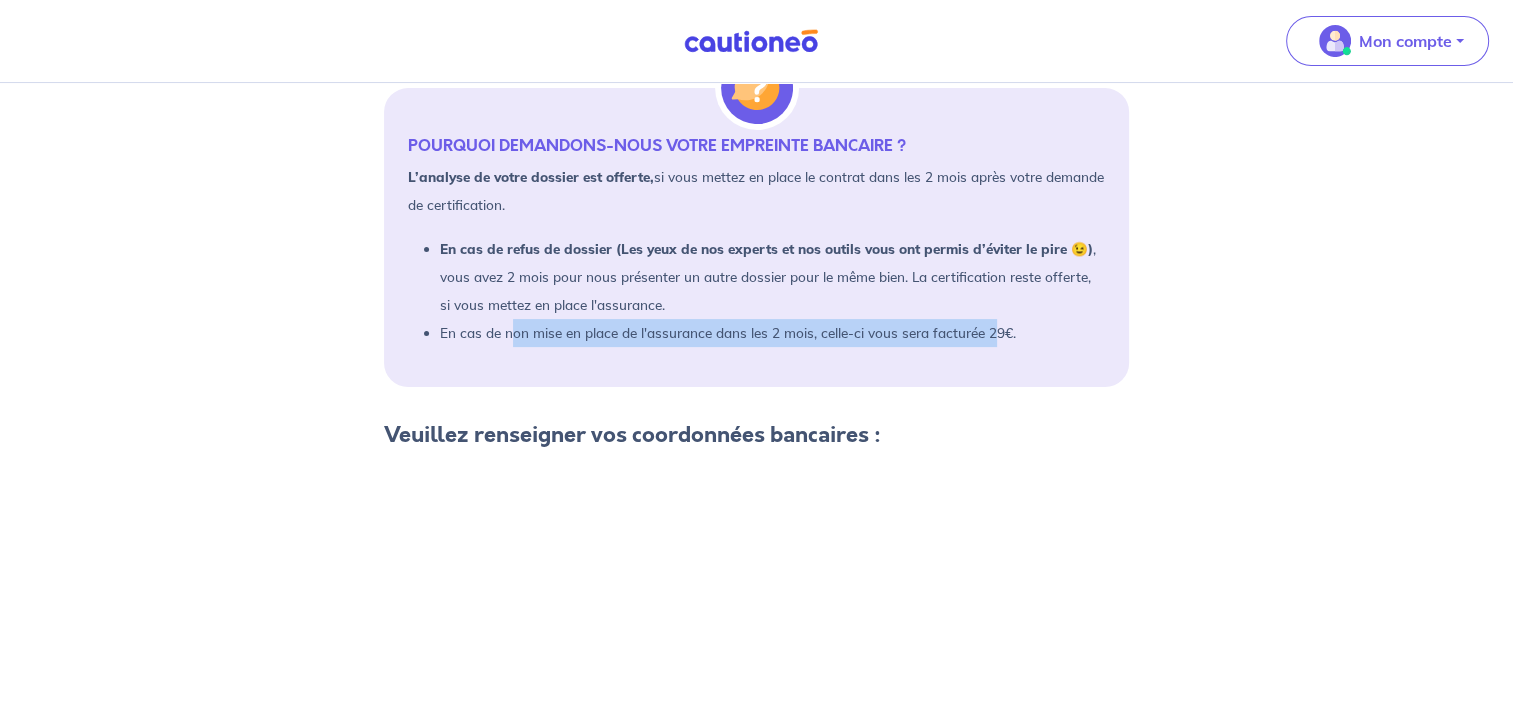 scroll, scrollTop: 352, scrollLeft: 0, axis: vertical 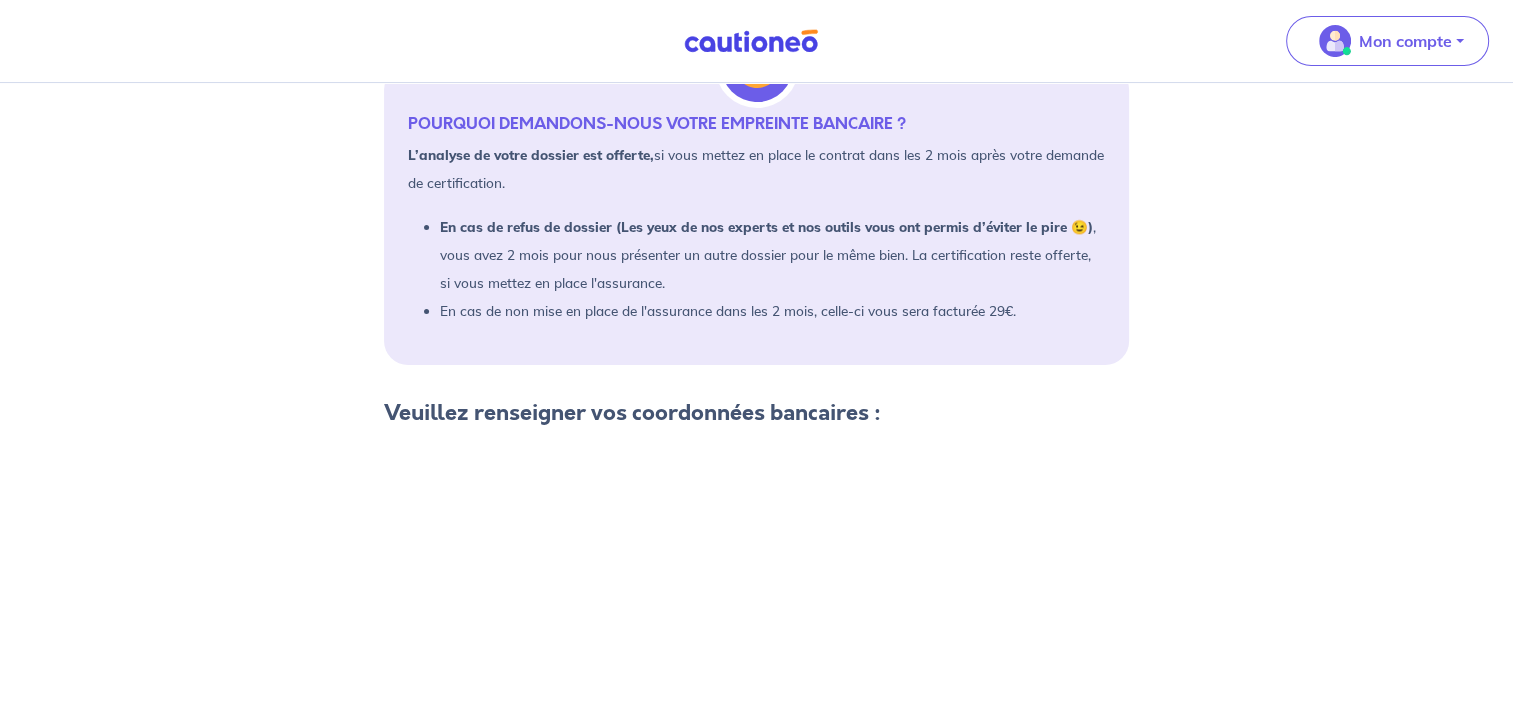 click on "Super, nous avons bien reçu vos justificatifs
Dernière étape : votre empreinte bancaire POURQUOI DEMANDONS-NOUS VOTRE EMPREINTE BANCAIRE ? L’analyse de votre dossier est offerte,  si vous mettez en place le contrat dans les 2 mois après votre demande de certification.
En cas de refus de dossier (Les yeux de nos experts et nos outils vous ont permis d’éviter le pire 😉) , vous avez 2 mois pour nous présenter un autre dossier pour le même bien. La certification reste offerte, si vous mettez en place l'assurance.
En cas de non mise en place de l'assurance dans les 2 mois, celle-ci vous sera facturée 29€.
Veuillez renseigner vos coordonnées bancaires : Je valide Pas de carte bleue ?  Cochez cette case et renseignez votre IBAN En cas de questions, contactez-nous via  notre formulaire de contact  ou par téléphone au  [PHONE_NUMBER] . Vos données sont sécurisées <- Précédent Je valide" at bounding box center [756, 500] 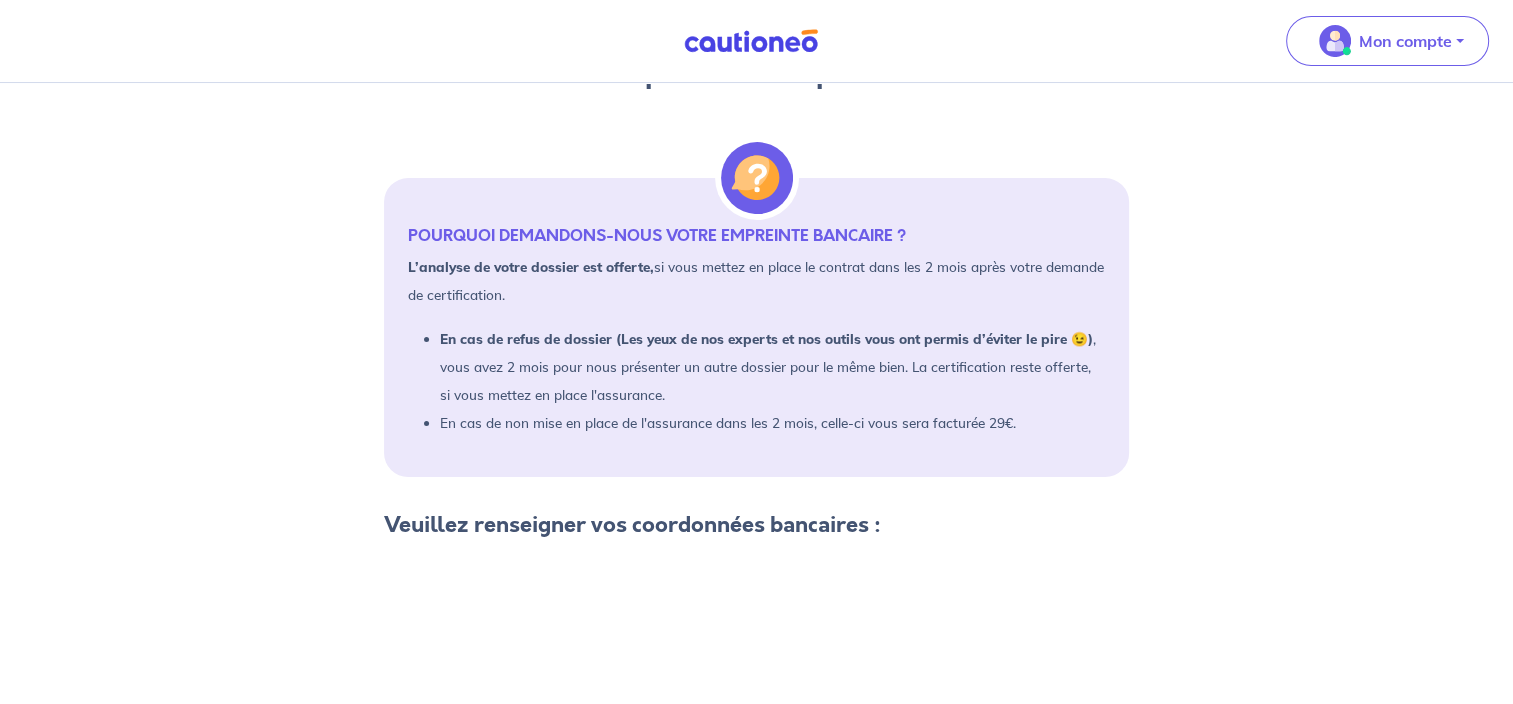 scroll, scrollTop: 0, scrollLeft: 0, axis: both 